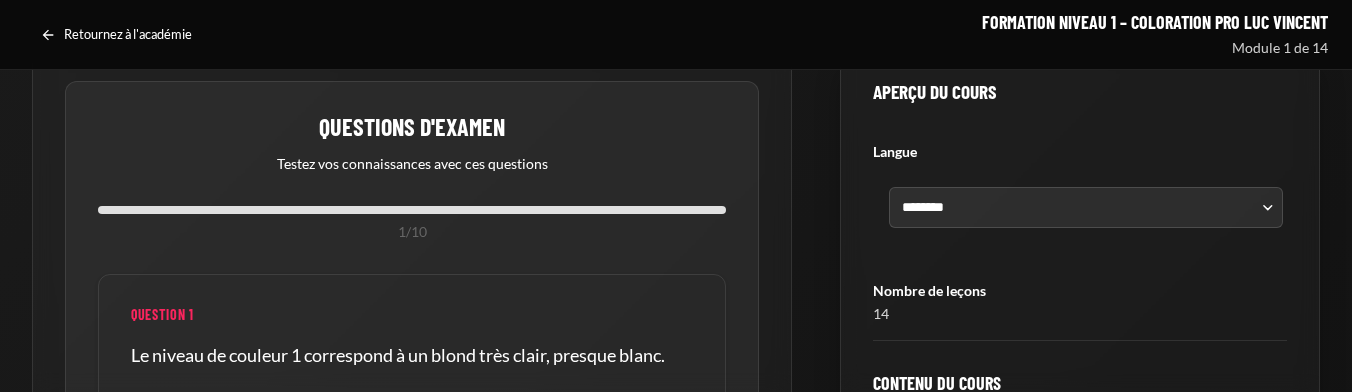 scroll, scrollTop: 201, scrollLeft: 0, axis: vertical 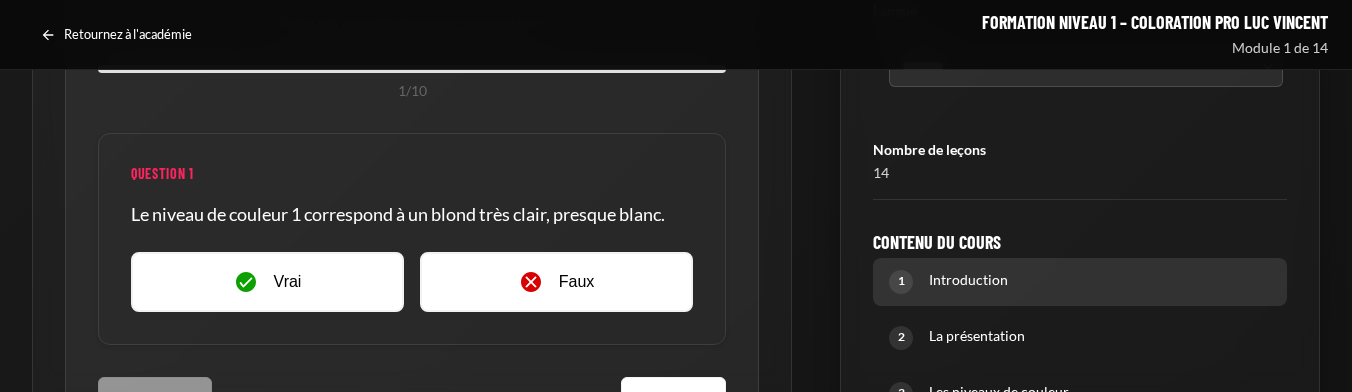 click on "Introduction" at bounding box center [1100, 280] 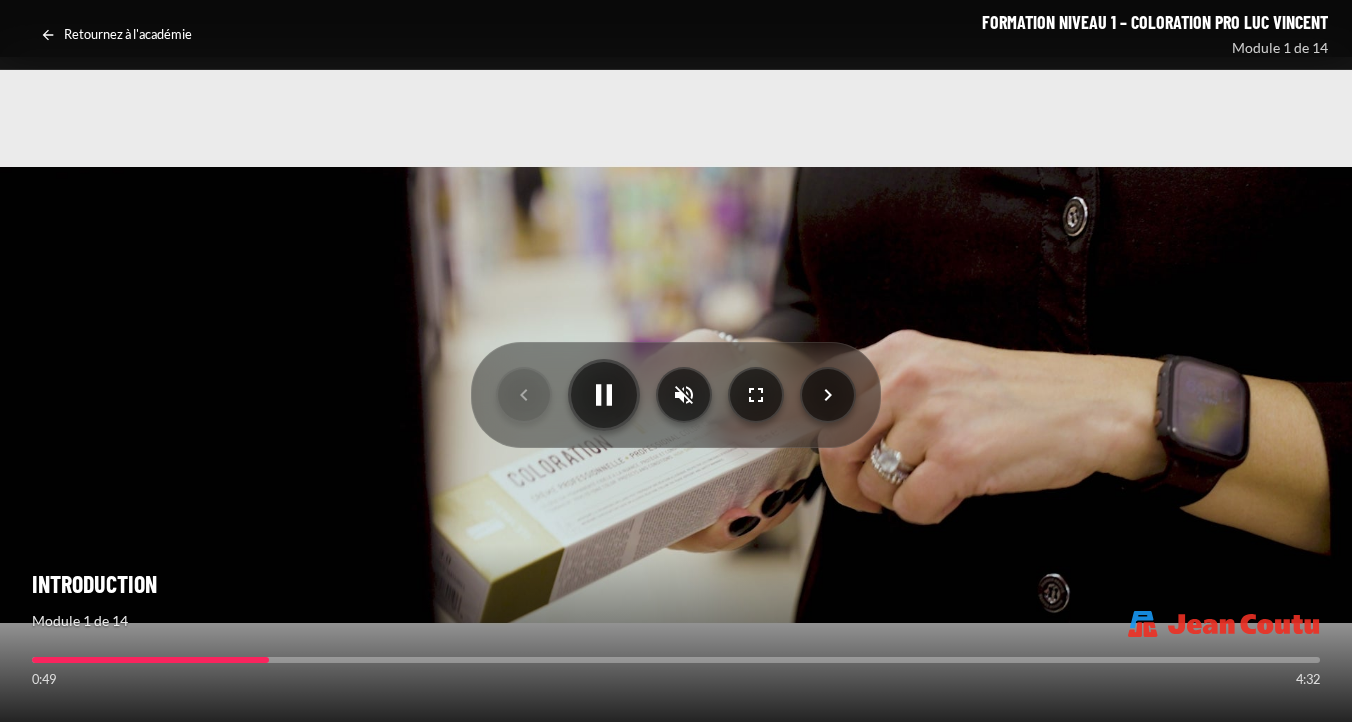 scroll, scrollTop: 0, scrollLeft: 0, axis: both 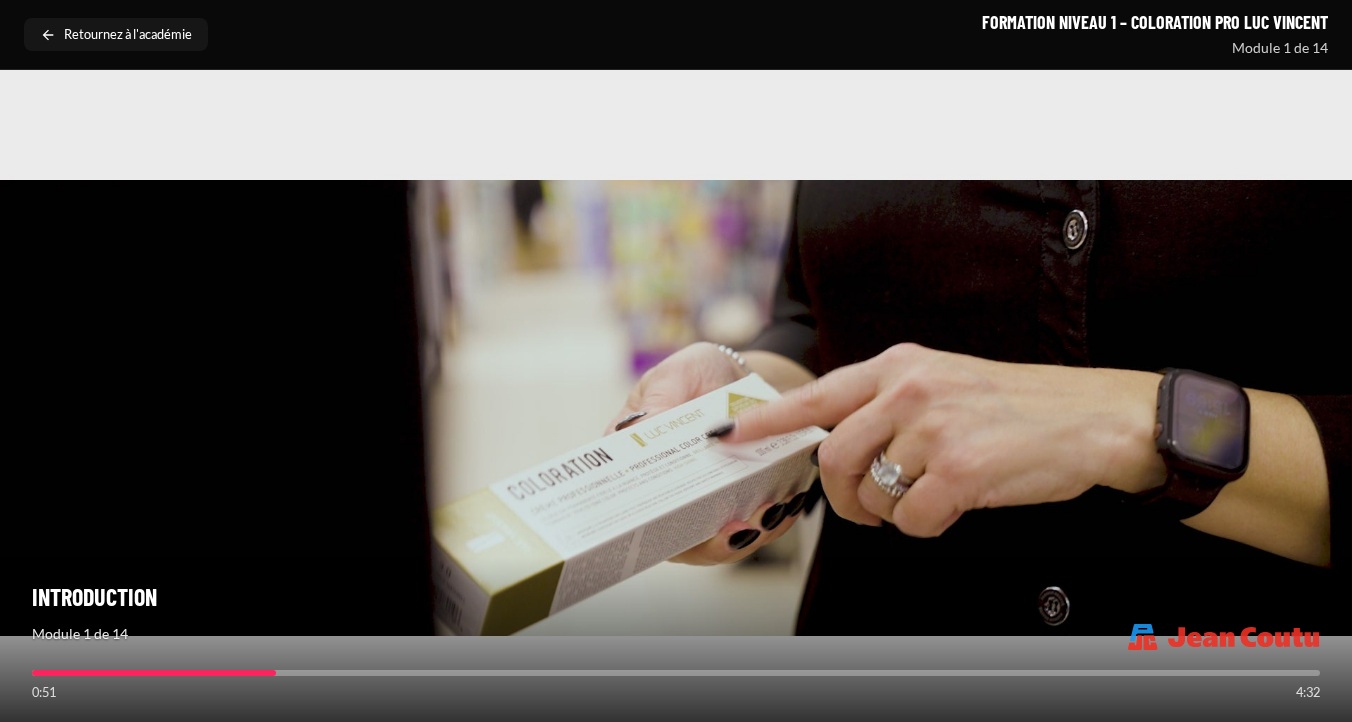 click 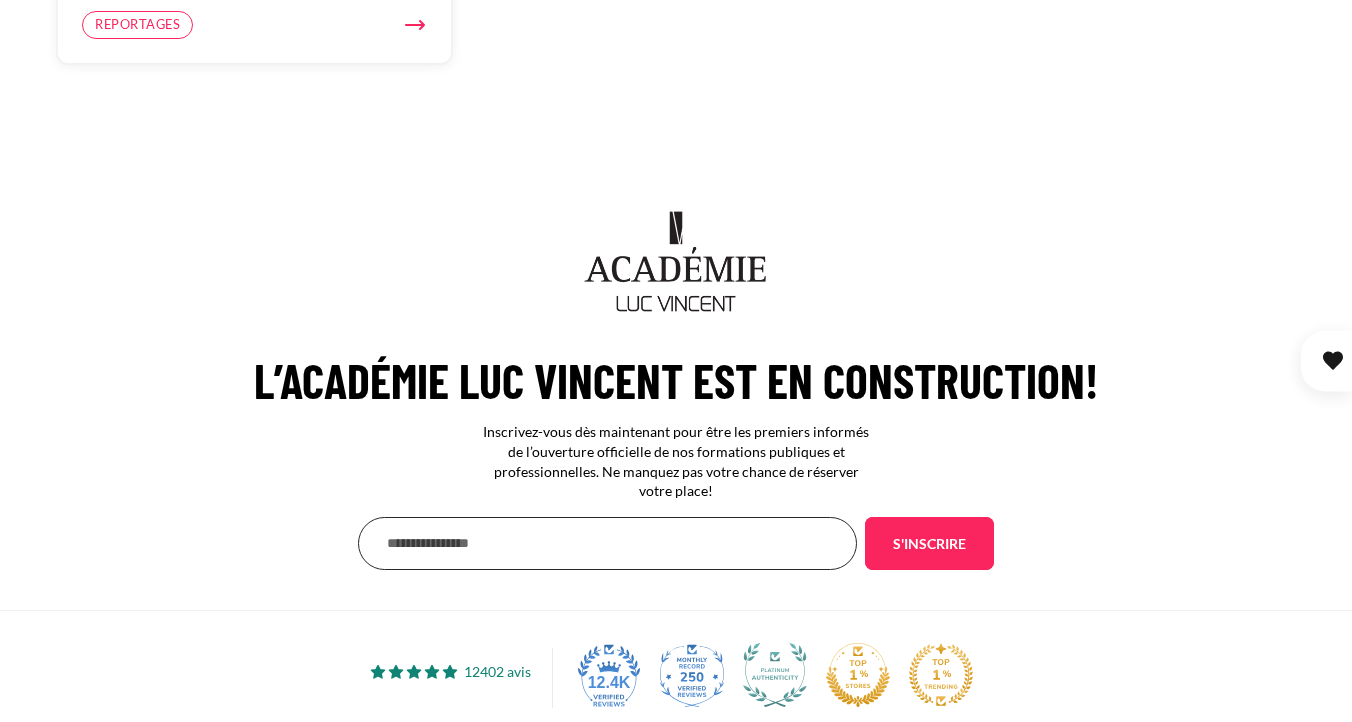 scroll, scrollTop: 4325, scrollLeft: 0, axis: vertical 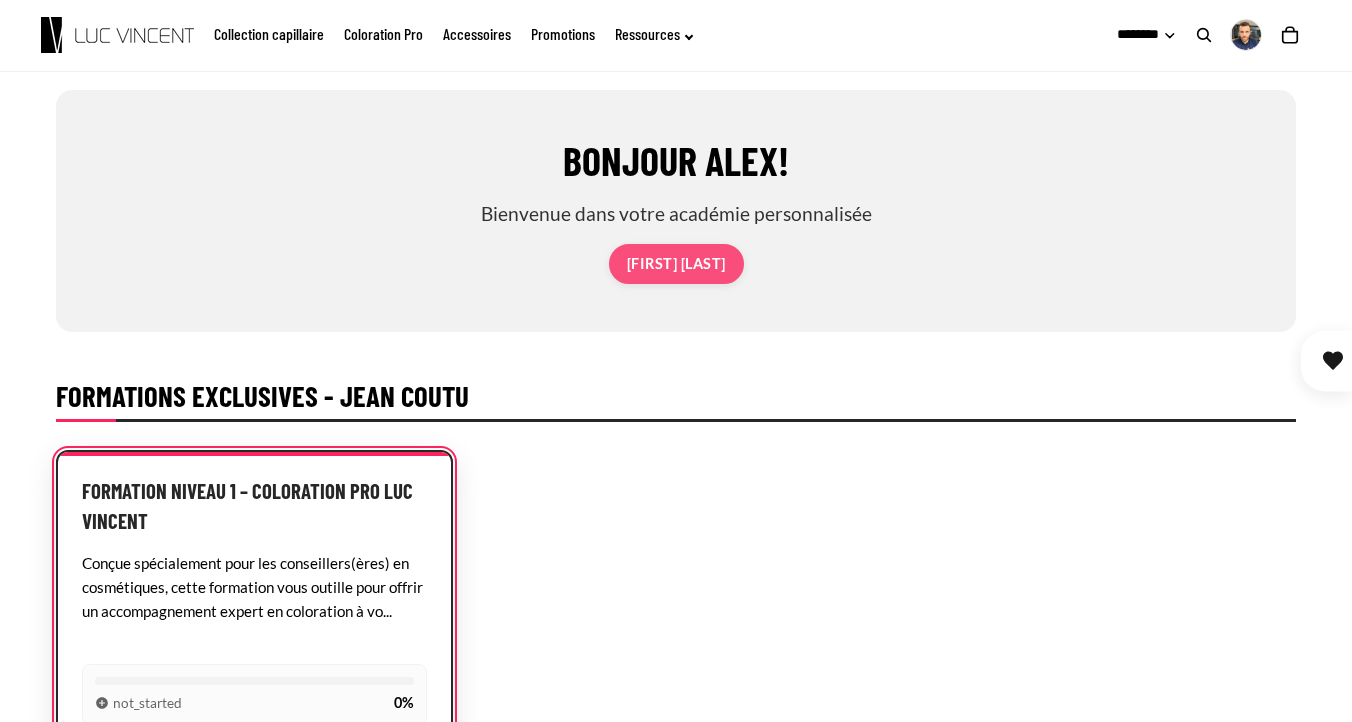 click on "Formation Niveau 1 – Coloration Pro Luc Vincent" at bounding box center [254, 505] 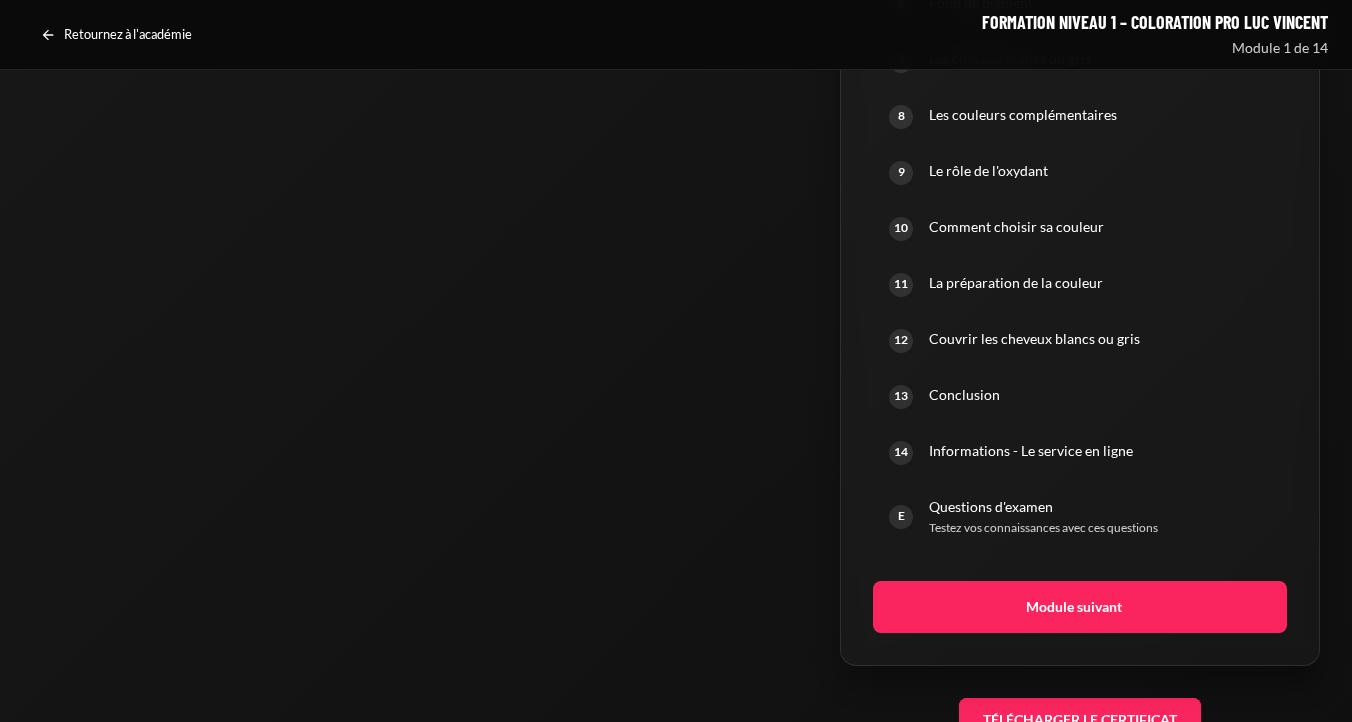 scroll, scrollTop: 1543, scrollLeft: 0, axis: vertical 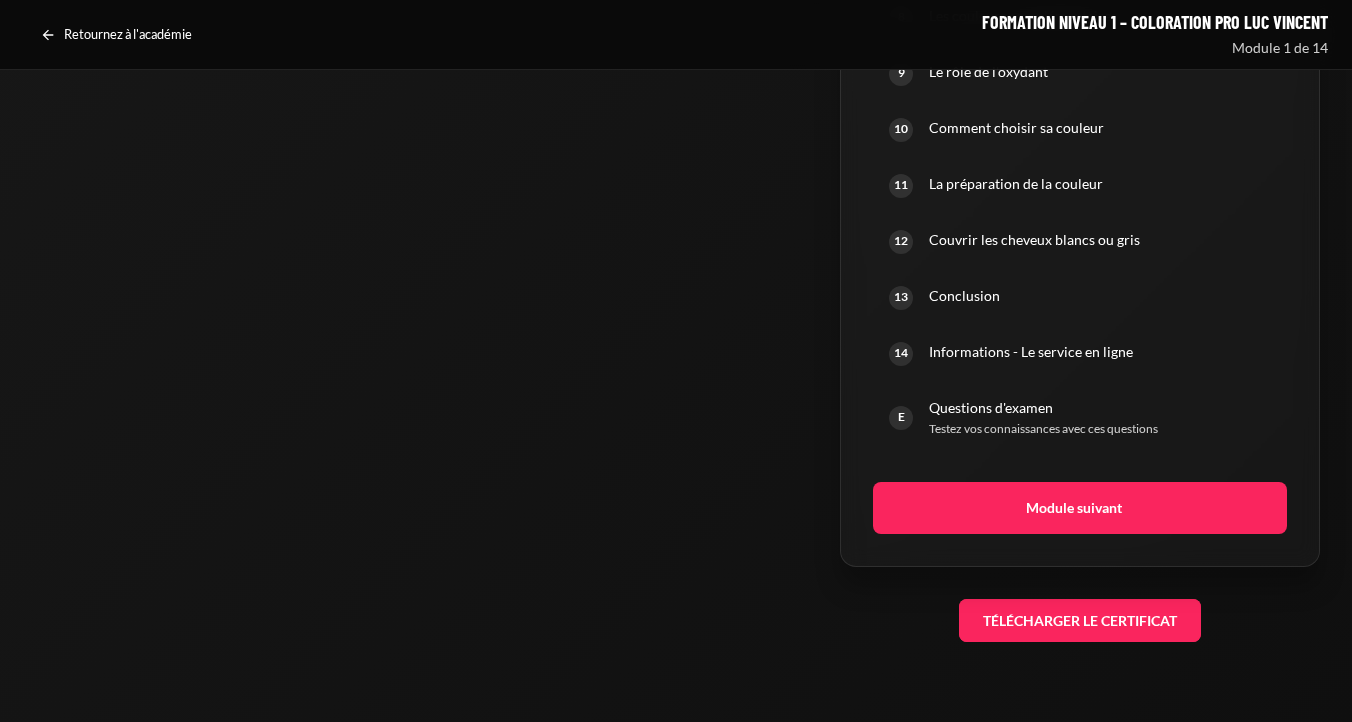 click on "Télécharger le certificat" at bounding box center [1080, 621] 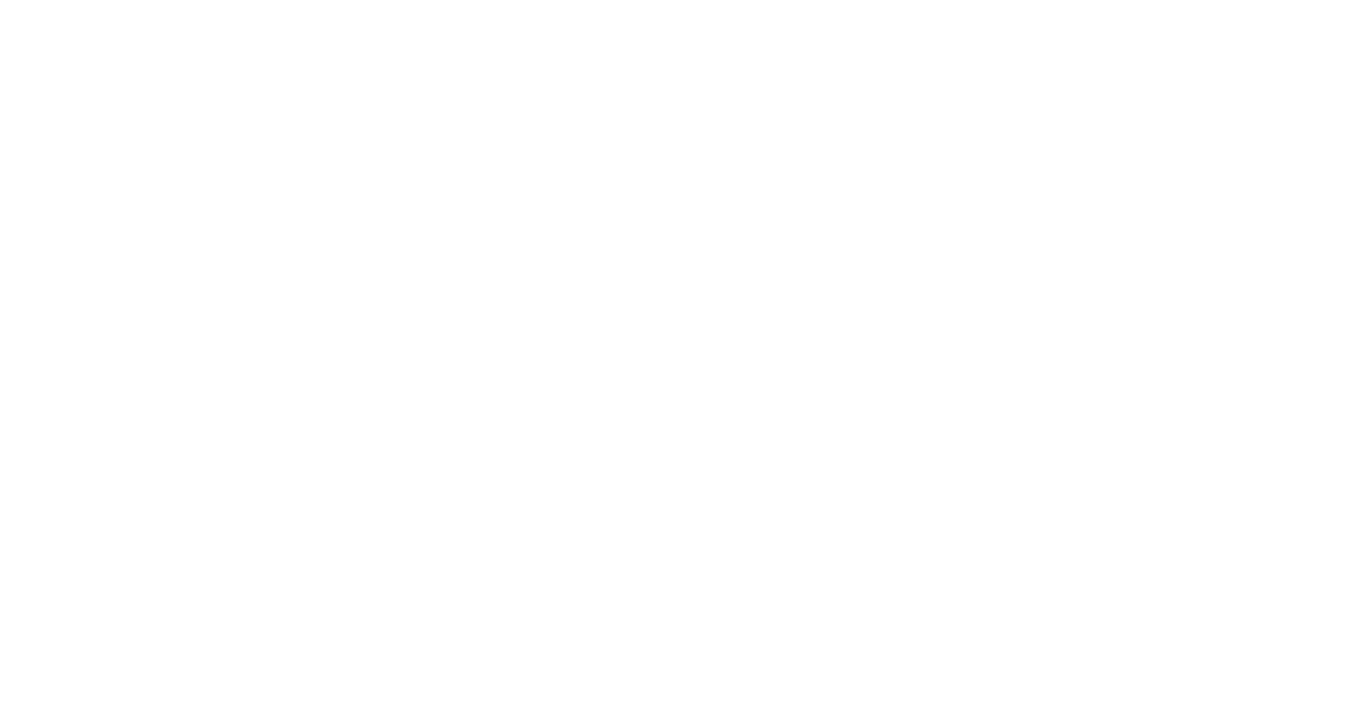 scroll, scrollTop: 1543, scrollLeft: 0, axis: vertical 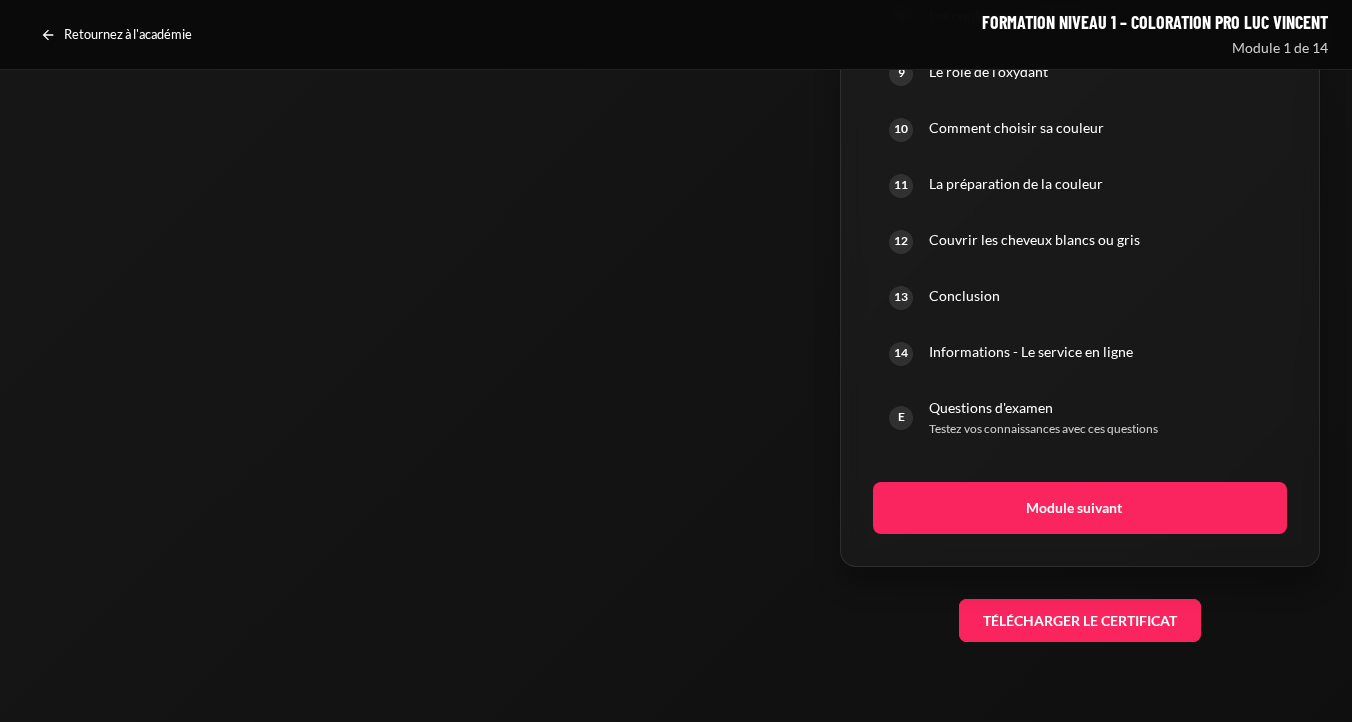 click on "Télécharger le certificat" at bounding box center [1080, 621] 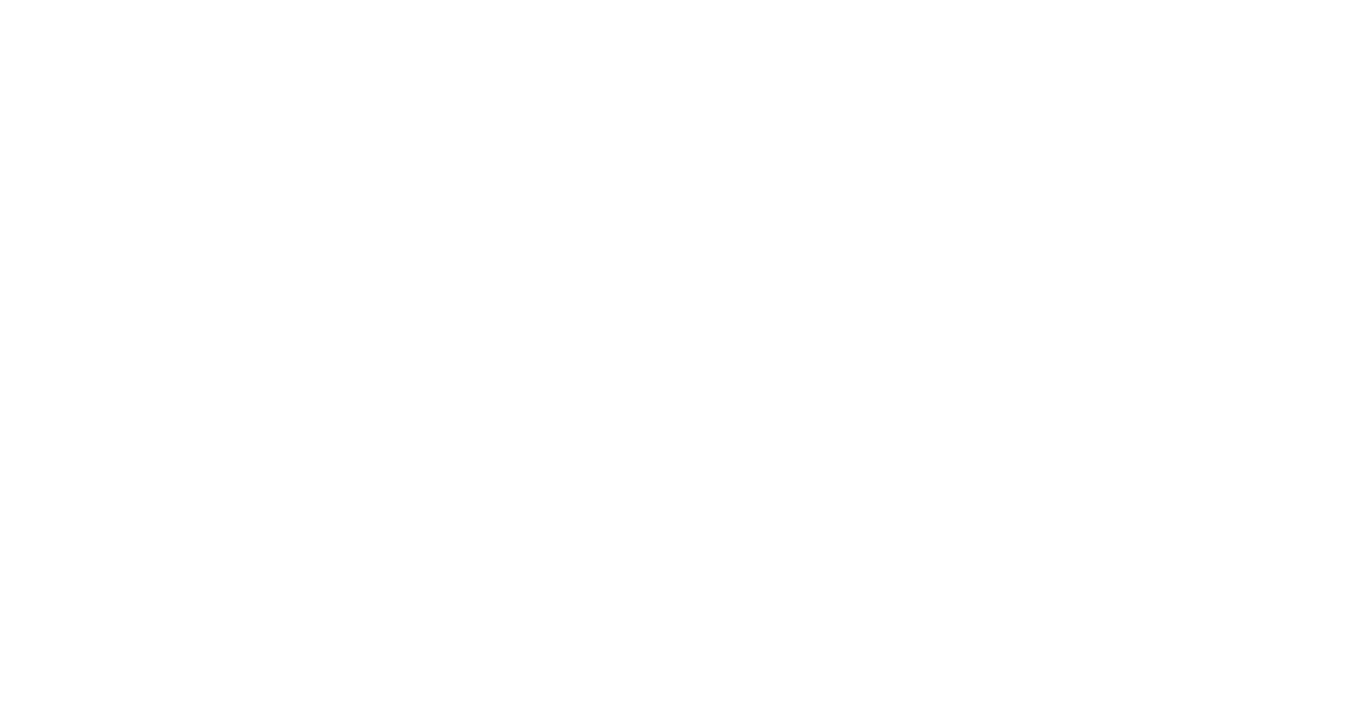 scroll, scrollTop: 1543, scrollLeft: 0, axis: vertical 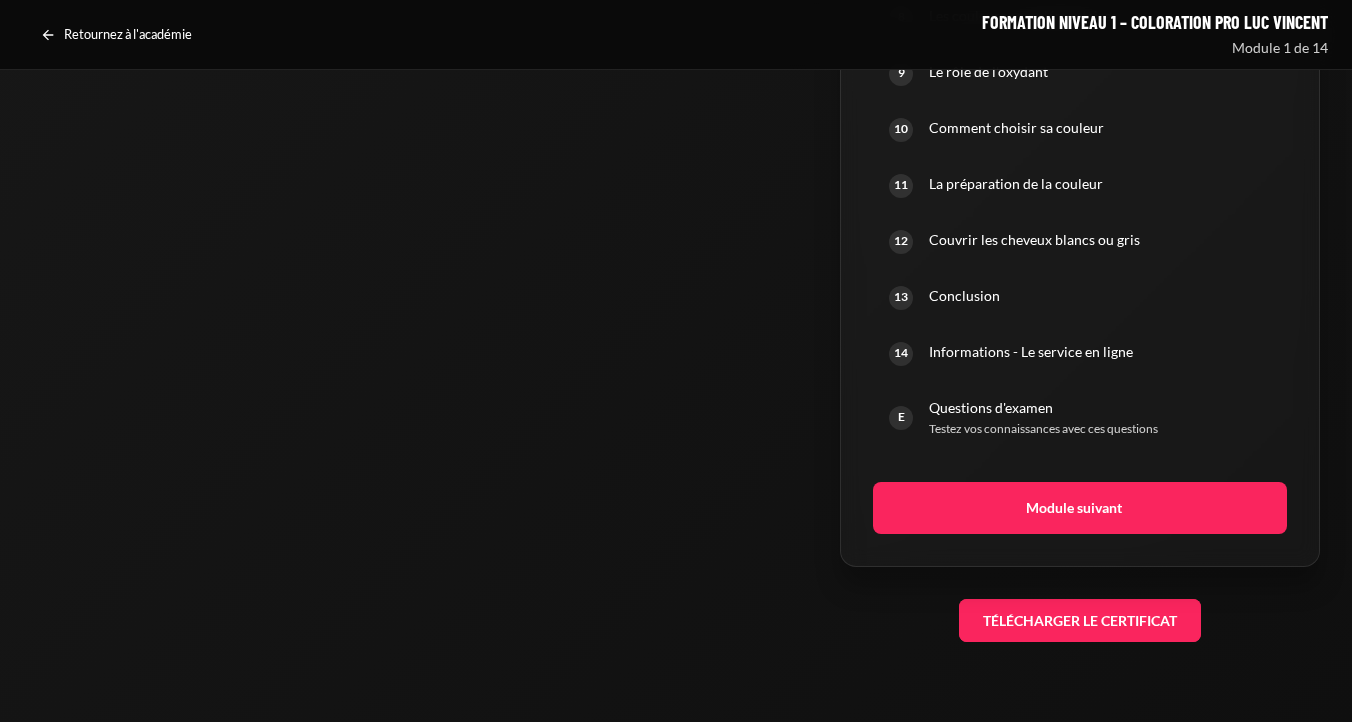 click on "Télécharger le certificat" at bounding box center (1080, 621) 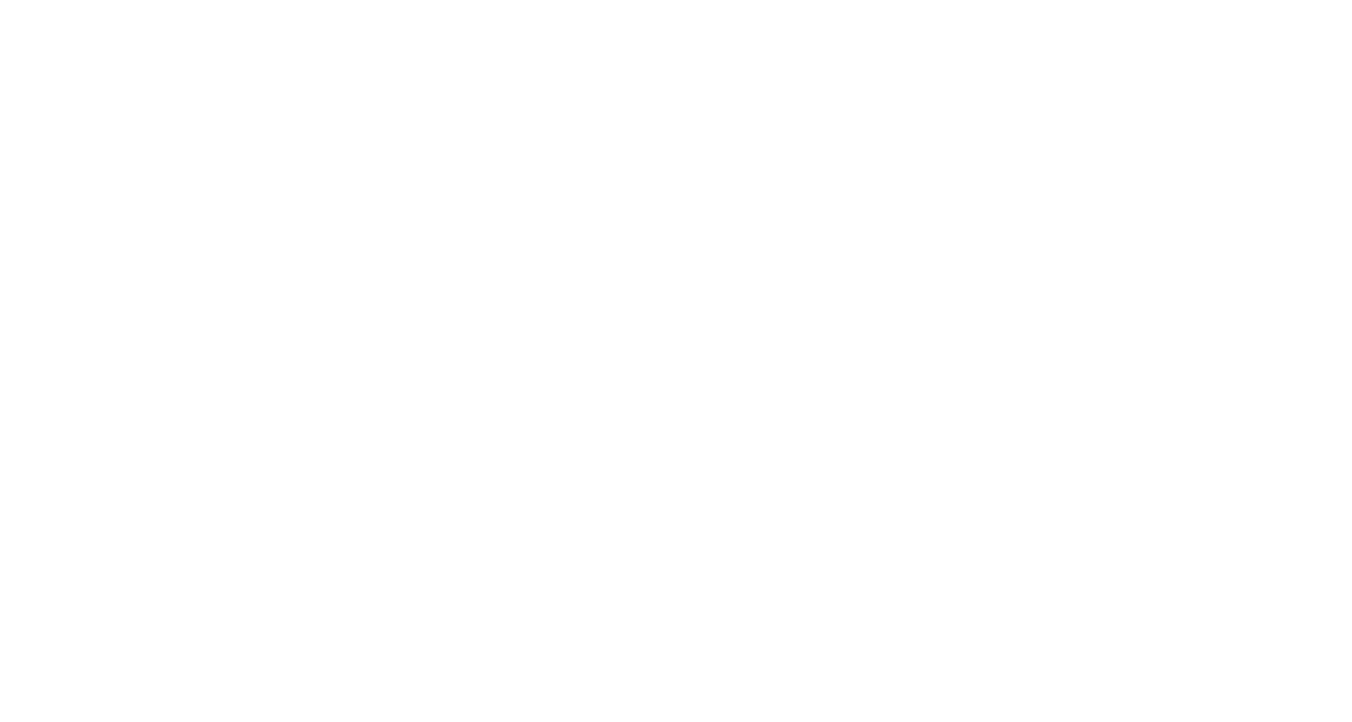 scroll, scrollTop: 1543, scrollLeft: 0, axis: vertical 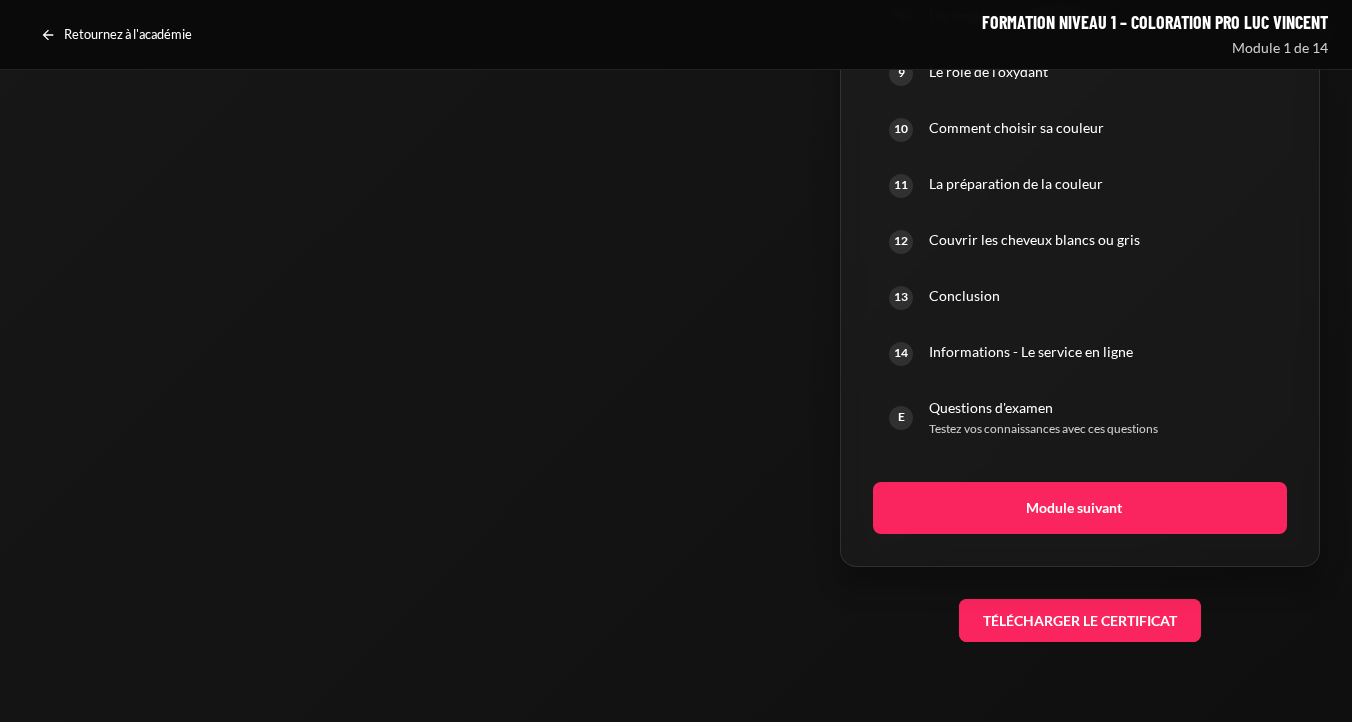 click on "Télécharger le certificat" at bounding box center (1080, 621) 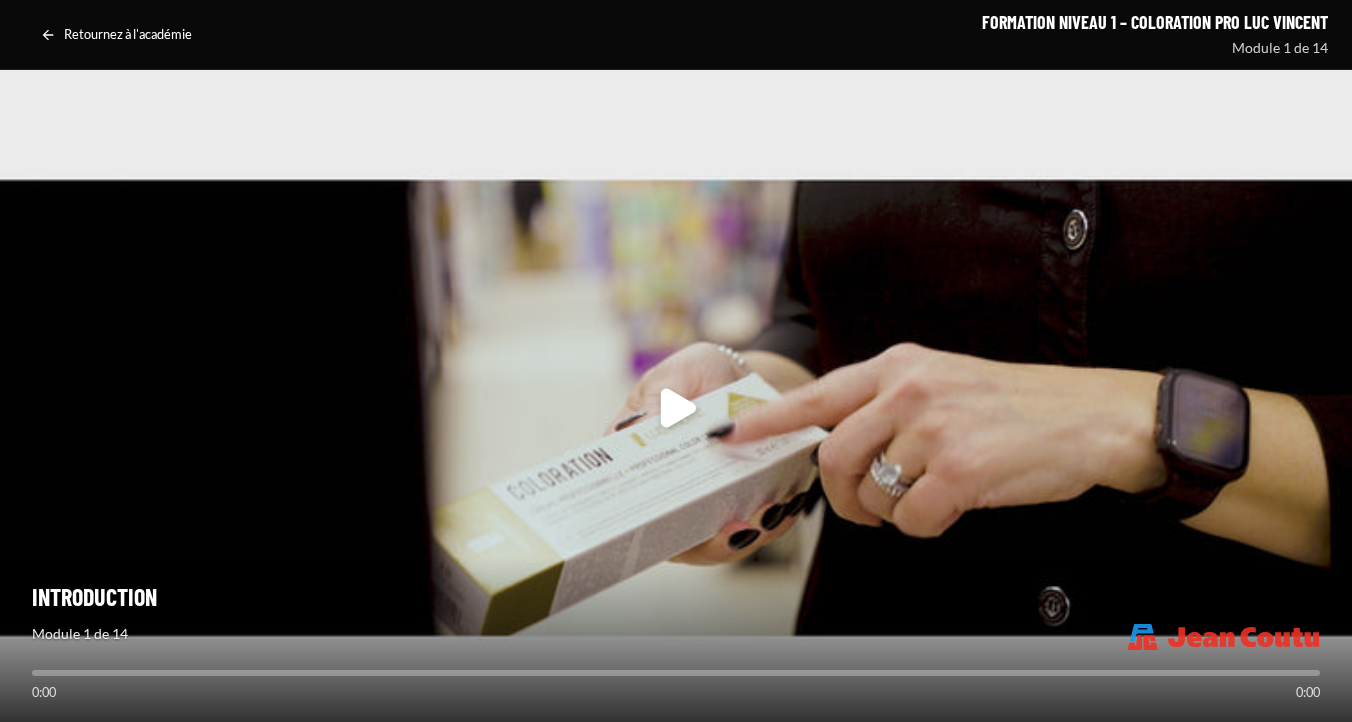 scroll, scrollTop: 1543, scrollLeft: 0, axis: vertical 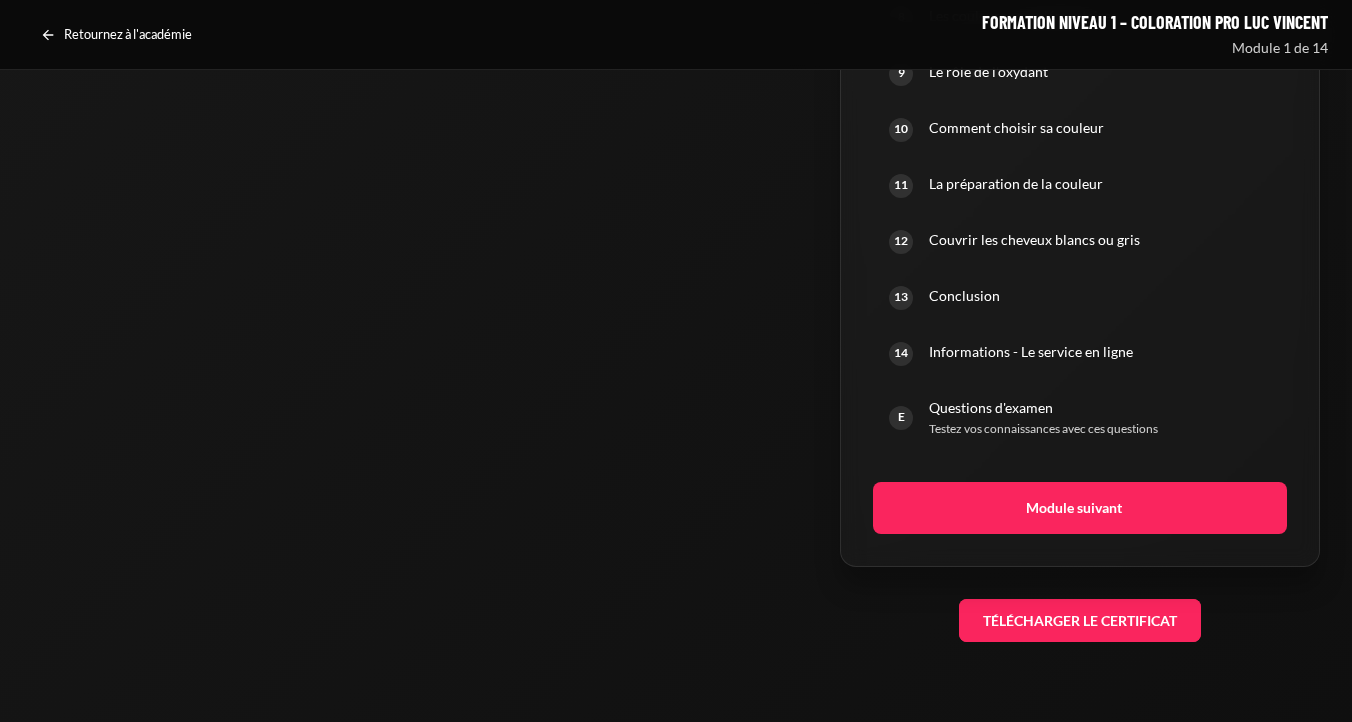 click on "Télécharger le certificat" at bounding box center (1080, 621) 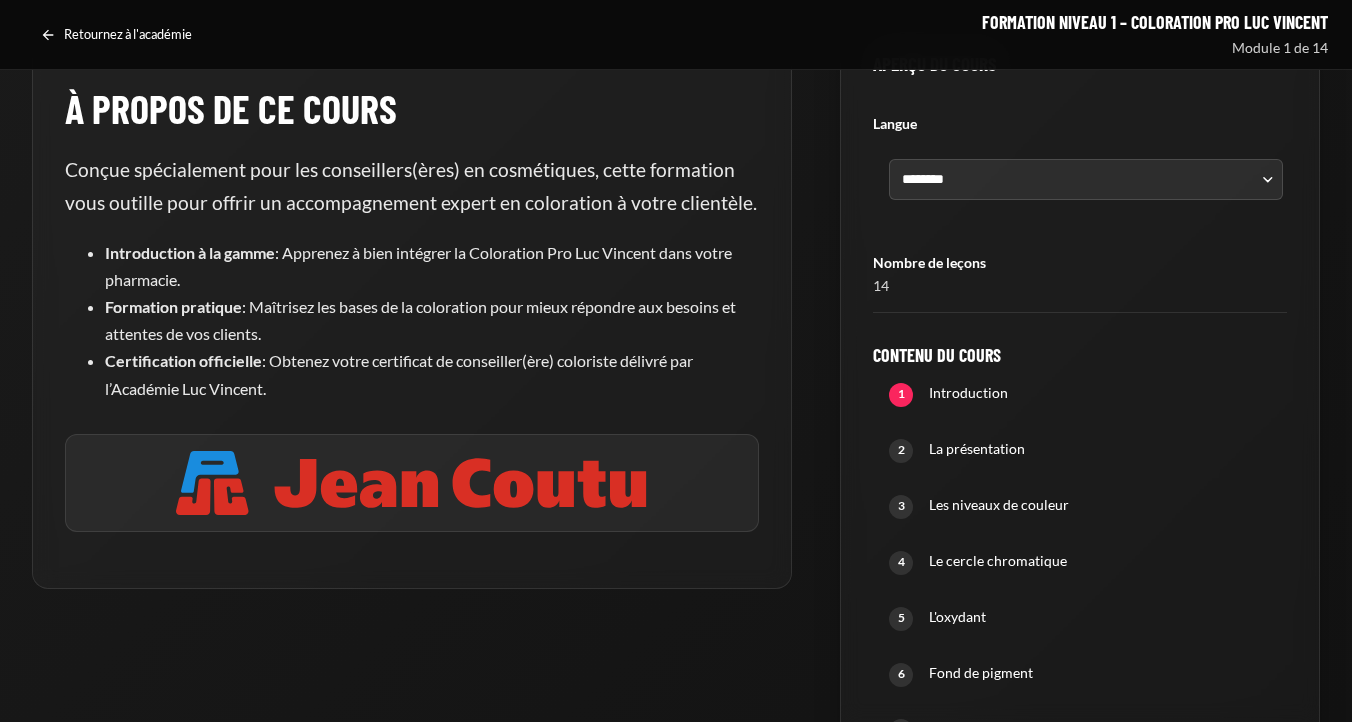 scroll, scrollTop: 1543, scrollLeft: 0, axis: vertical 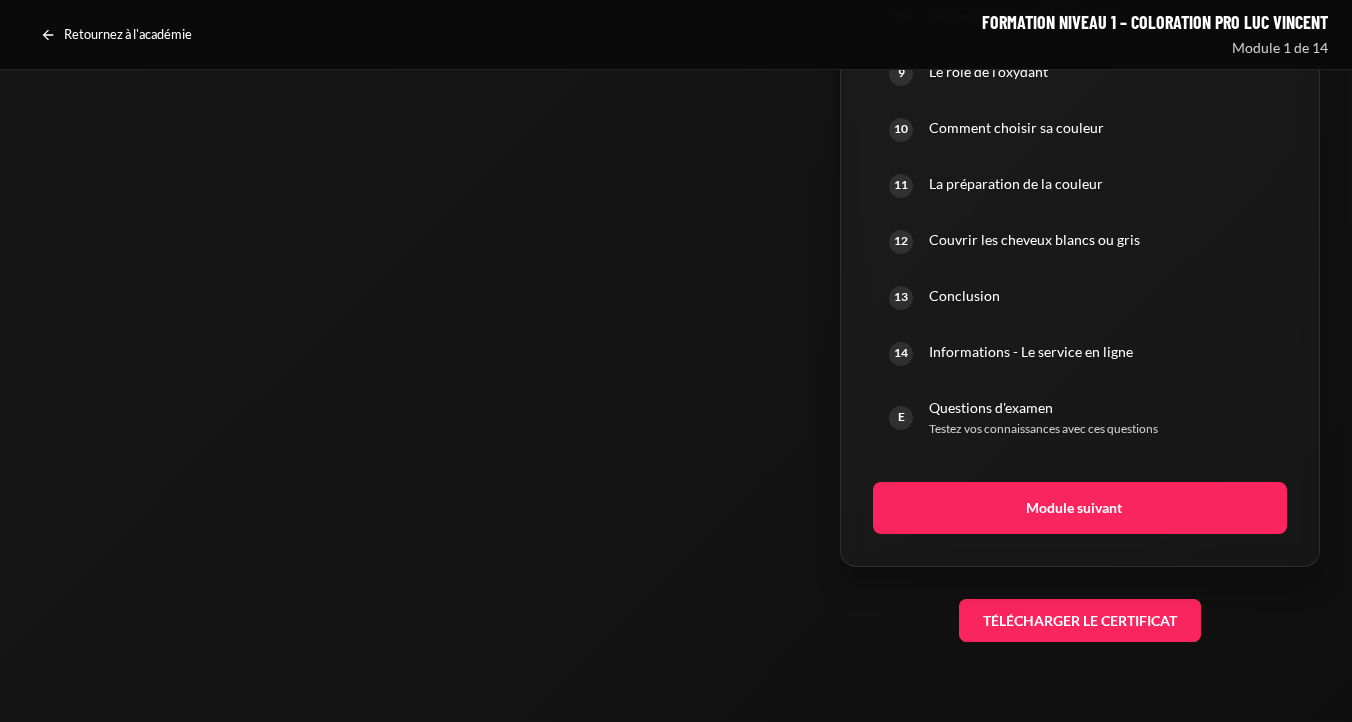 click on "Télécharger le certificat" at bounding box center (1080, 621) 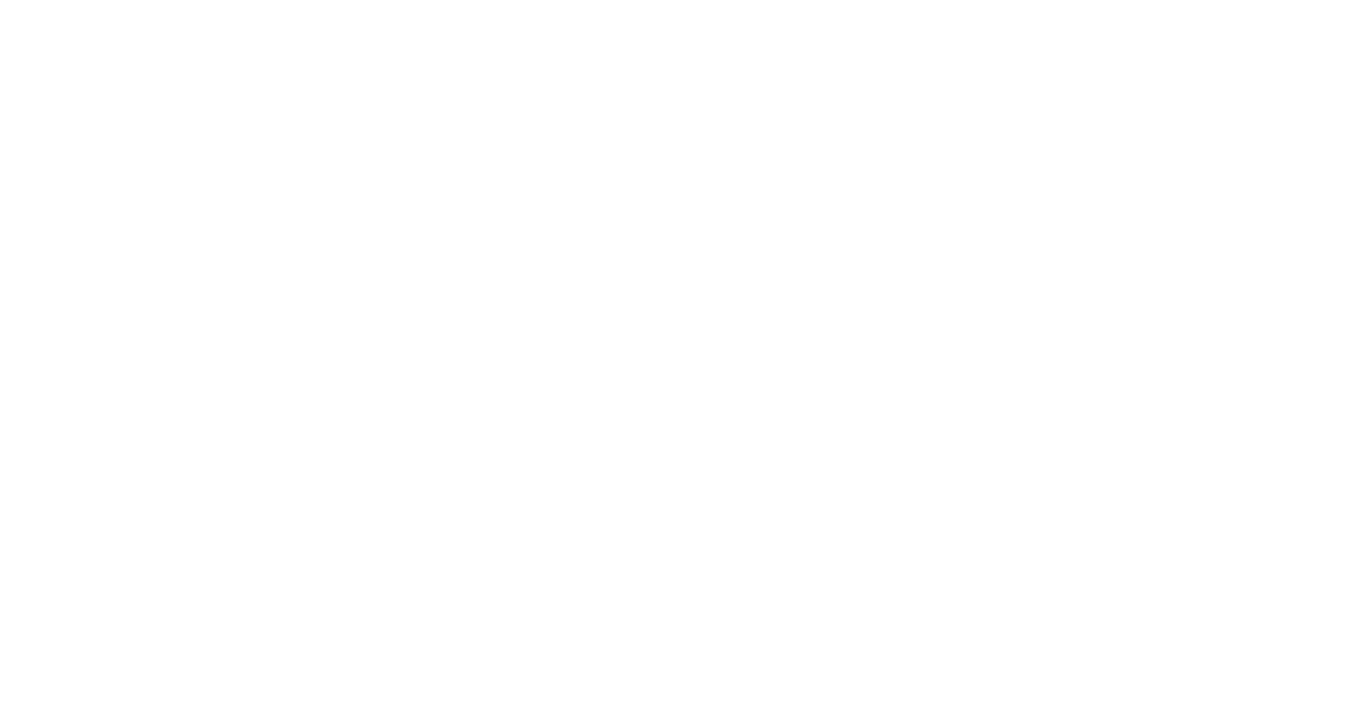 scroll, scrollTop: 1543, scrollLeft: 0, axis: vertical 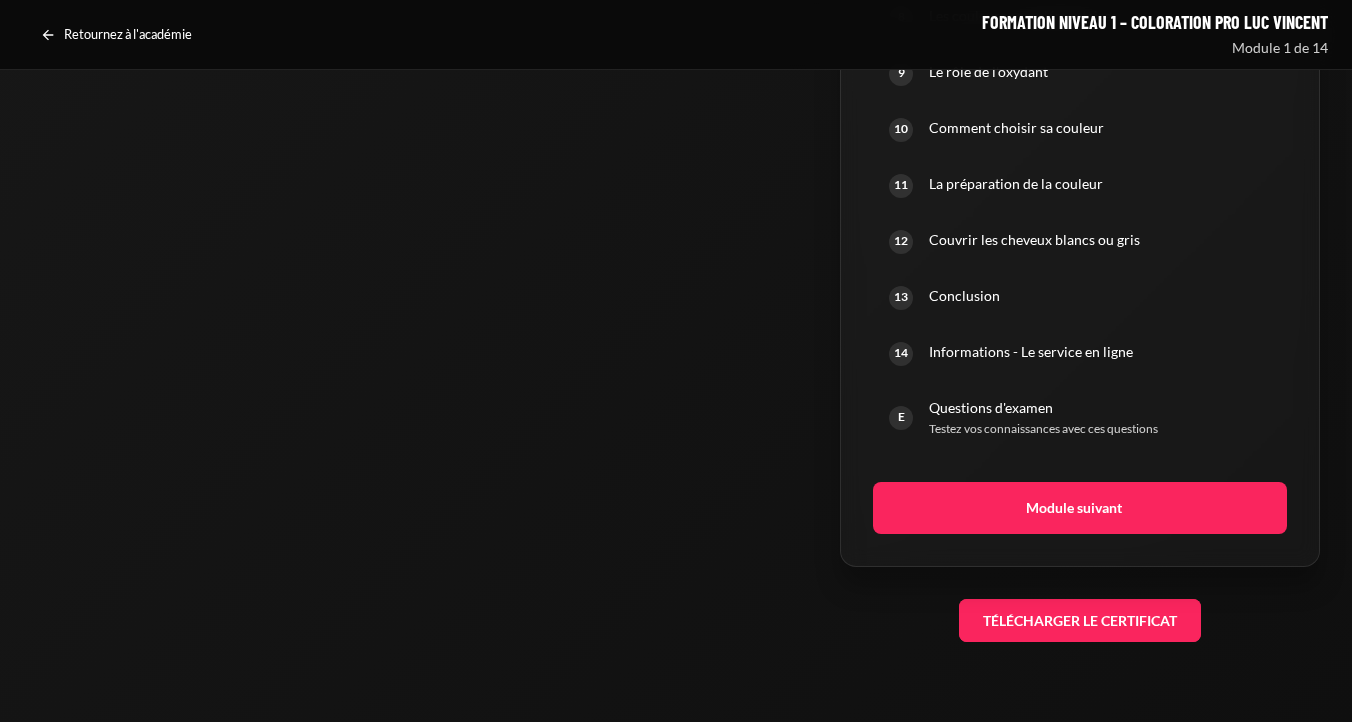 click on "Télécharger le certificat" at bounding box center [1080, 621] 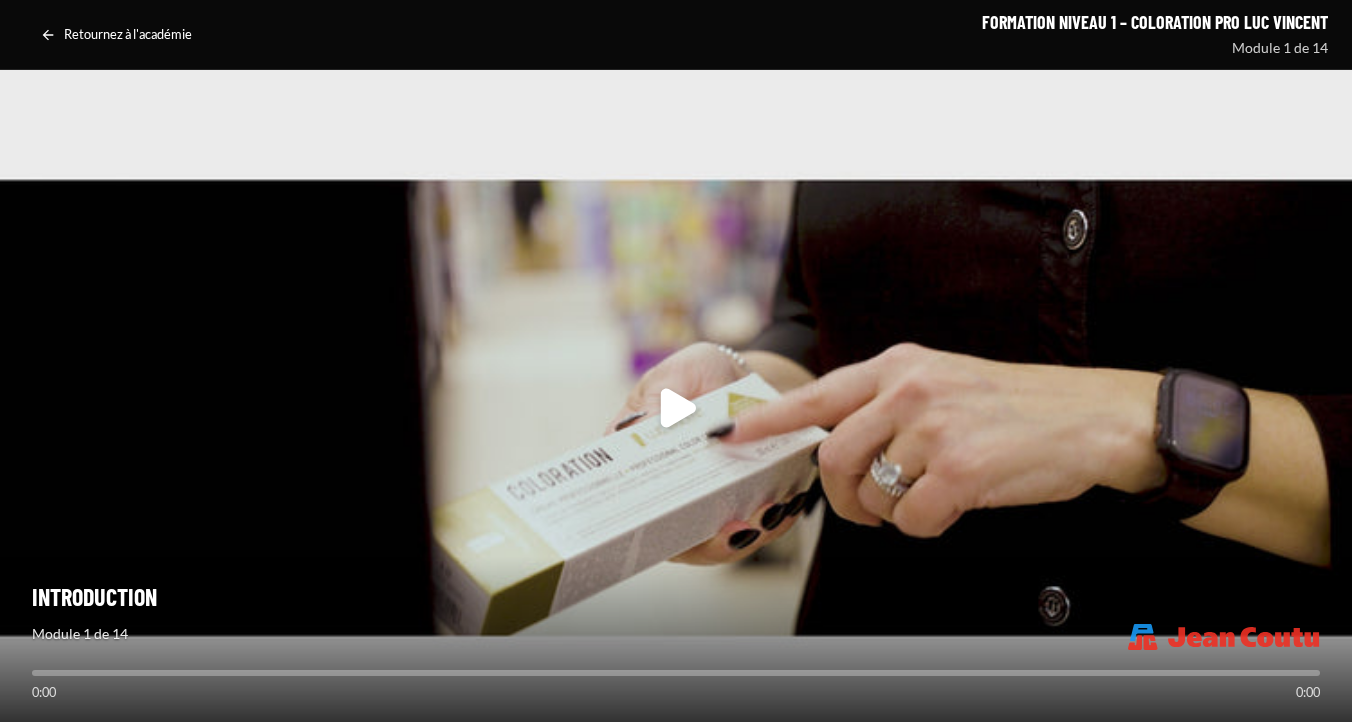 scroll, scrollTop: 1543, scrollLeft: 0, axis: vertical 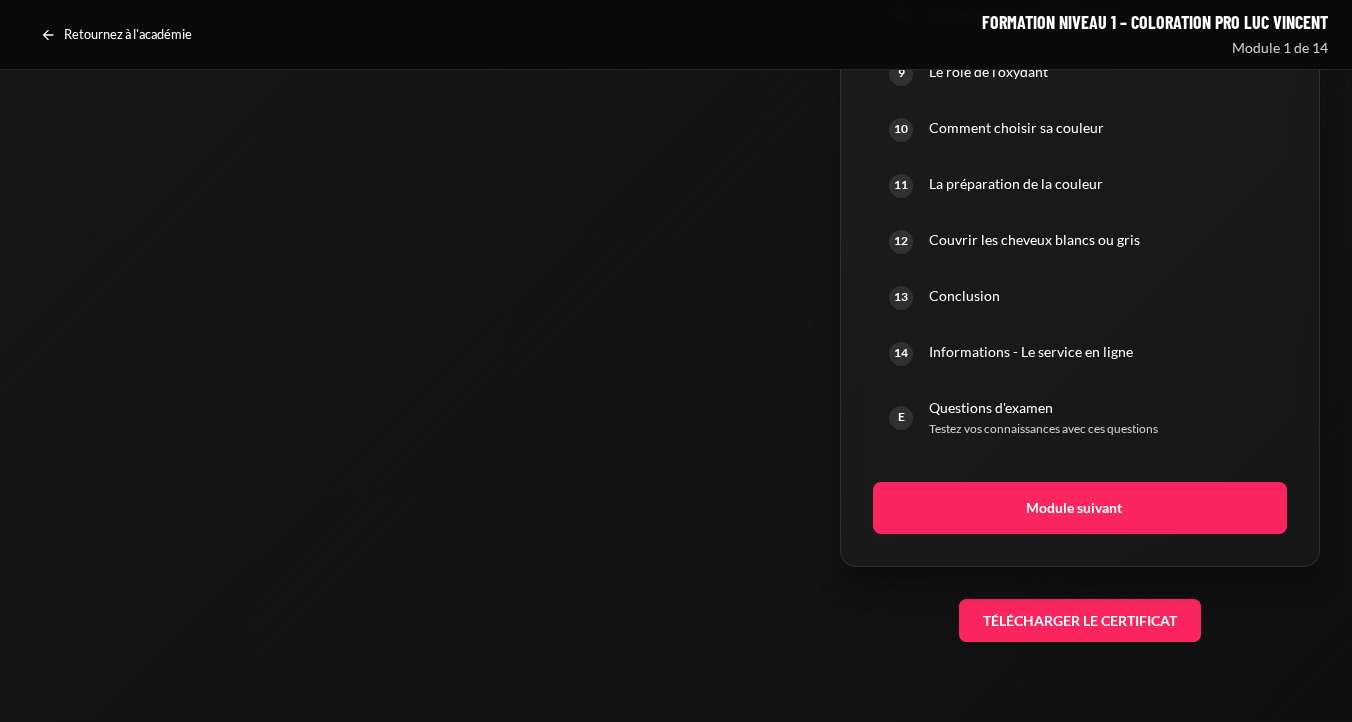 click on "Télécharger le certificat" at bounding box center [1080, 621] 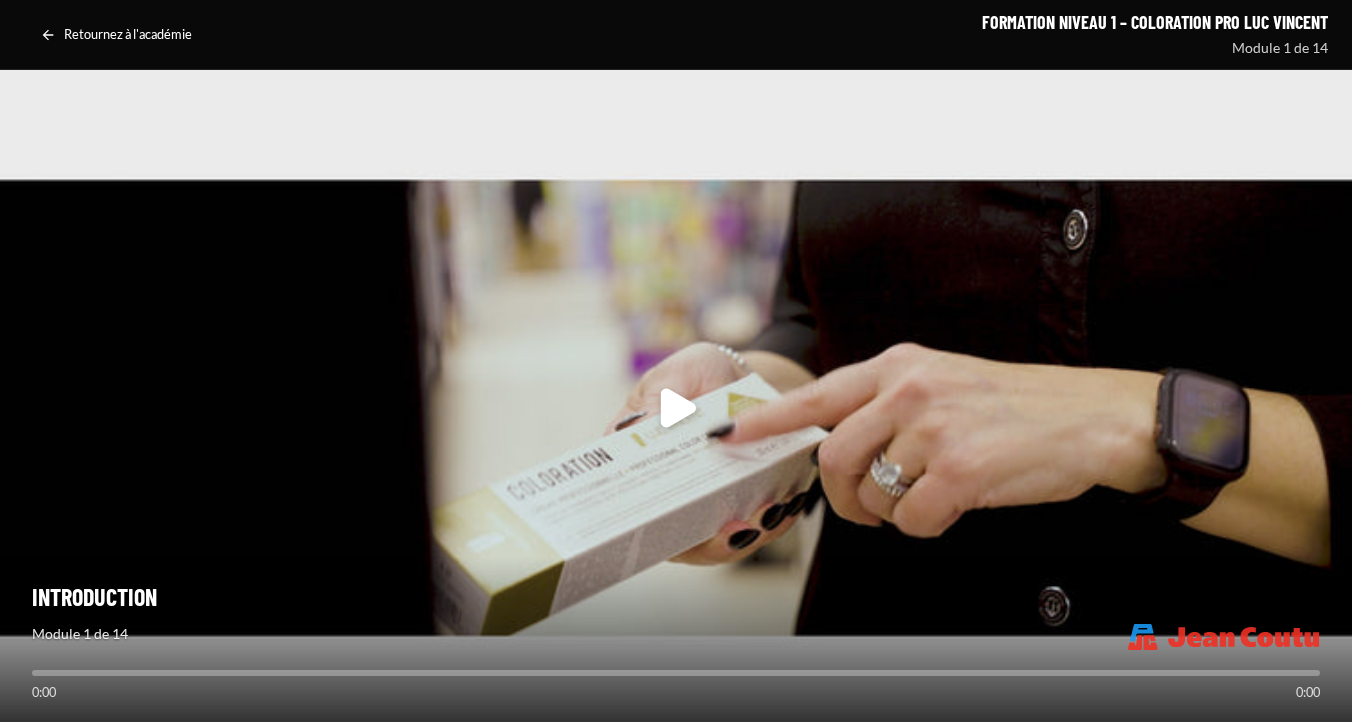 scroll, scrollTop: 1543, scrollLeft: 0, axis: vertical 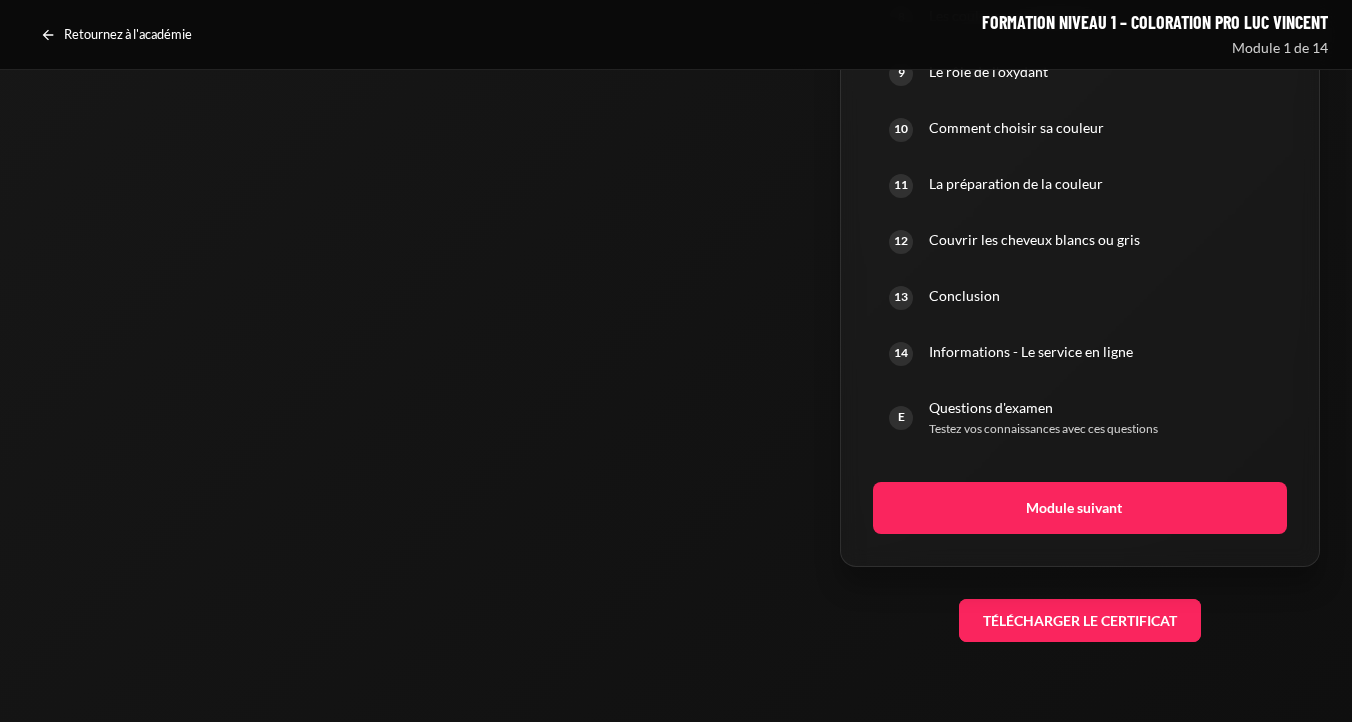click on "Télécharger le certificat" at bounding box center (1080, 621) 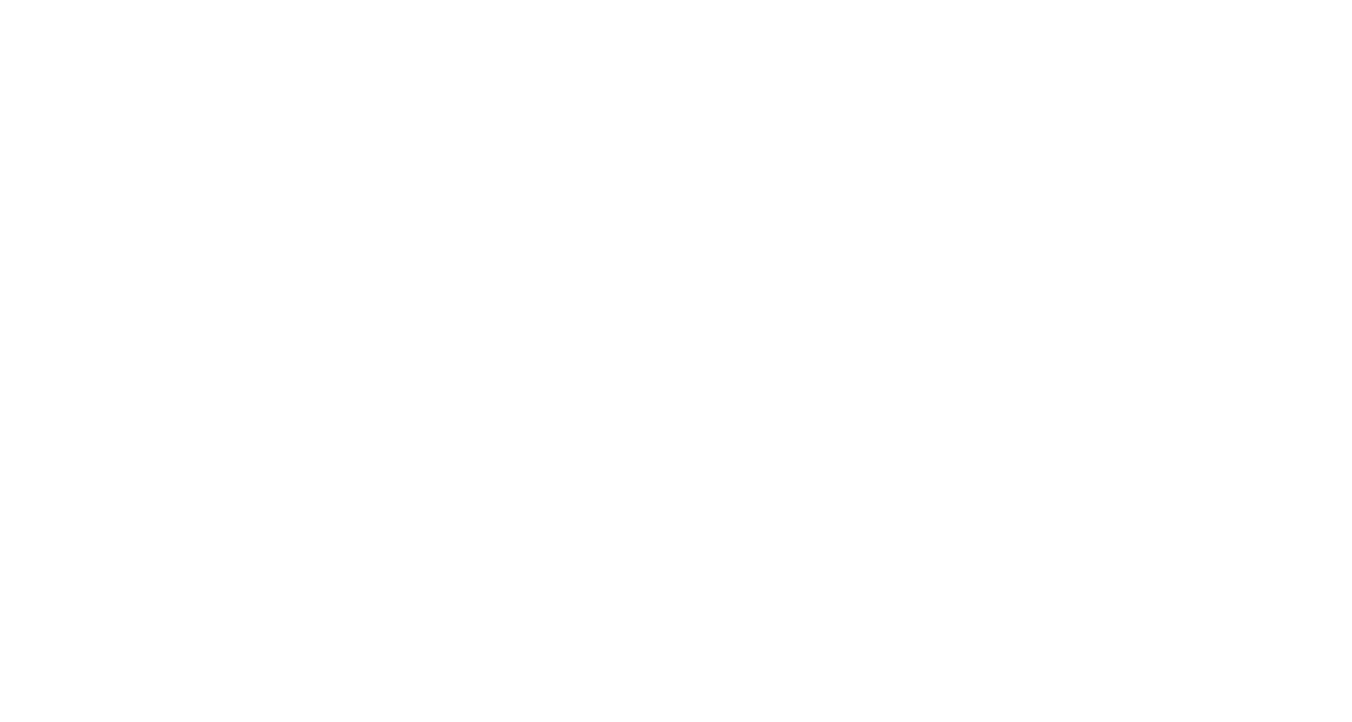 scroll, scrollTop: 1543, scrollLeft: 0, axis: vertical 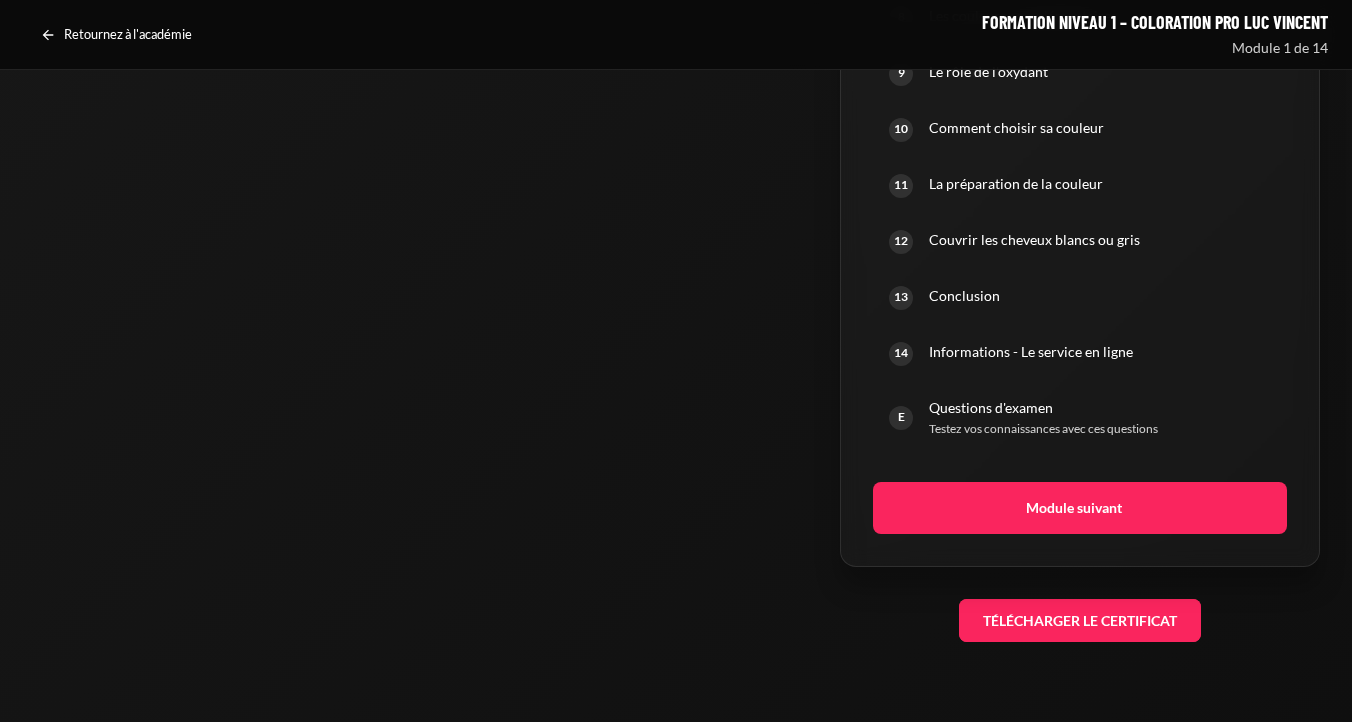 click on "Télécharger le certificat" at bounding box center (1080, 621) 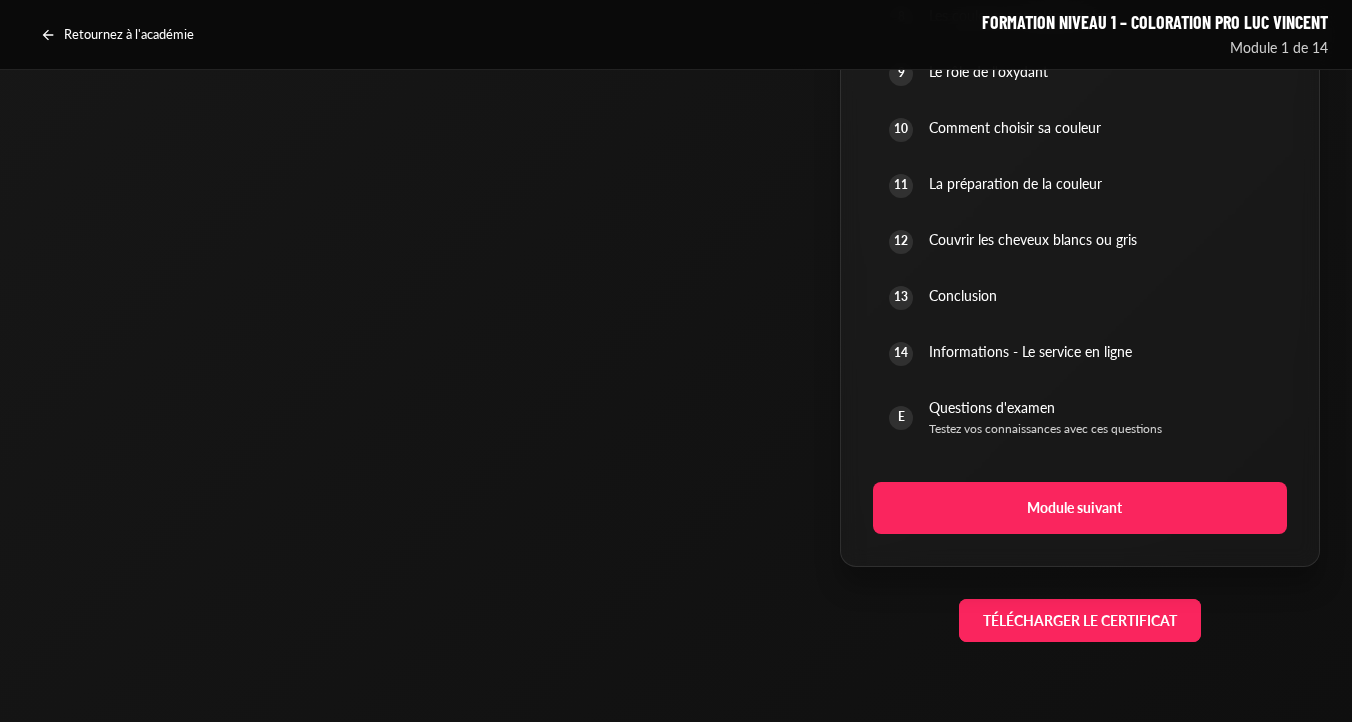 scroll, scrollTop: 1543, scrollLeft: 0, axis: vertical 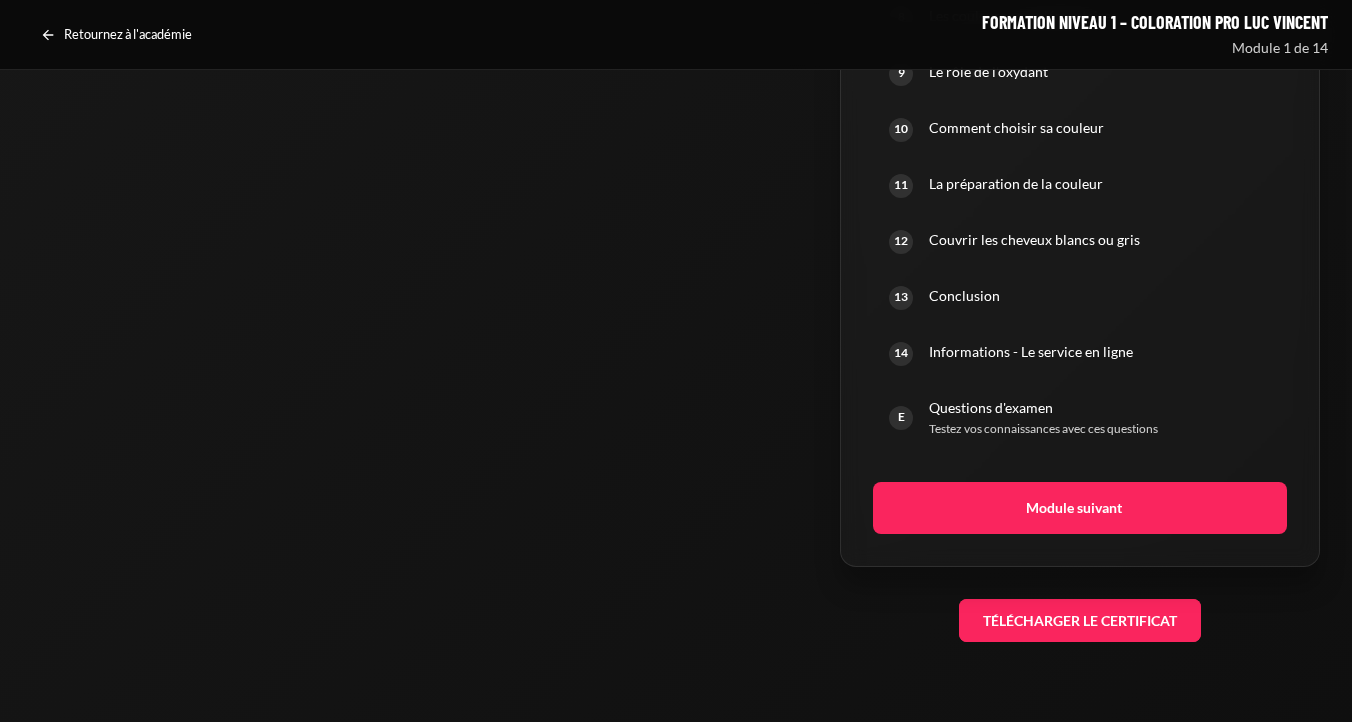 click on "Télécharger le certificat" at bounding box center [1080, 621] 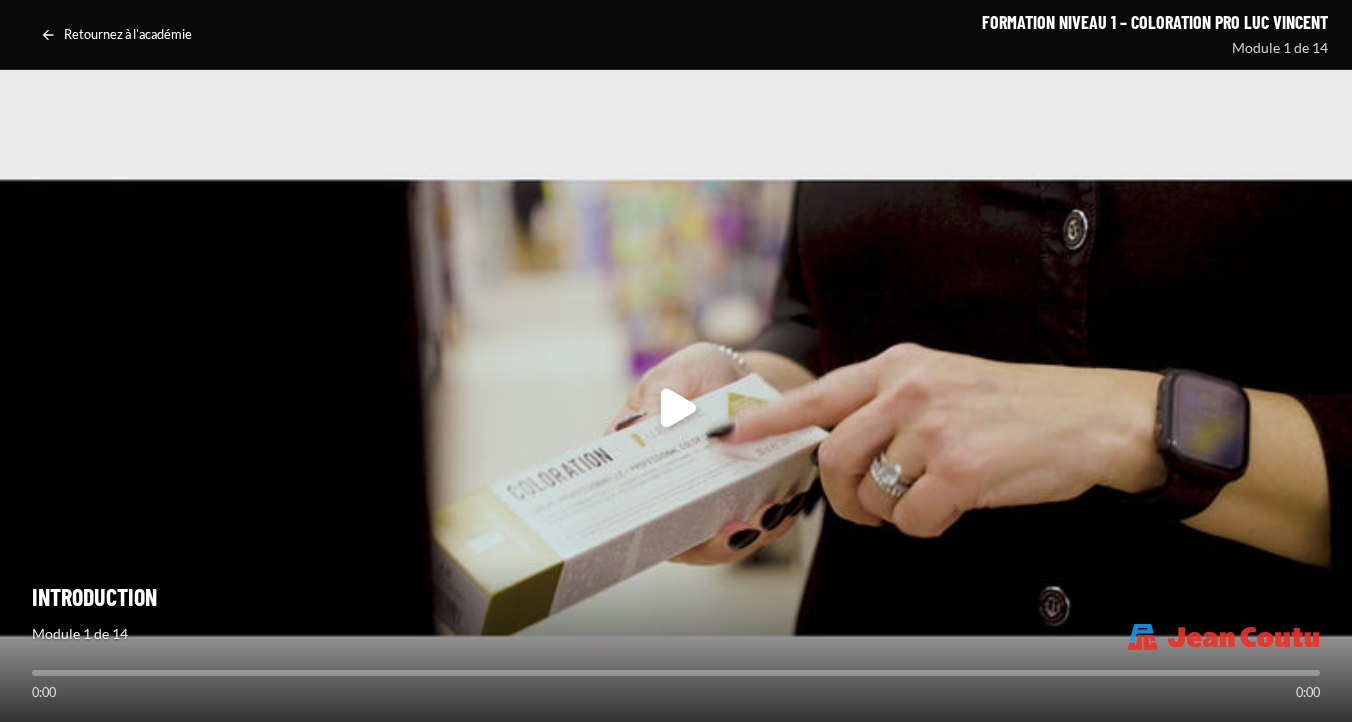 scroll, scrollTop: 1543, scrollLeft: 0, axis: vertical 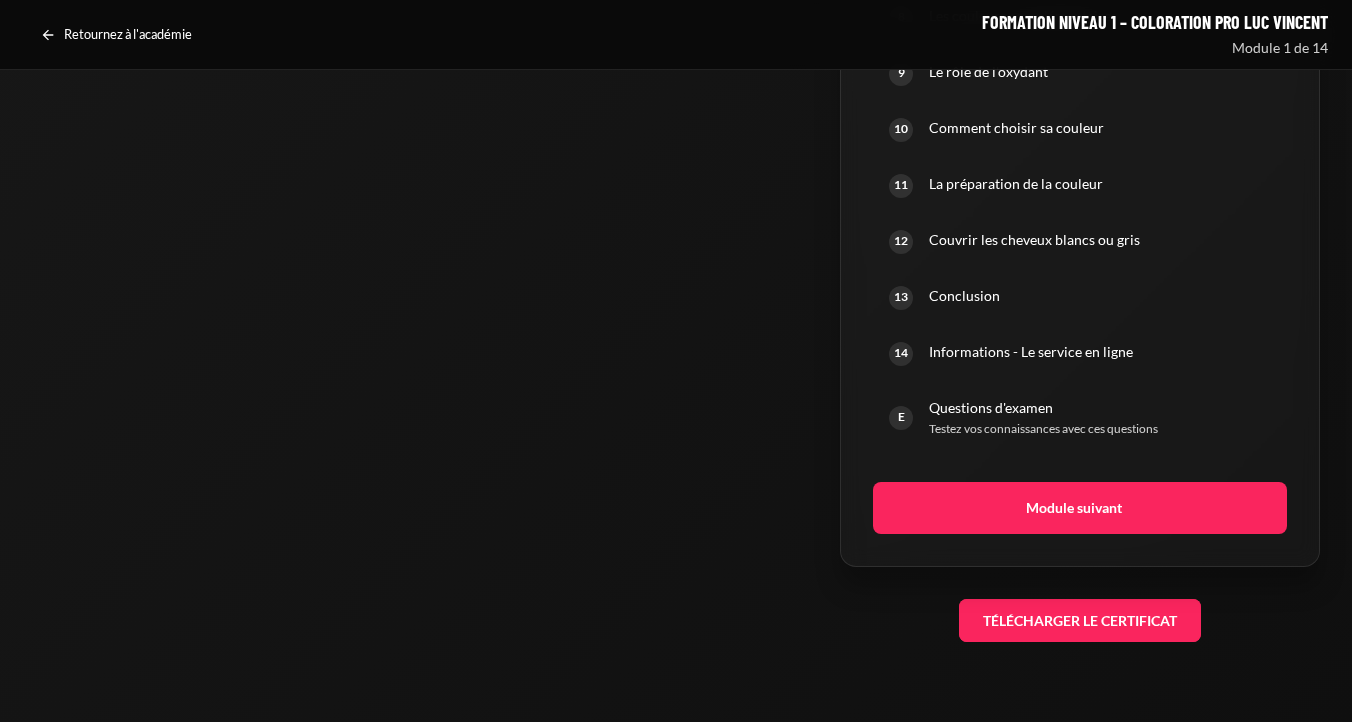 click on "Télécharger le certificat" at bounding box center (1080, 621) 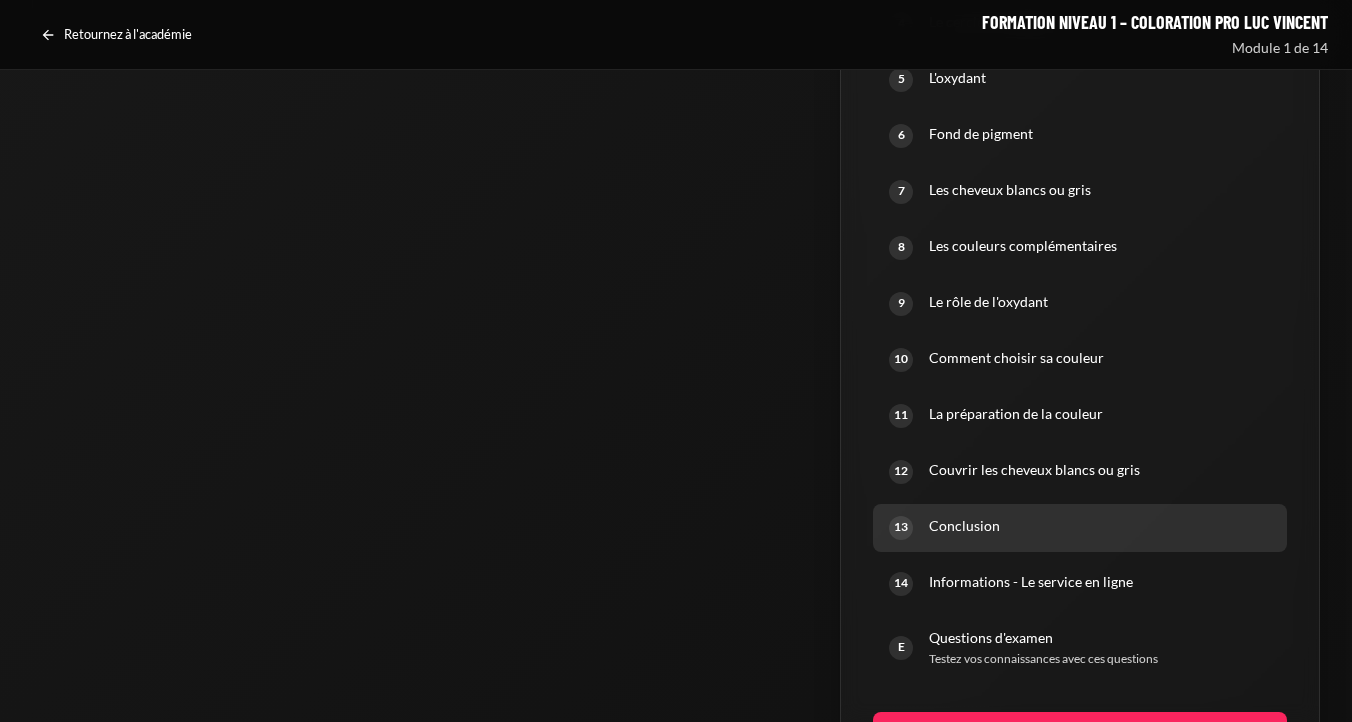 scroll, scrollTop: 1543, scrollLeft: 0, axis: vertical 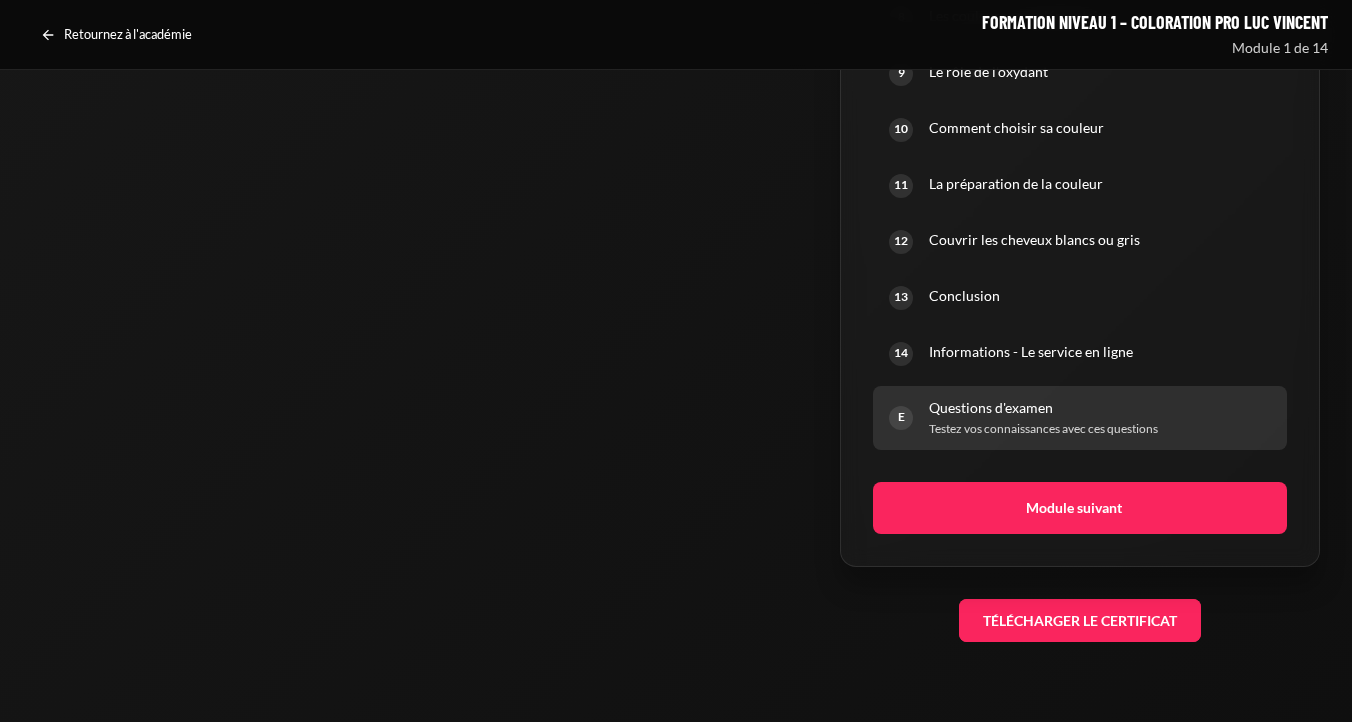 click on "E
Questions d'examen
Testez vos connaissances avec ces questions" at bounding box center [1080, 418] 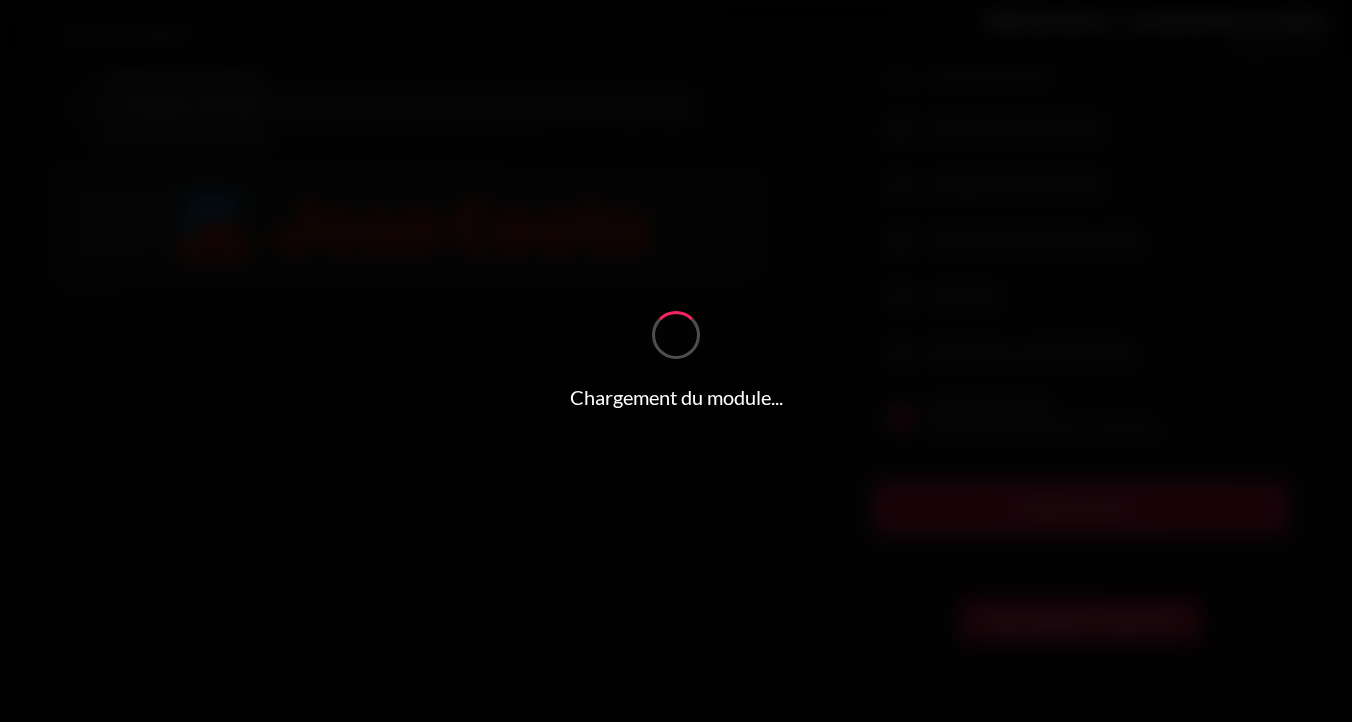 scroll, scrollTop: 797, scrollLeft: 0, axis: vertical 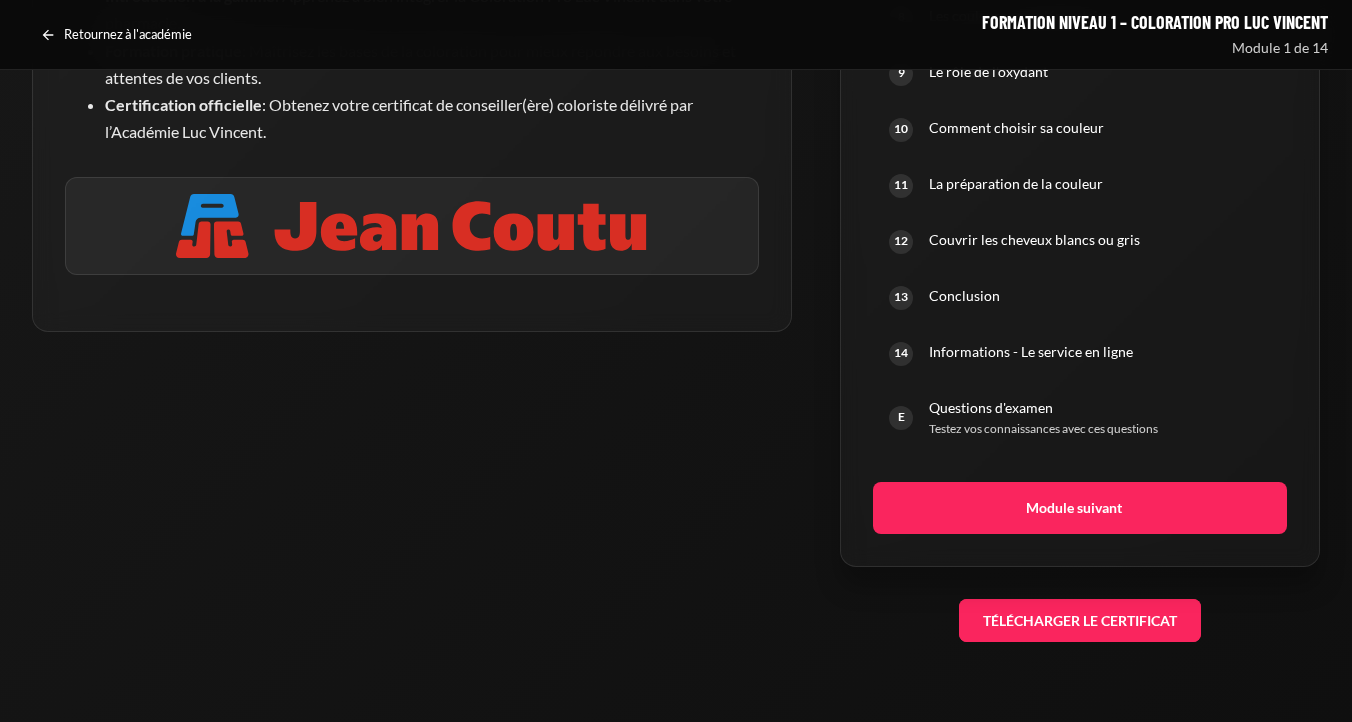 click on "Contenu du cours
1
Introduction
2
La présentation
3
Les niveaux de couleur
4 5 L'oxydant 6 7 8 9" at bounding box center (1080, 13) 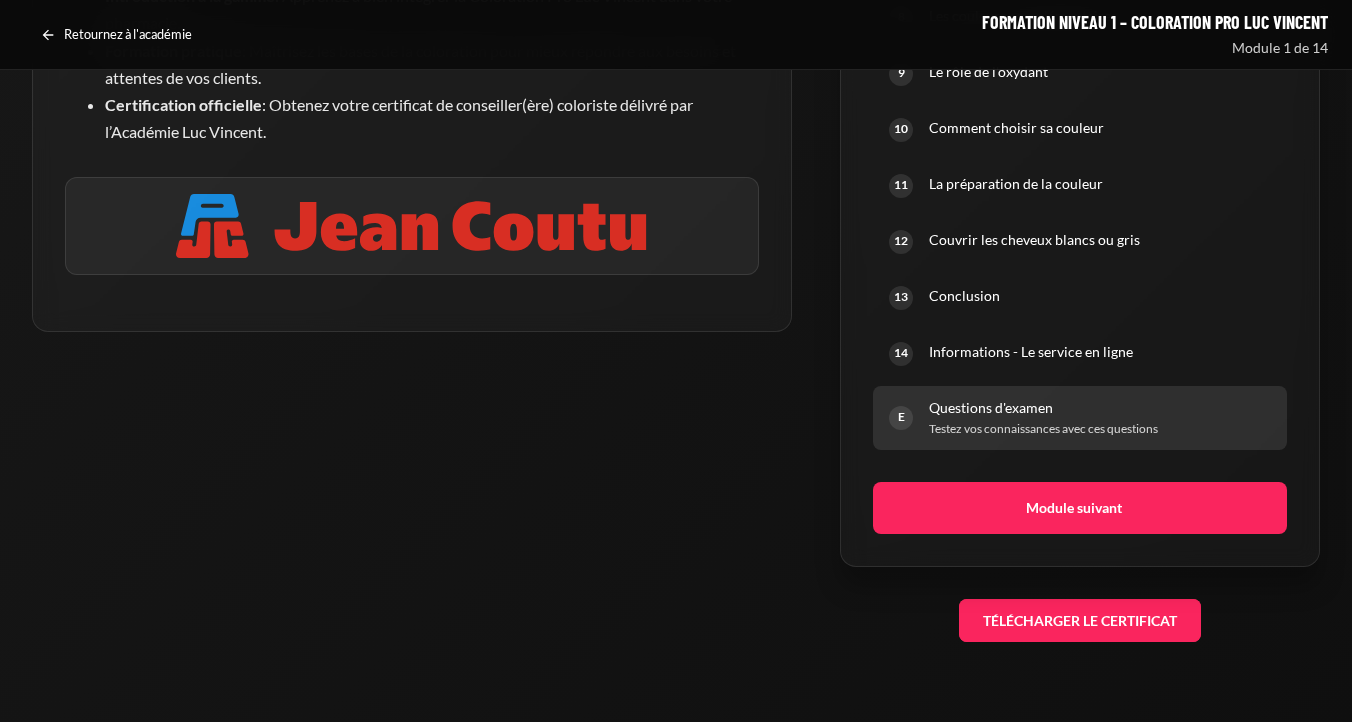 click on "Questions d'examen" at bounding box center [1100, 408] 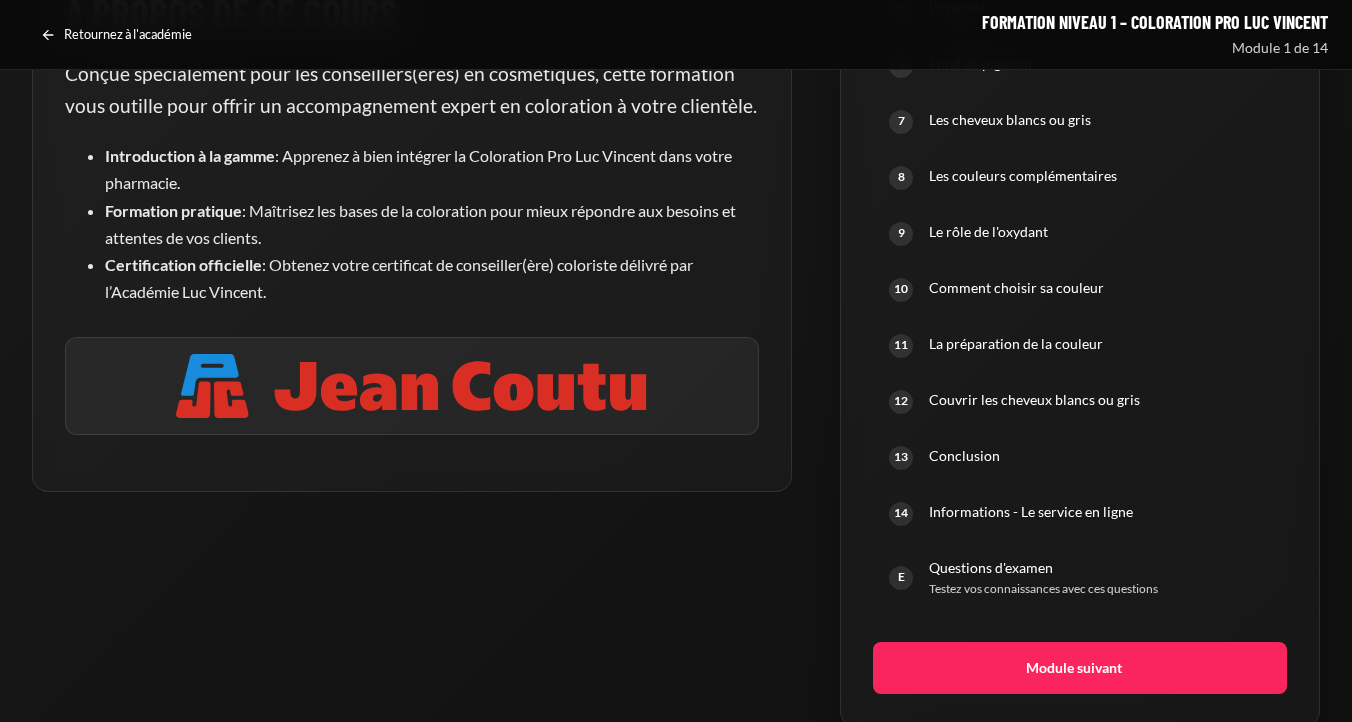 scroll, scrollTop: 797, scrollLeft: 0, axis: vertical 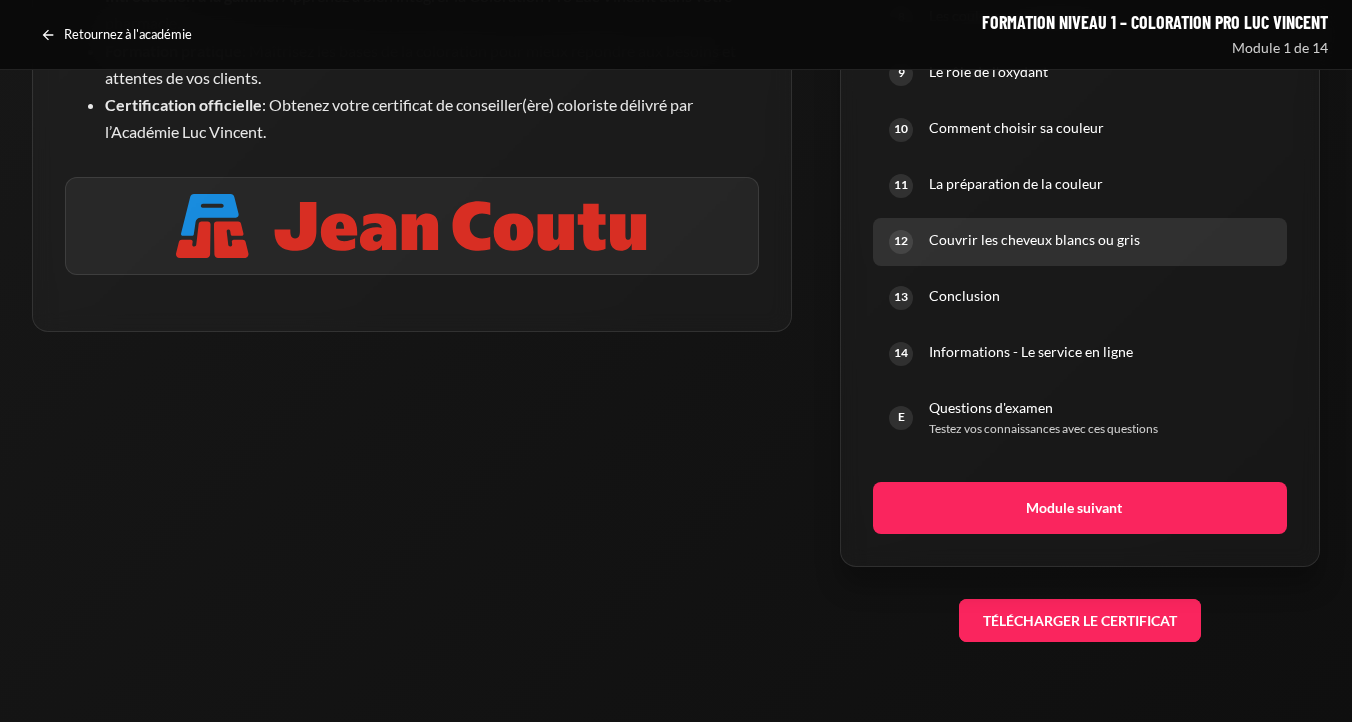 click on "Couvrir les cheveux blancs ou gris" at bounding box center [1100, 240] 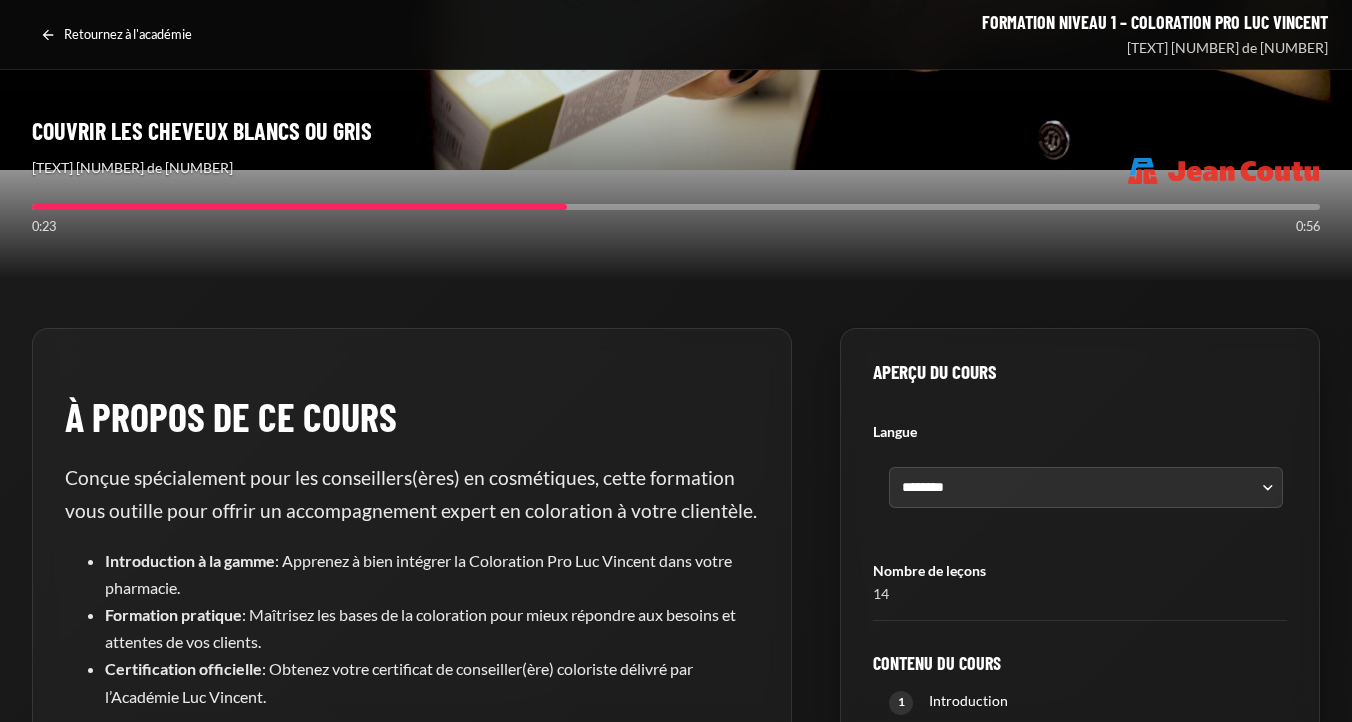 scroll, scrollTop: 0, scrollLeft: 0, axis: both 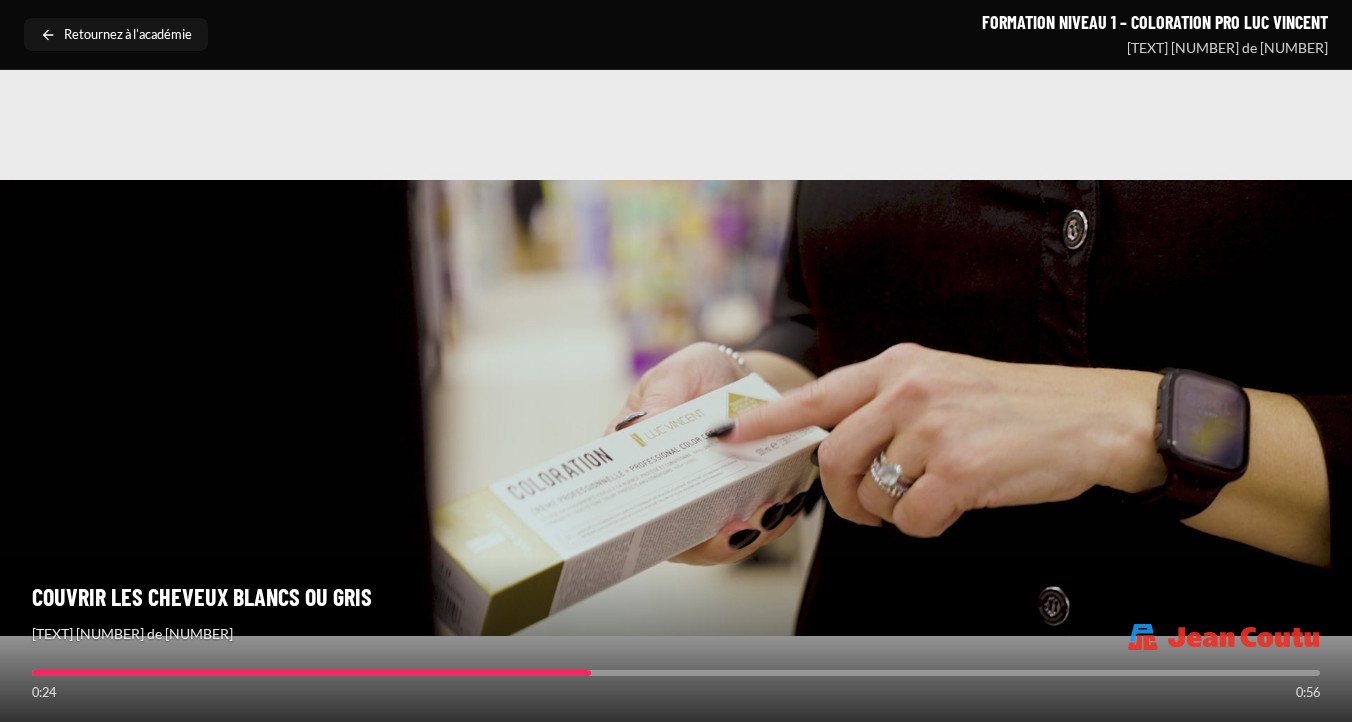 click on "Retournez à l'académie" at bounding box center (128, 35) 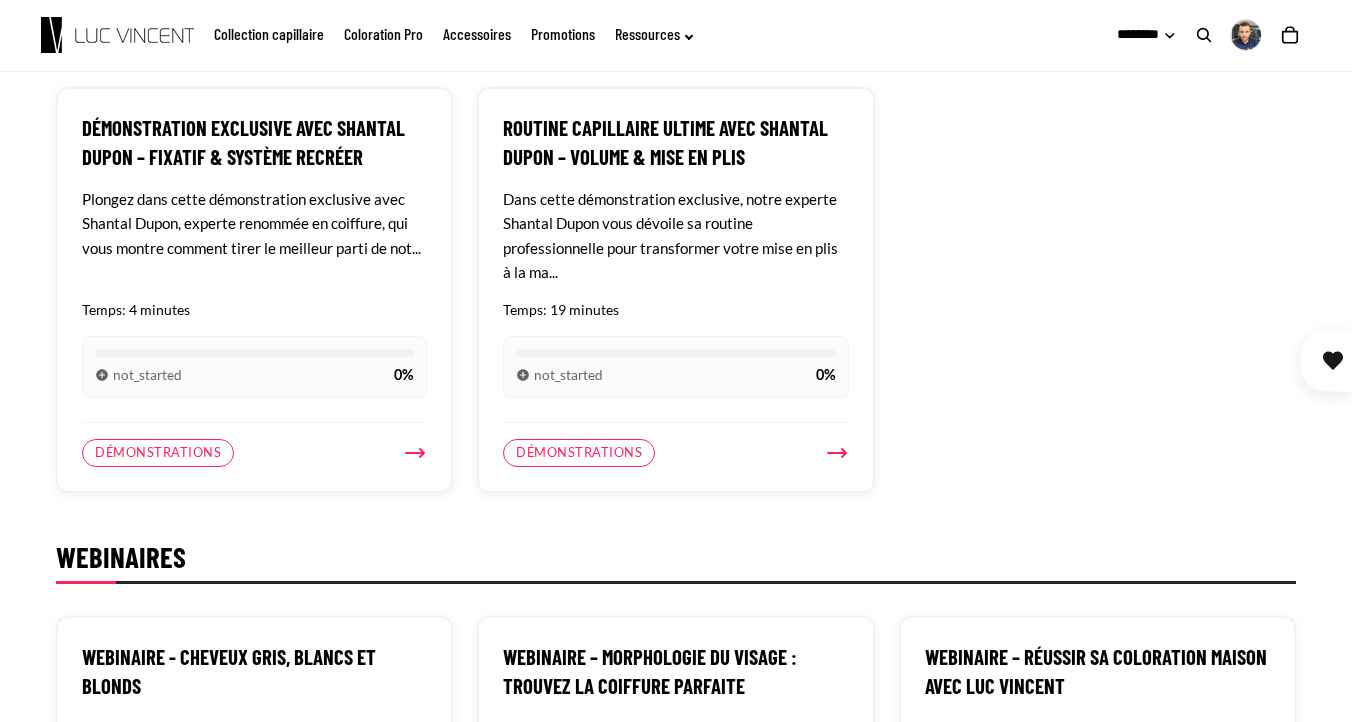 scroll, scrollTop: 1616, scrollLeft: 0, axis: vertical 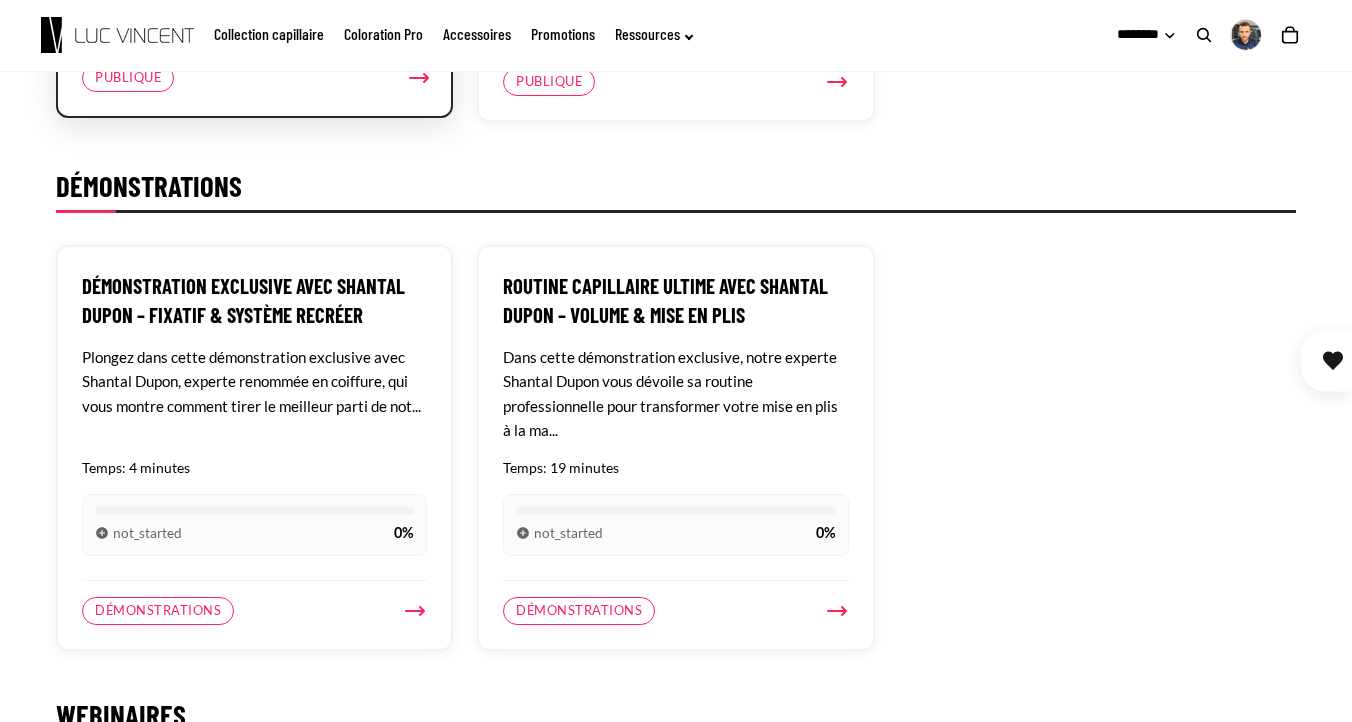 click on "Maîtriser le volume en 3 étapes avec [NAME]
[NAME] vous accompagne à travers trois modules pratiques pour apprendre à créer du volume durable, léger et adapté à tous les types de cheveux...
completed
100%
Publique" at bounding box center (254, -67) 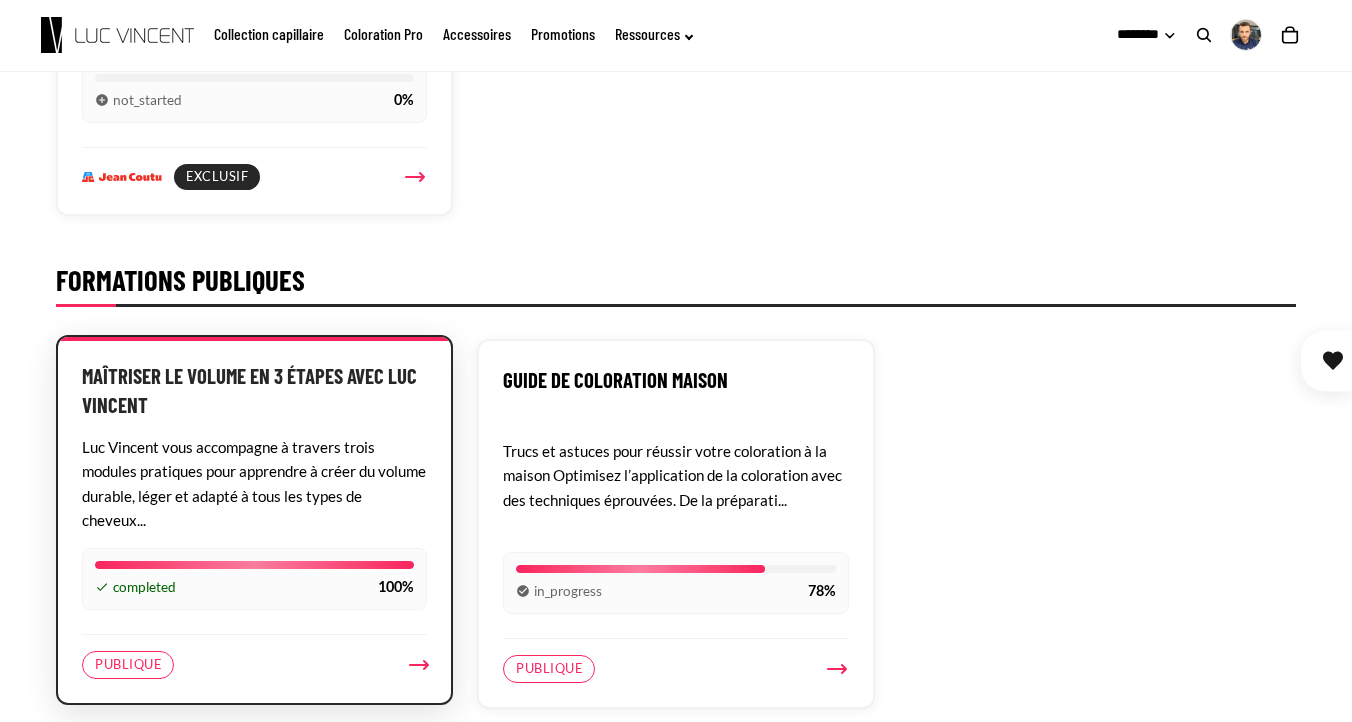 scroll, scrollTop: 350, scrollLeft: 0, axis: vertical 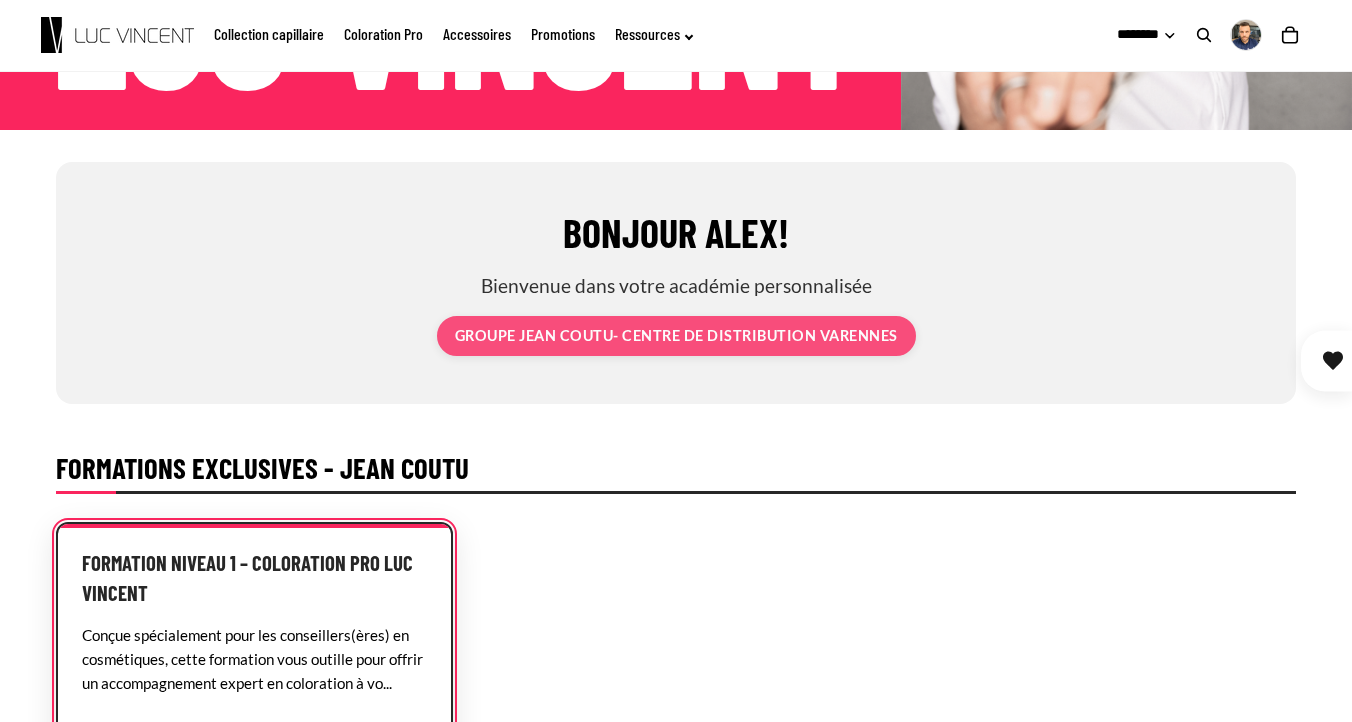 click on "Formation Niveau 1 – Coloration Pro Luc Vincent" at bounding box center (254, 577) 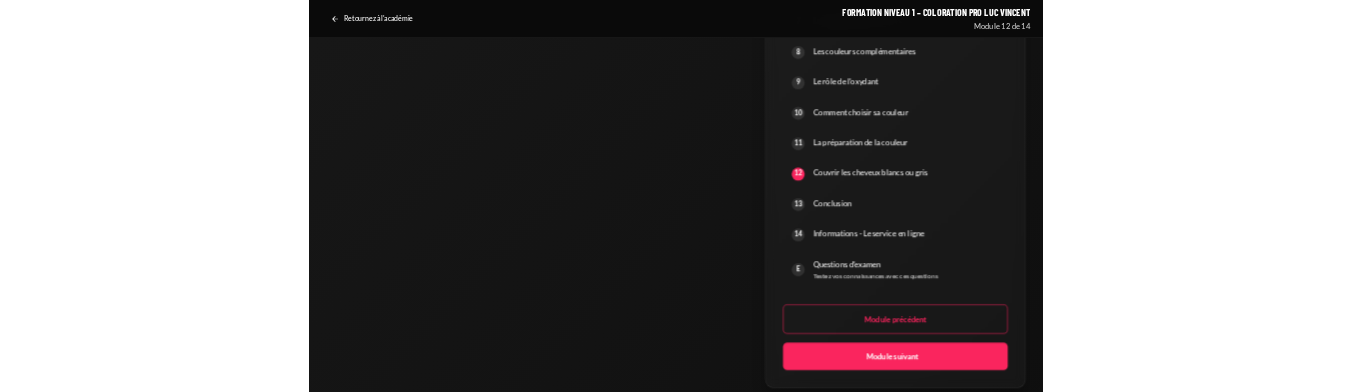 scroll, scrollTop: 1613, scrollLeft: 0, axis: vertical 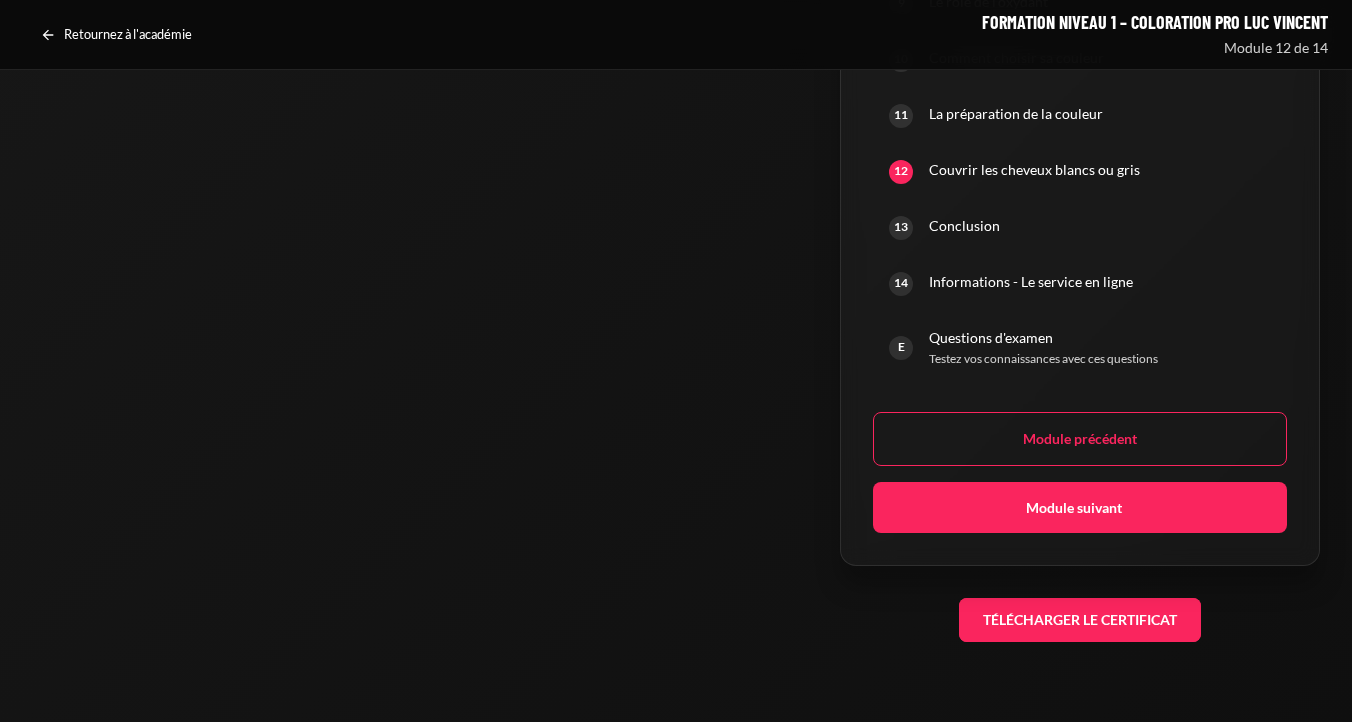 click on "Télécharger le certificat" at bounding box center (1080, 620) 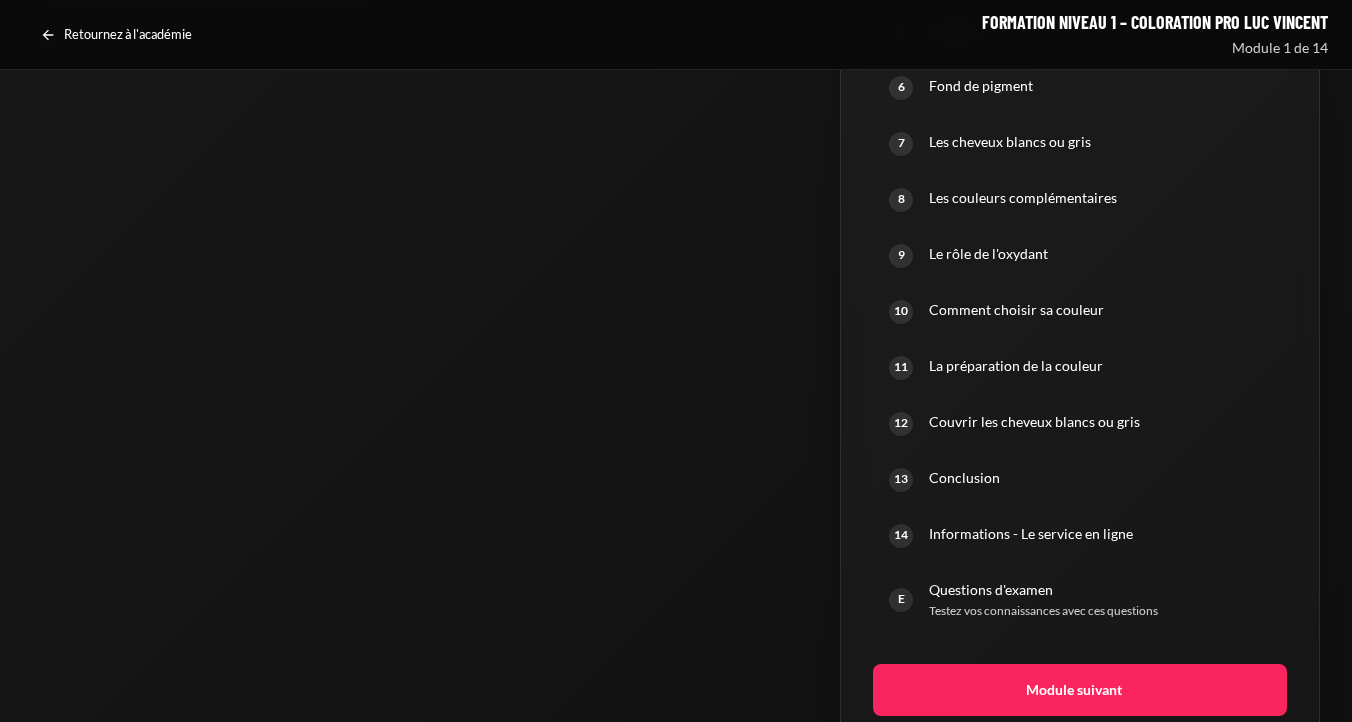 scroll, scrollTop: 1543, scrollLeft: 0, axis: vertical 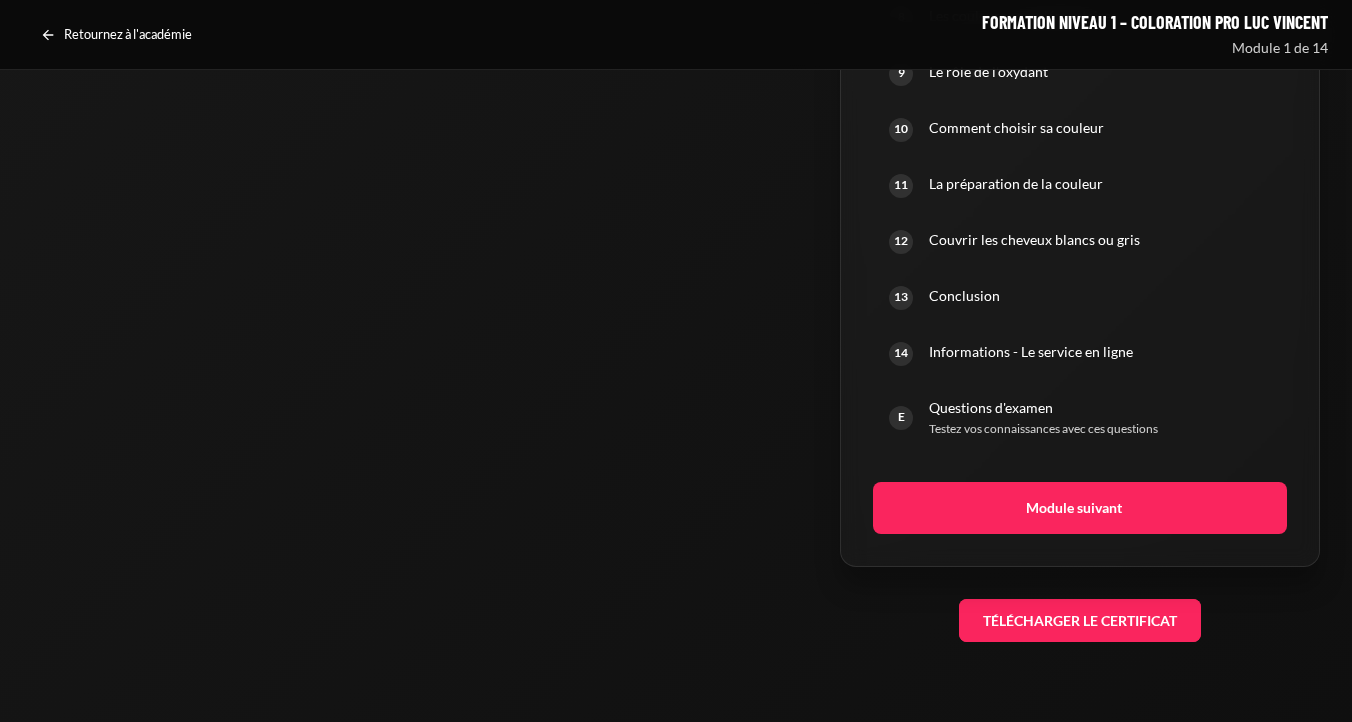 click on "Télécharger le certificat" at bounding box center (1080, 621) 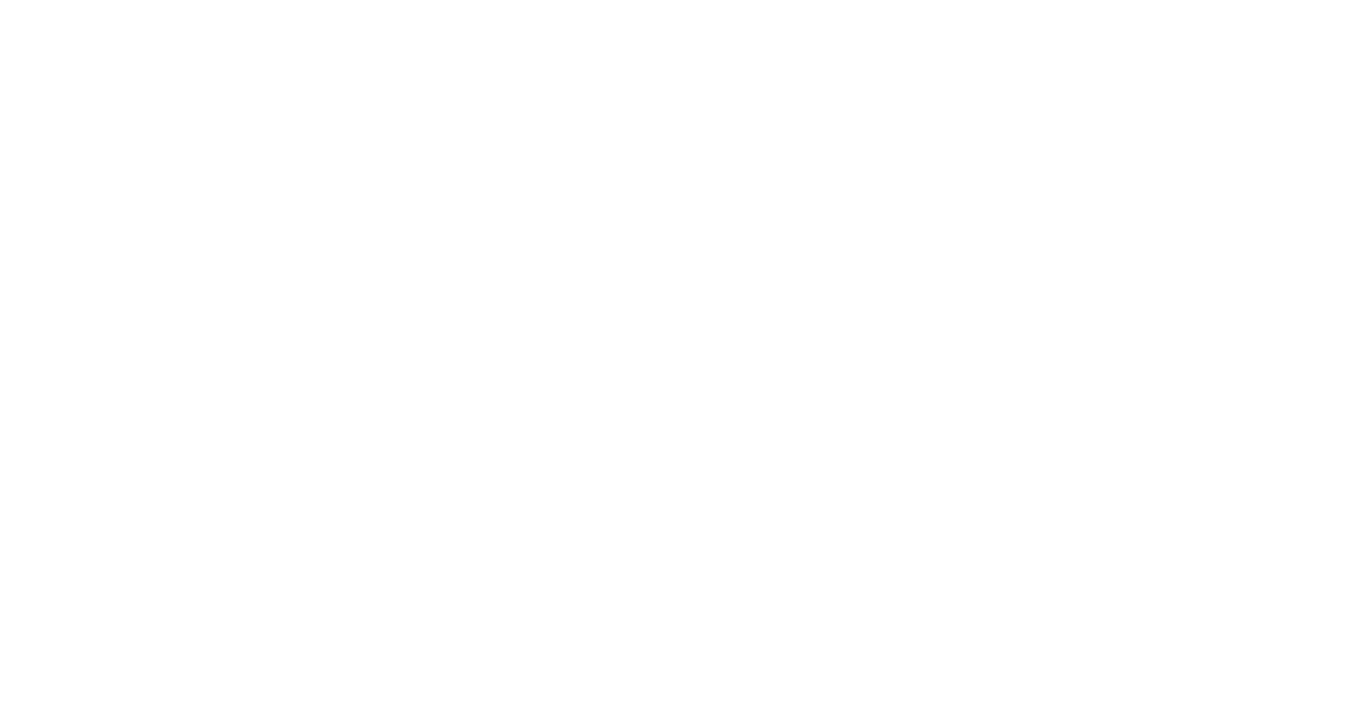 scroll, scrollTop: 1543, scrollLeft: 0, axis: vertical 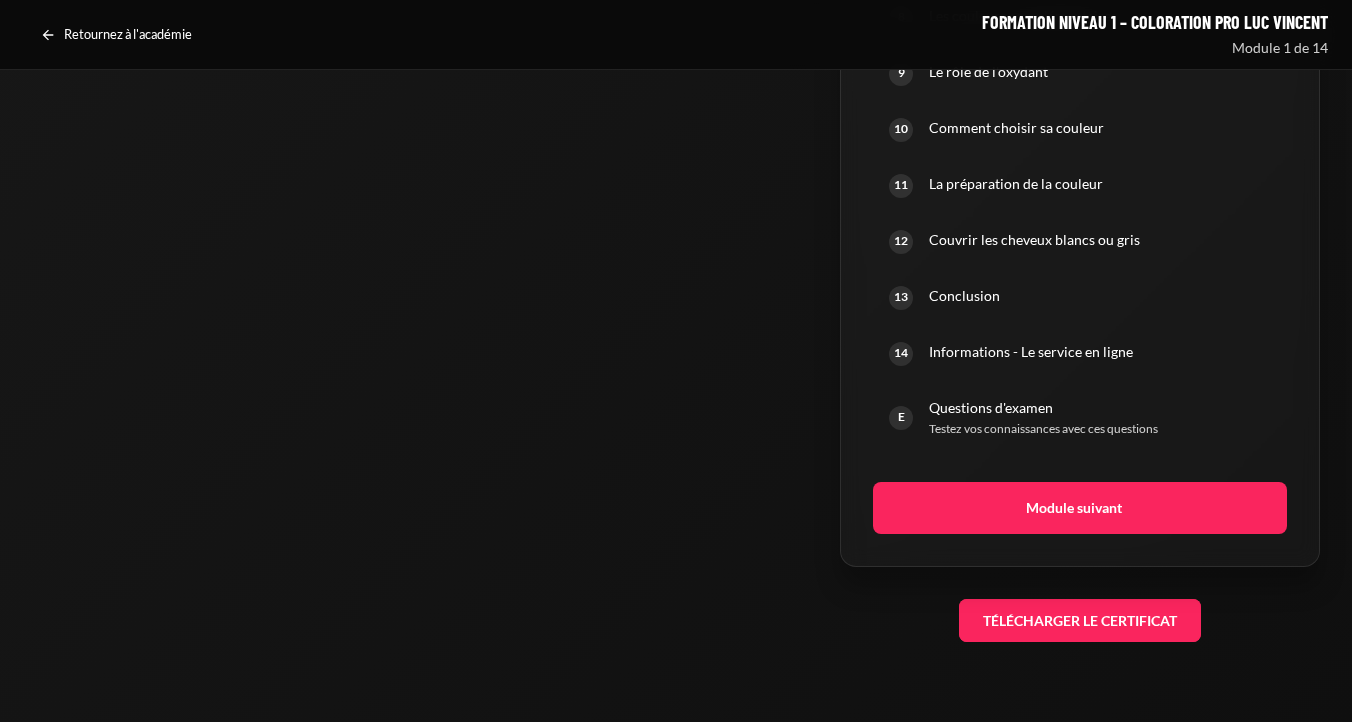 click on "Aperçu du cours
Langue
Langue
******** *******
Nombre de leçons
14
Contenu du cours
1
Introduction
2 3 4 5 6 7 8" at bounding box center (1080, -38) 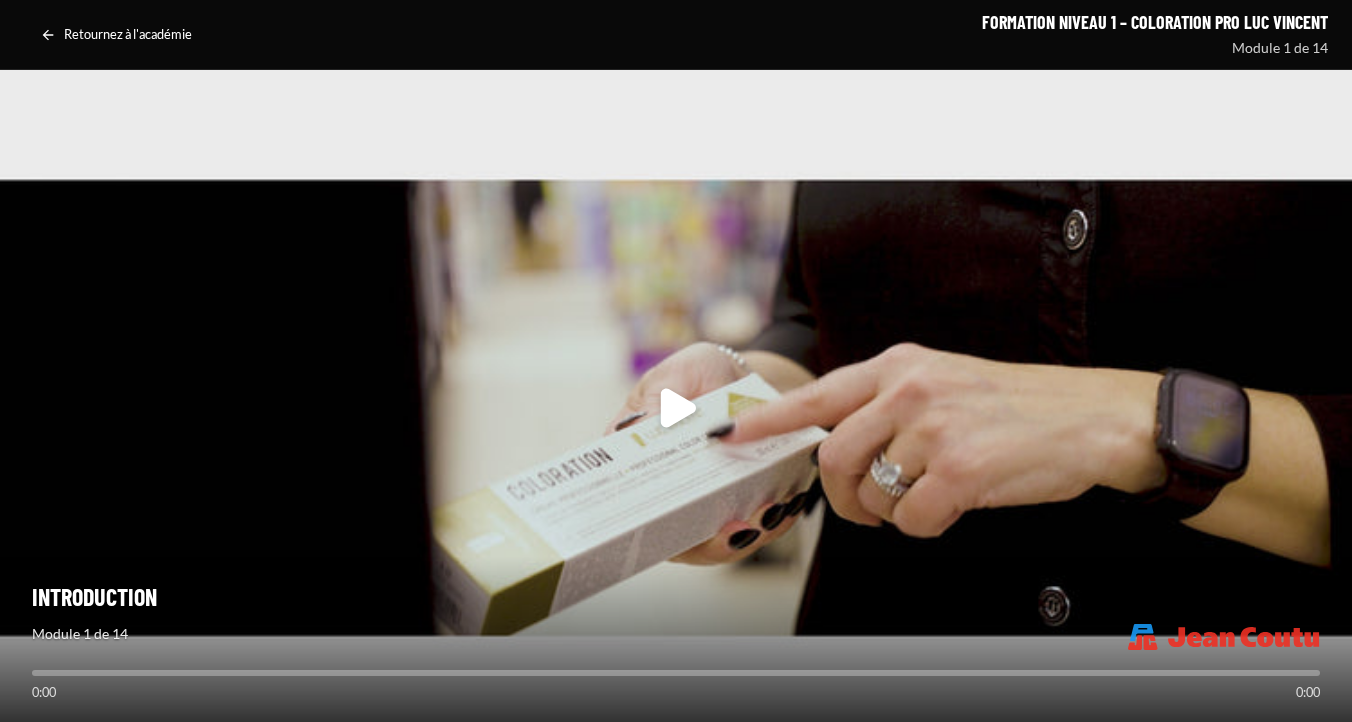 scroll, scrollTop: 1543, scrollLeft: 0, axis: vertical 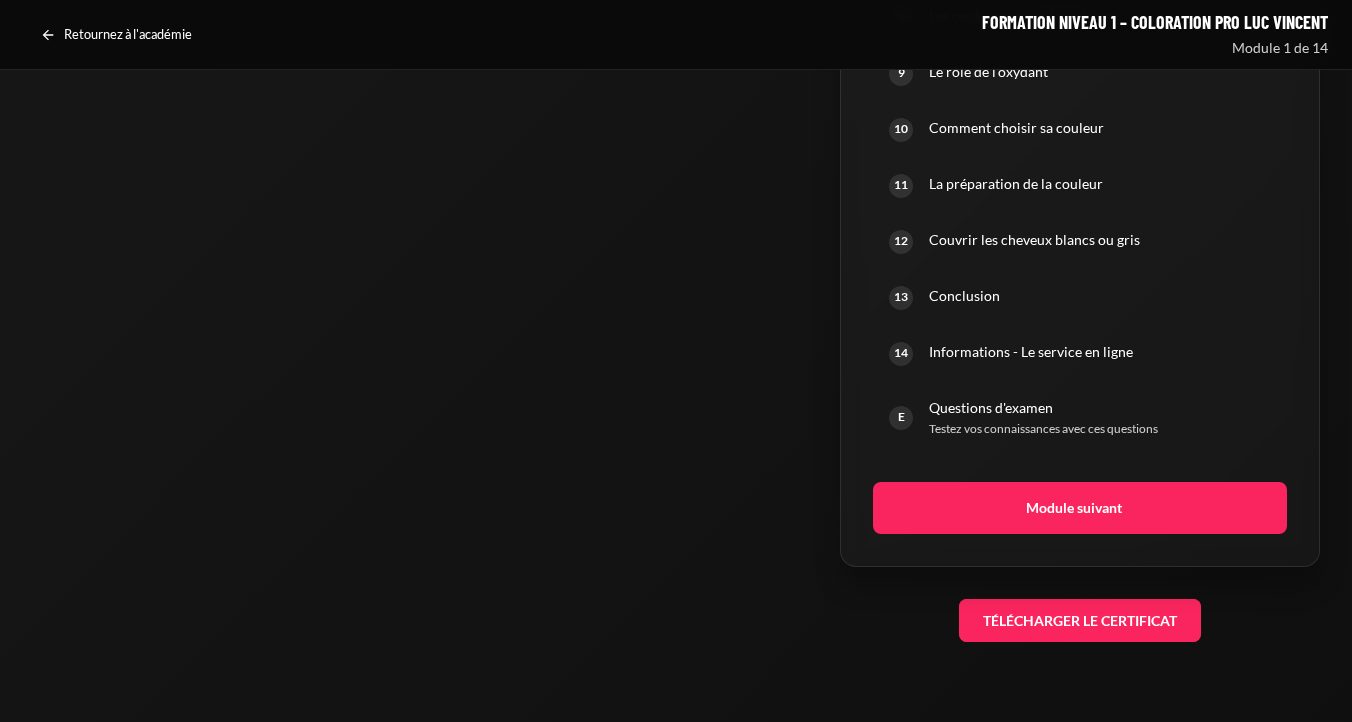 click on "Télécharger le certificat" at bounding box center [1080, 621] 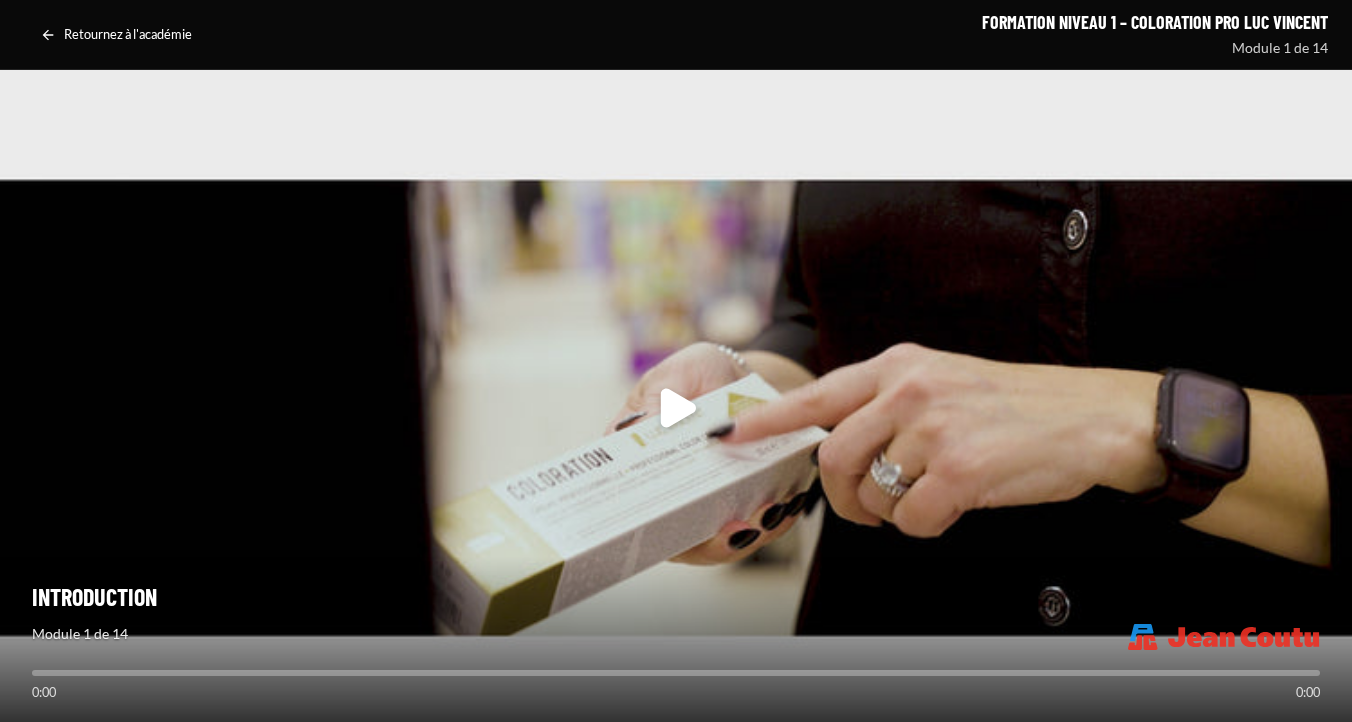 scroll, scrollTop: 1543, scrollLeft: 0, axis: vertical 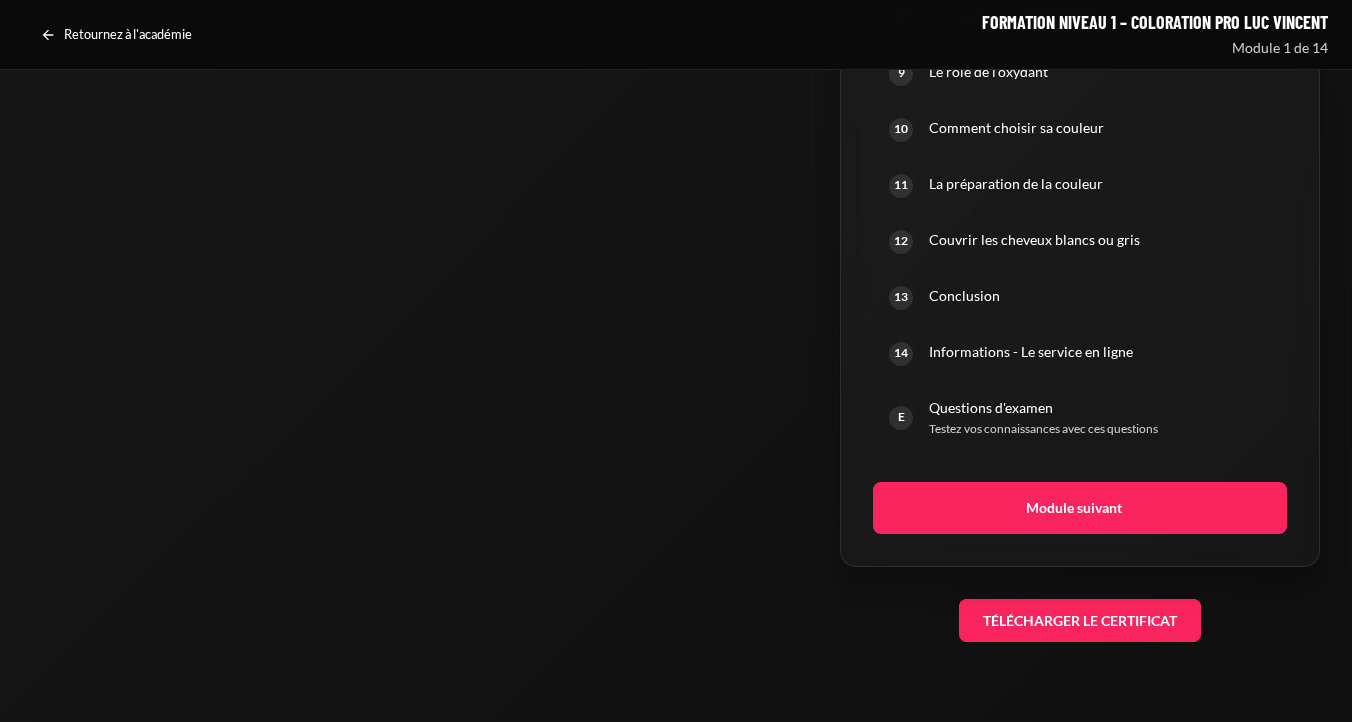 click on "Aperçu du cours
Langue
Langue
******** *******
Nombre de leçons
14
Contenu du cours
1
Introduction
2 3 4 5 6 7 8" at bounding box center (1080, -38) 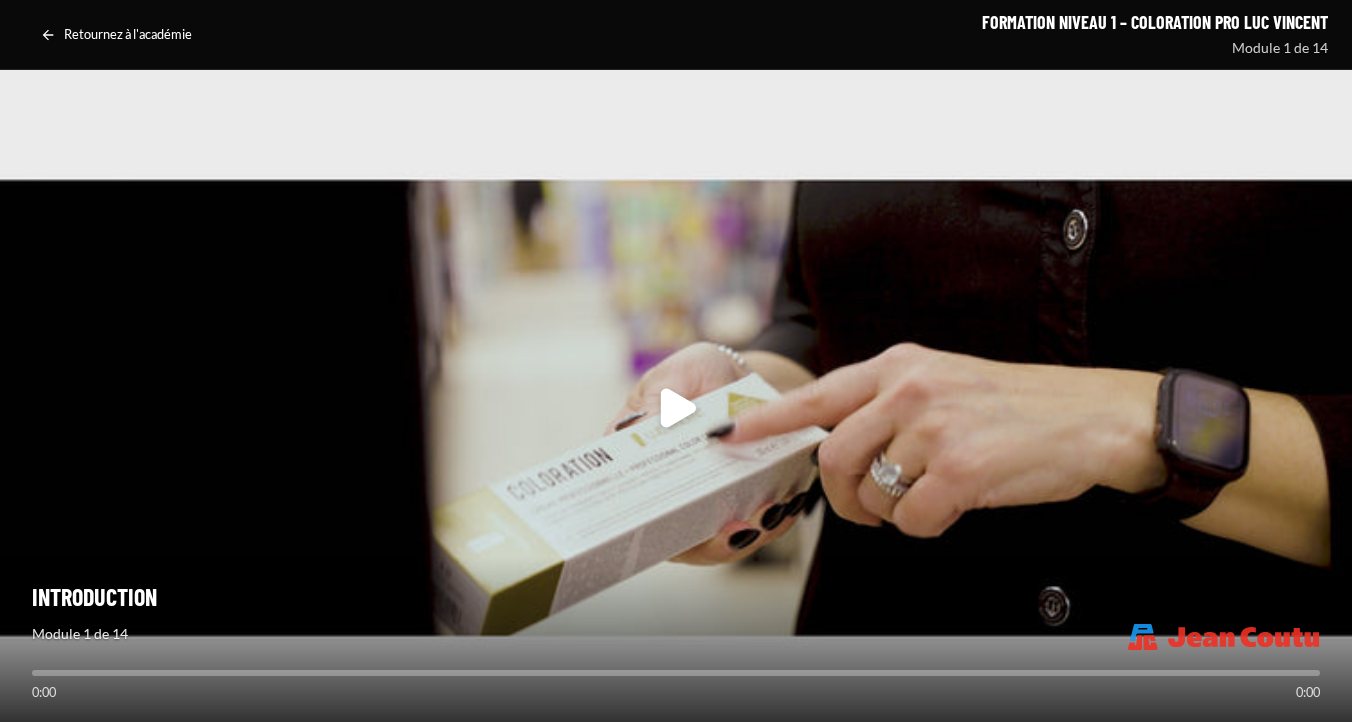 scroll, scrollTop: 1543, scrollLeft: 0, axis: vertical 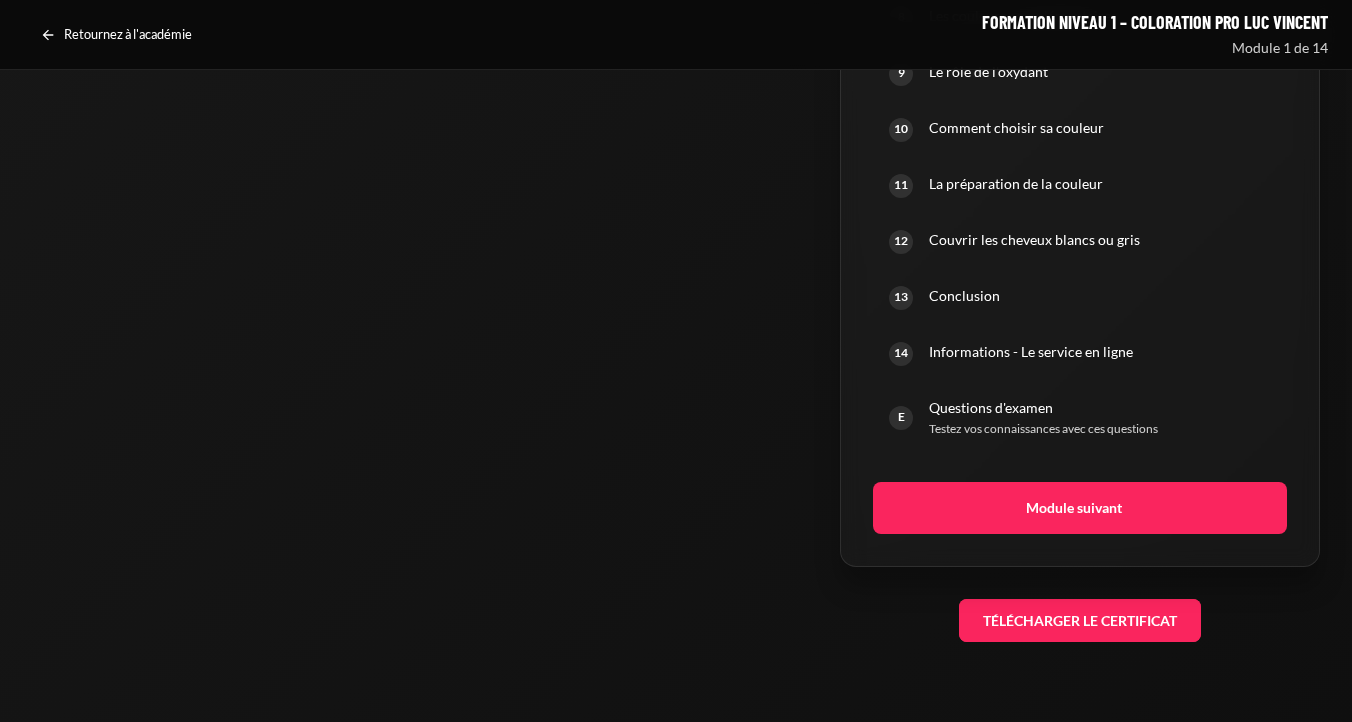 click on "Aperçu du cours
Langue
Langue
******** *******
Nombre de leçons
14
Contenu du cours
1
Introduction
2 3 4 5 6 7 8" at bounding box center (1080, -38) 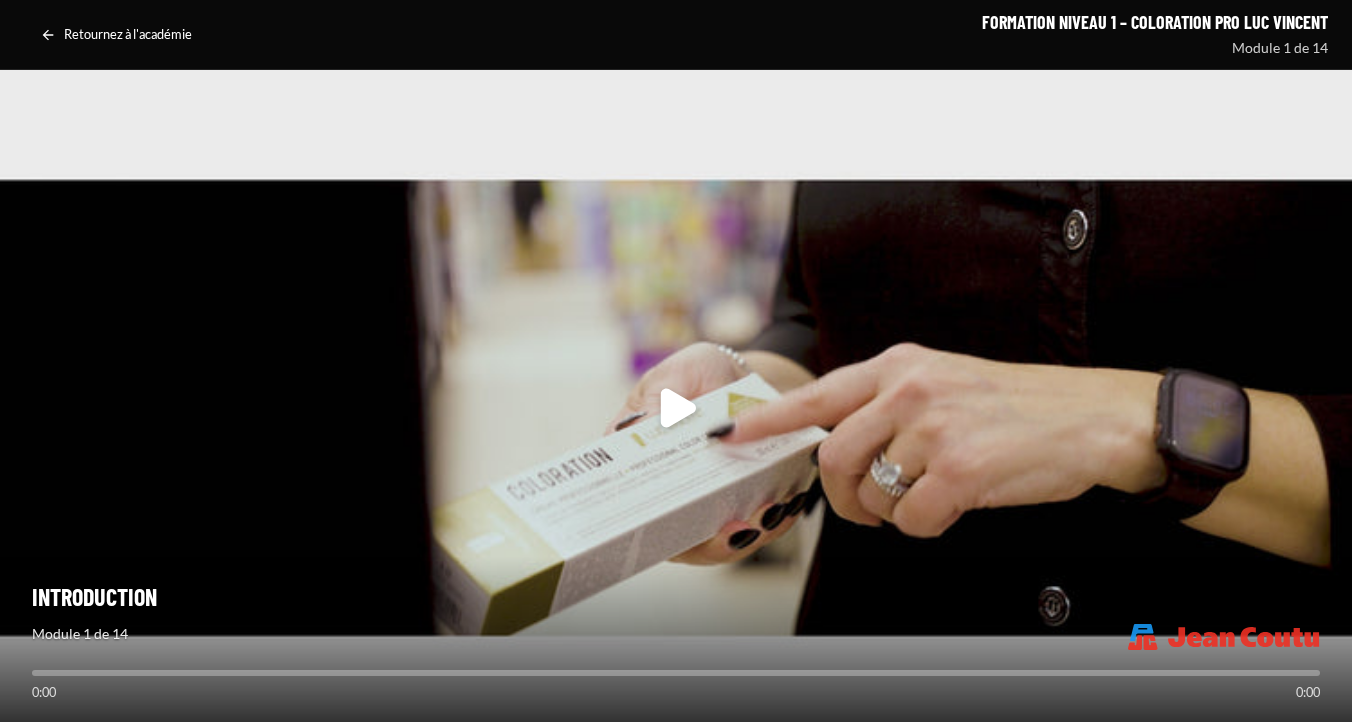scroll, scrollTop: 1543, scrollLeft: 0, axis: vertical 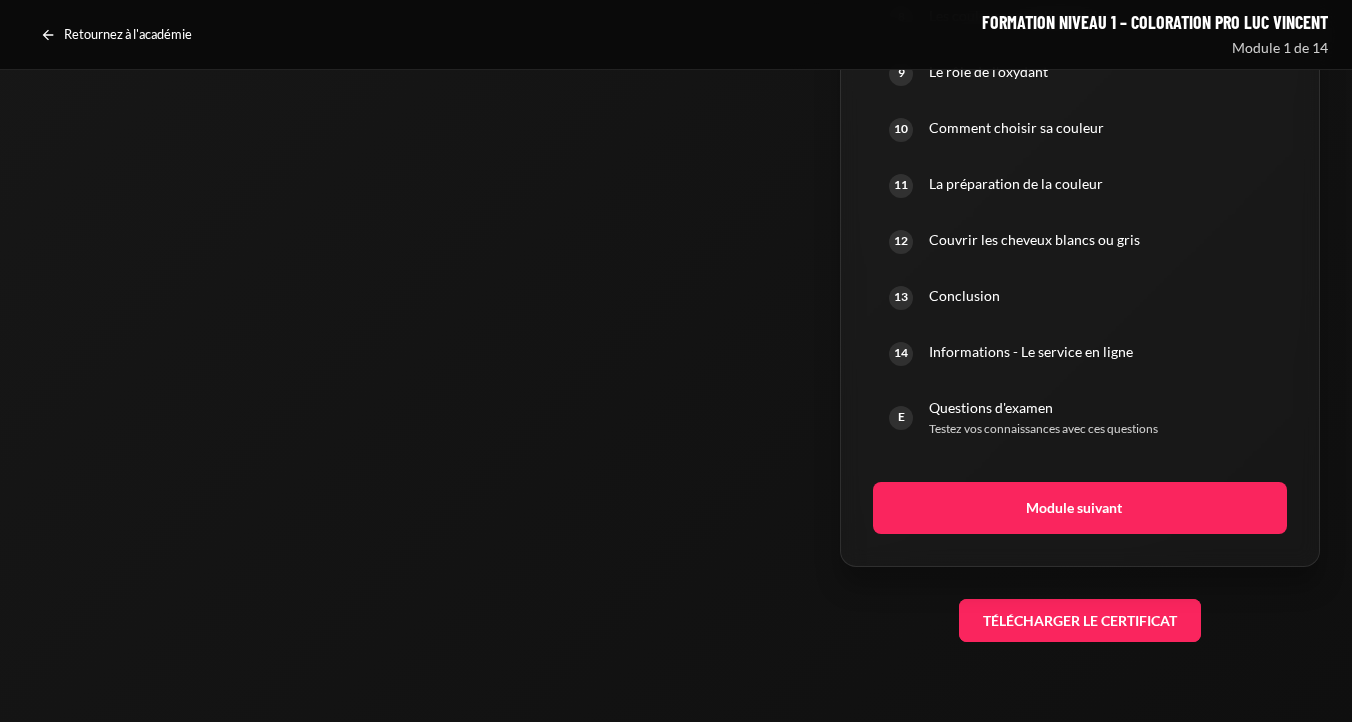 click on "Télécharger le certificat" at bounding box center [1080, 621] 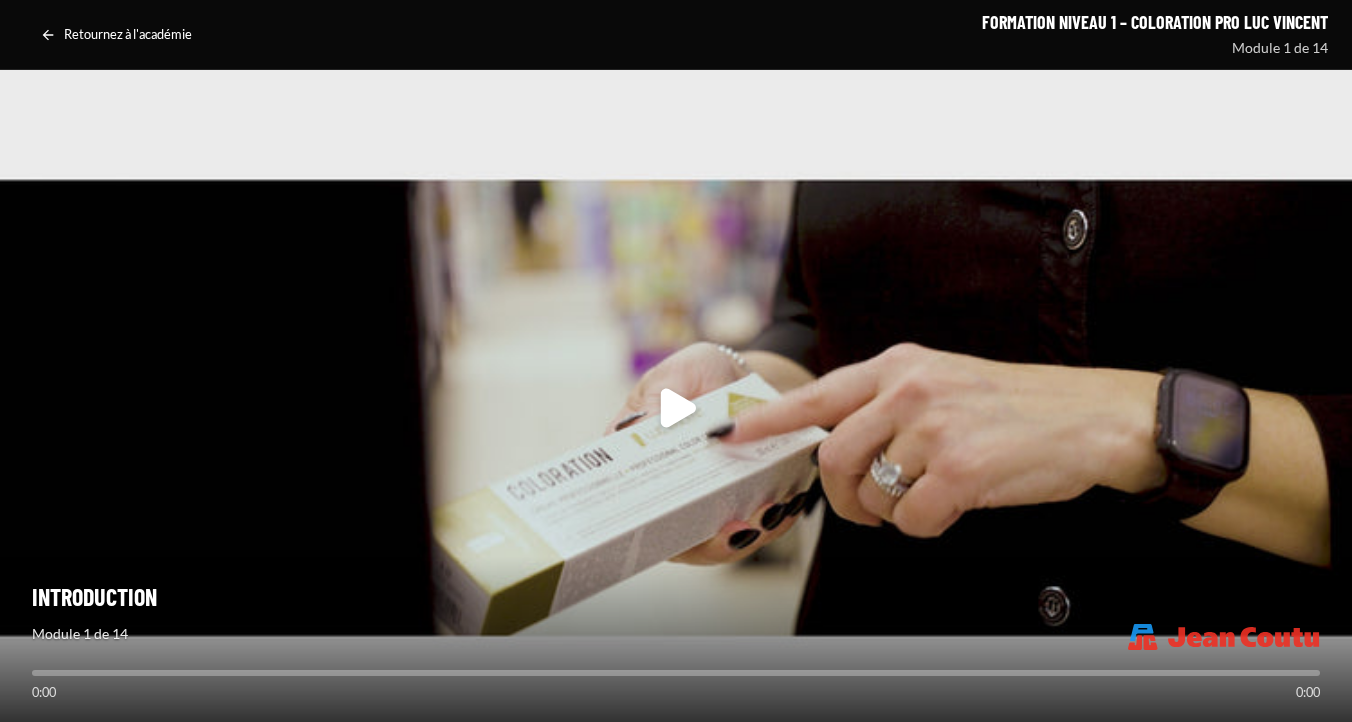 scroll, scrollTop: 1543, scrollLeft: 0, axis: vertical 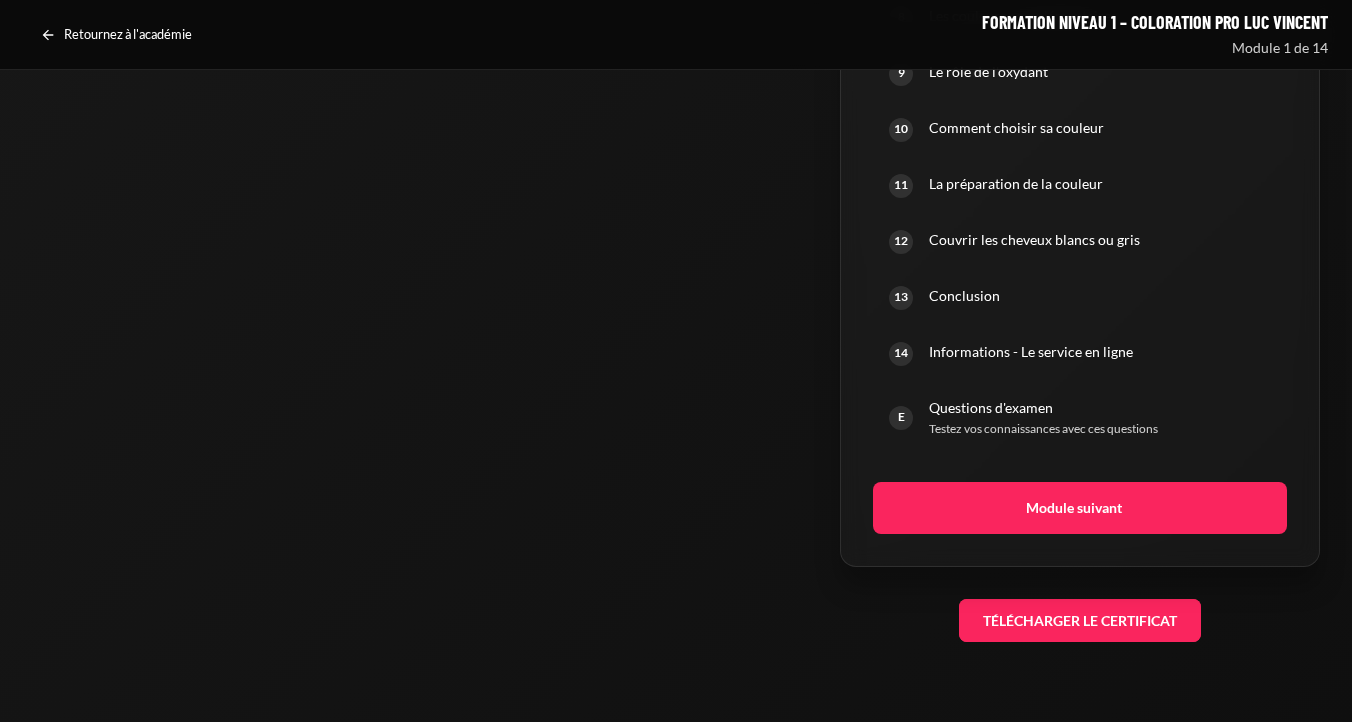click on "Télécharger le certificat" at bounding box center (1080, 621) 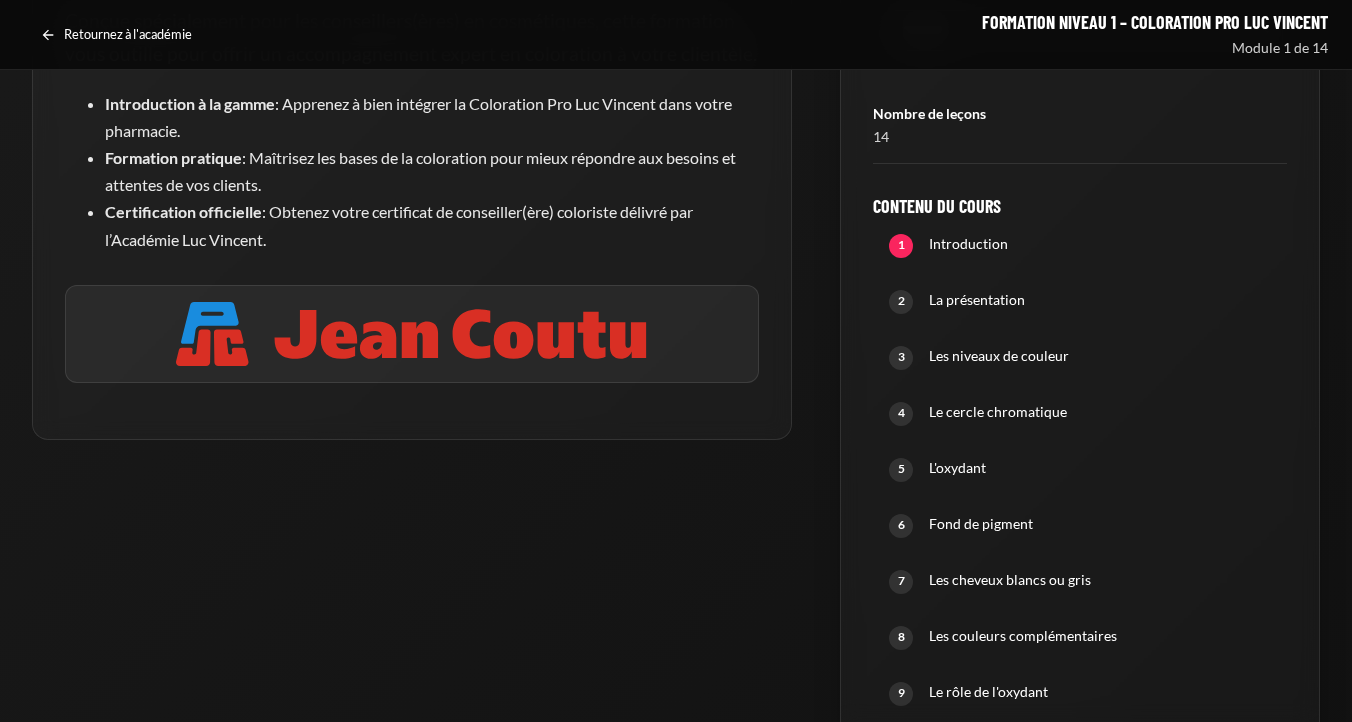 scroll, scrollTop: 1543, scrollLeft: 0, axis: vertical 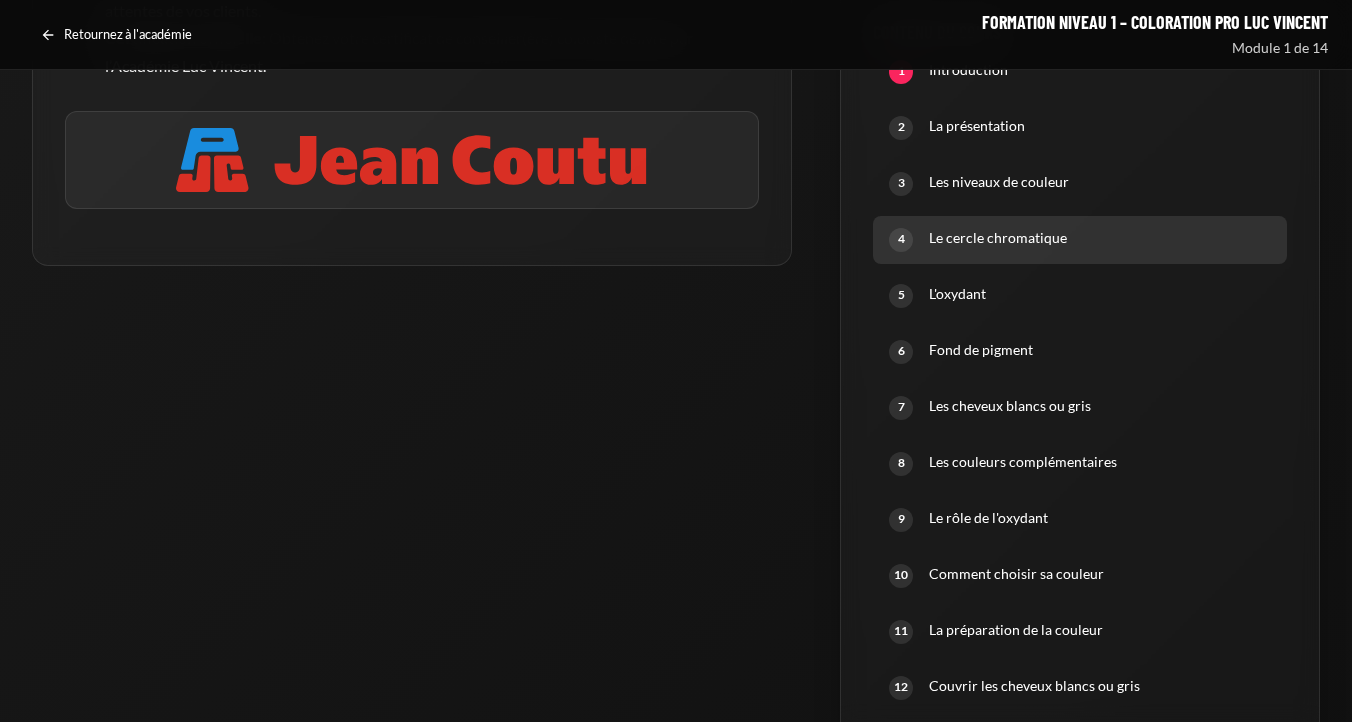 click on "4
Le cercle chromatique" at bounding box center (1080, 240) 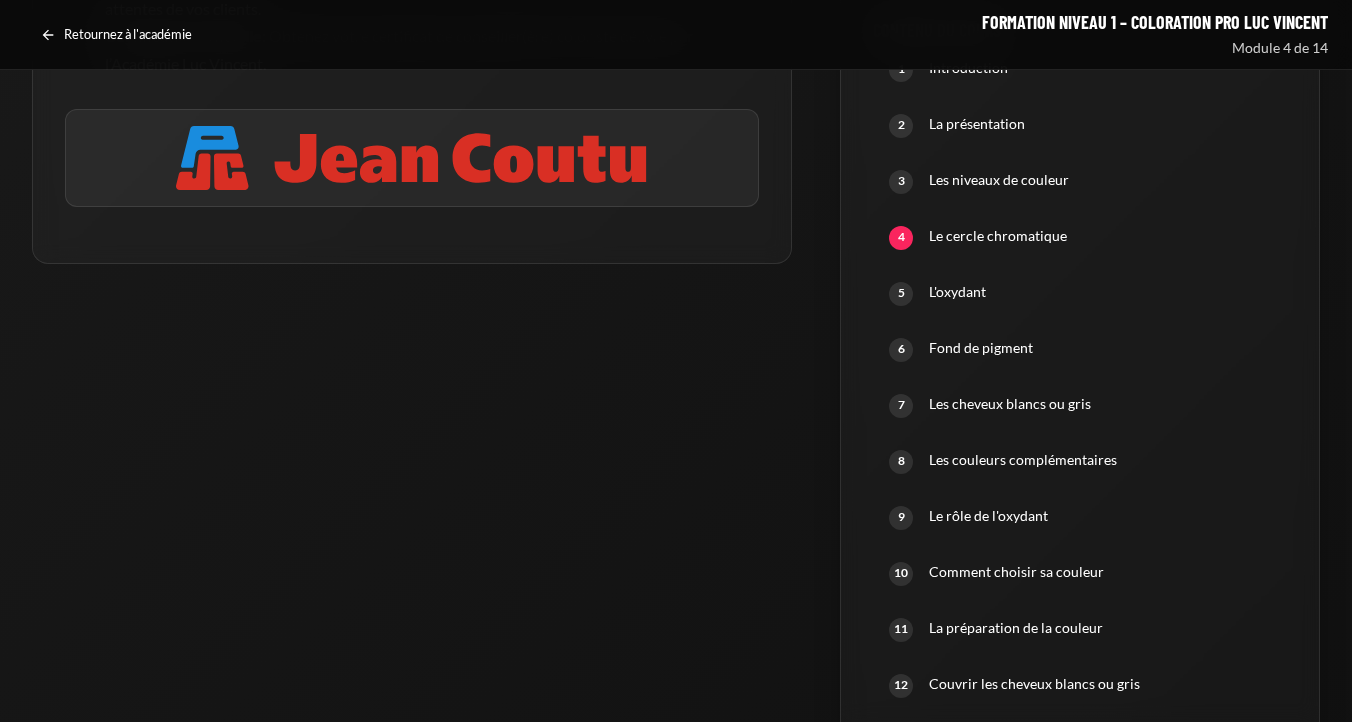 scroll, scrollTop: 1505, scrollLeft: 0, axis: vertical 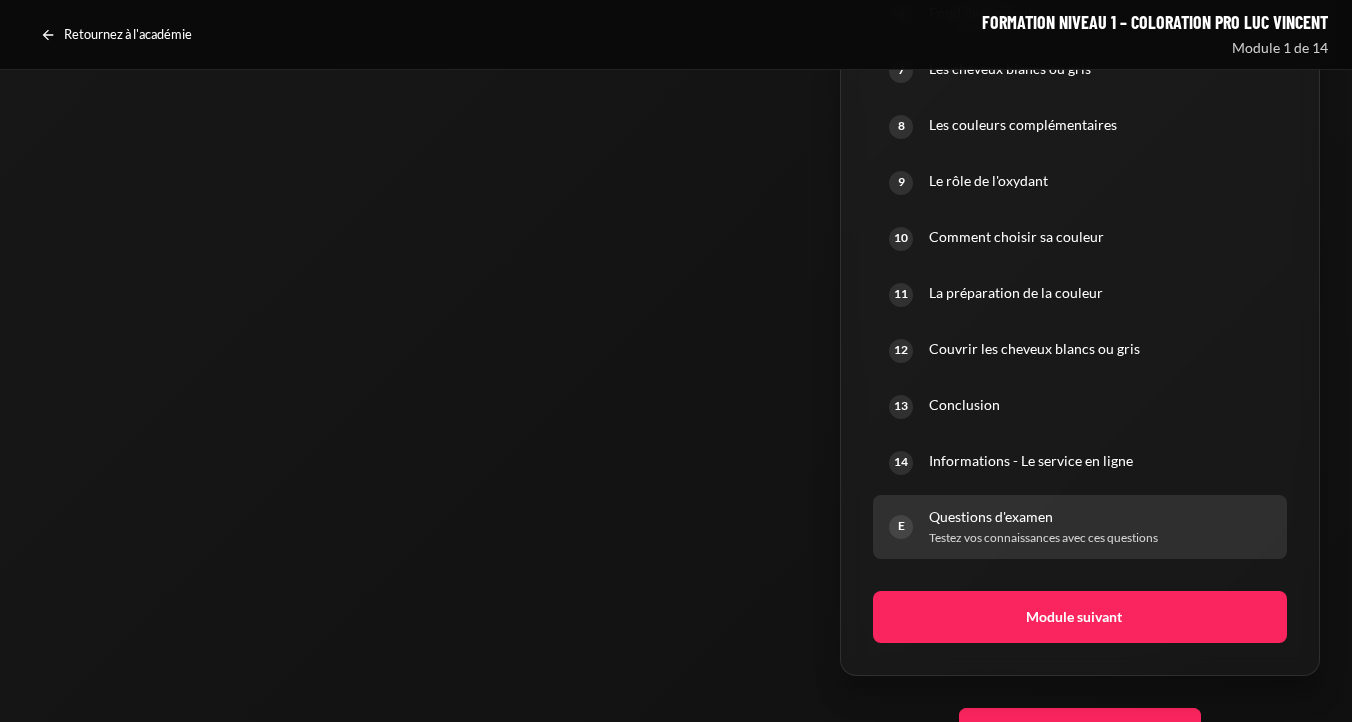 click on "Questions d'examen" at bounding box center (1100, 517) 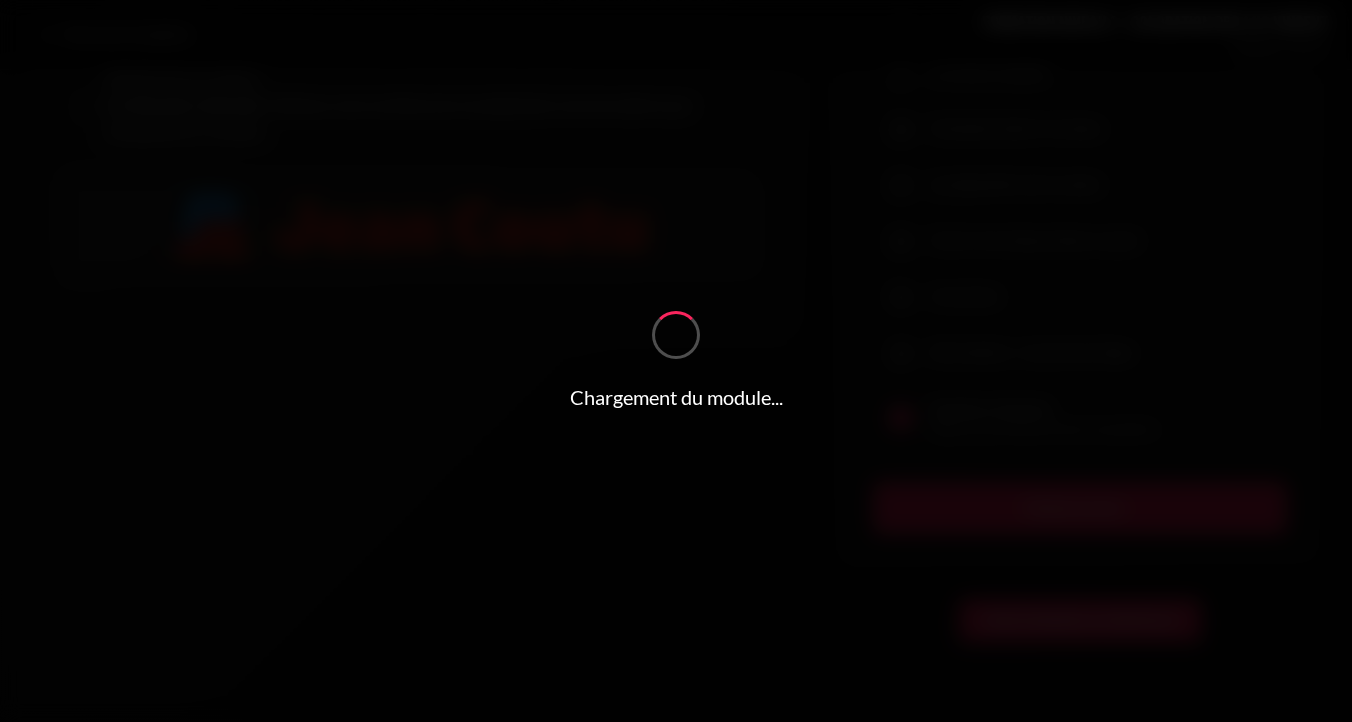 scroll, scrollTop: 688, scrollLeft: 0, axis: vertical 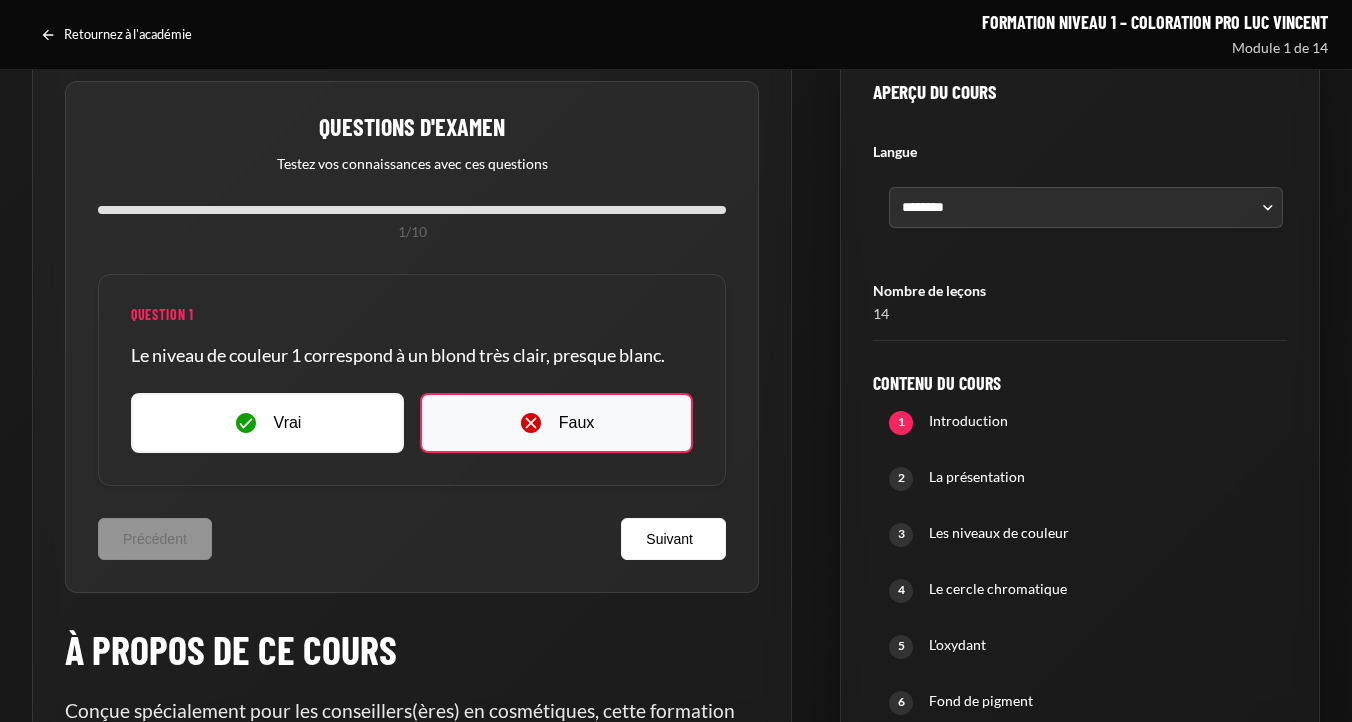 click on "Faux" at bounding box center (556, 423) 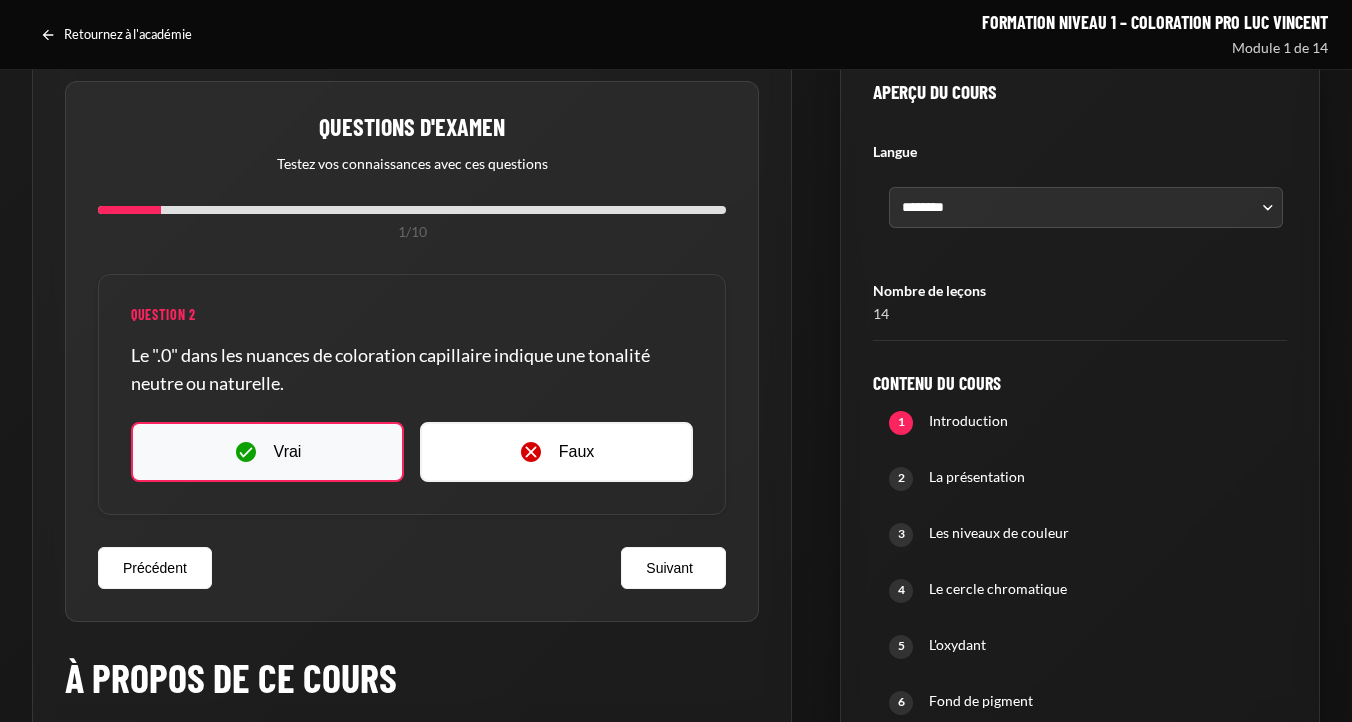 click on "Vrai" at bounding box center [267, 452] 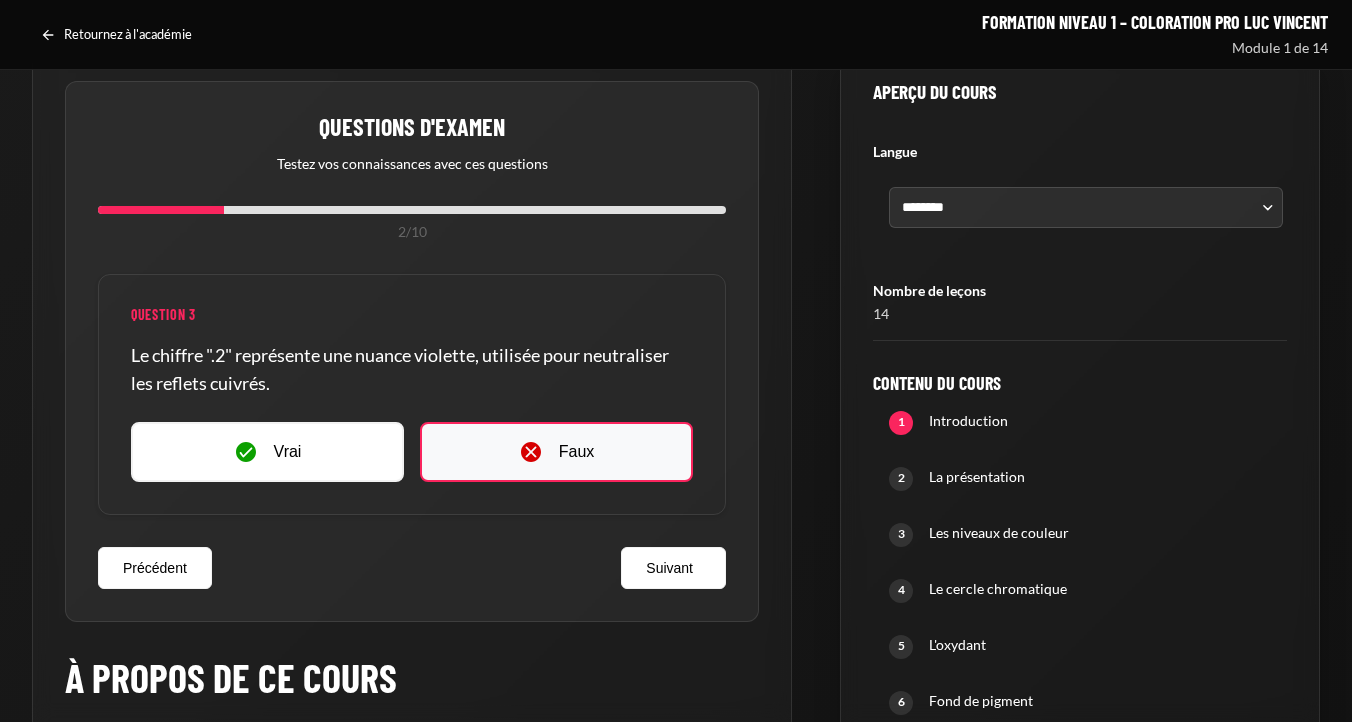 click on "Faux" at bounding box center (556, 452) 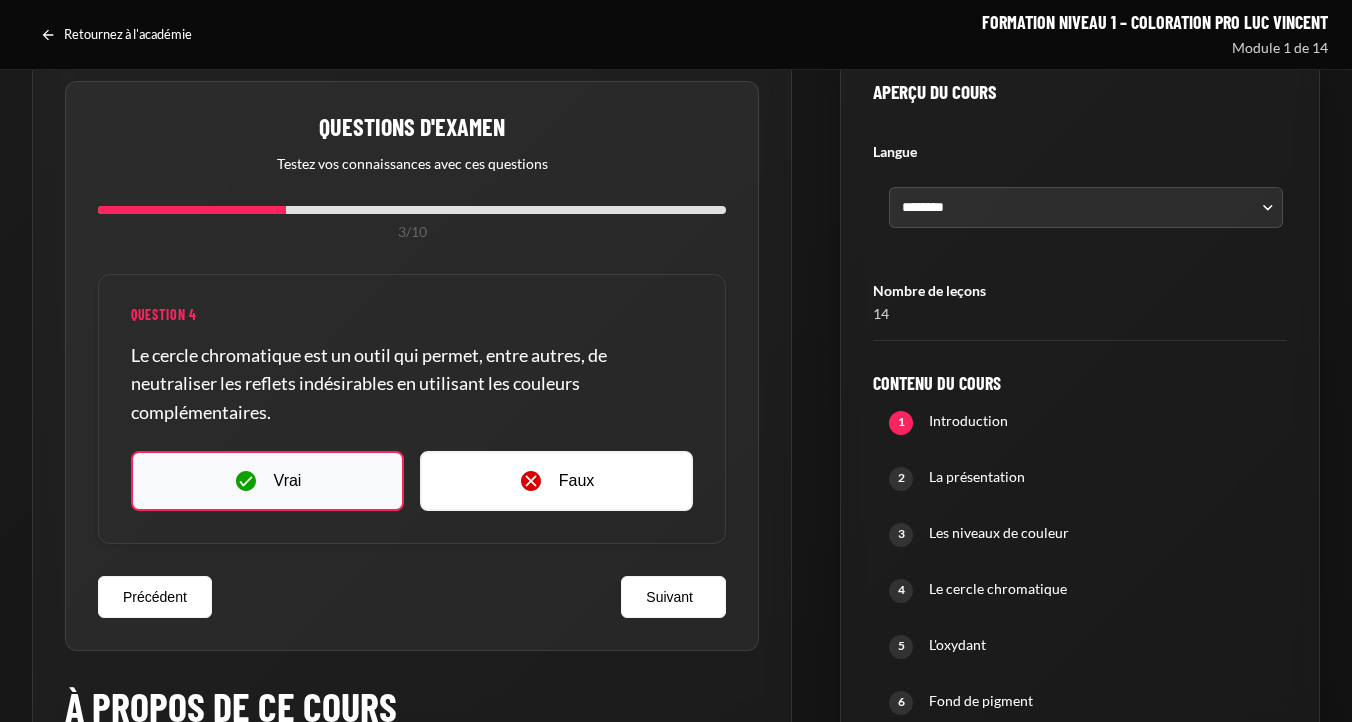 click on "Vrai" at bounding box center [288, 481] 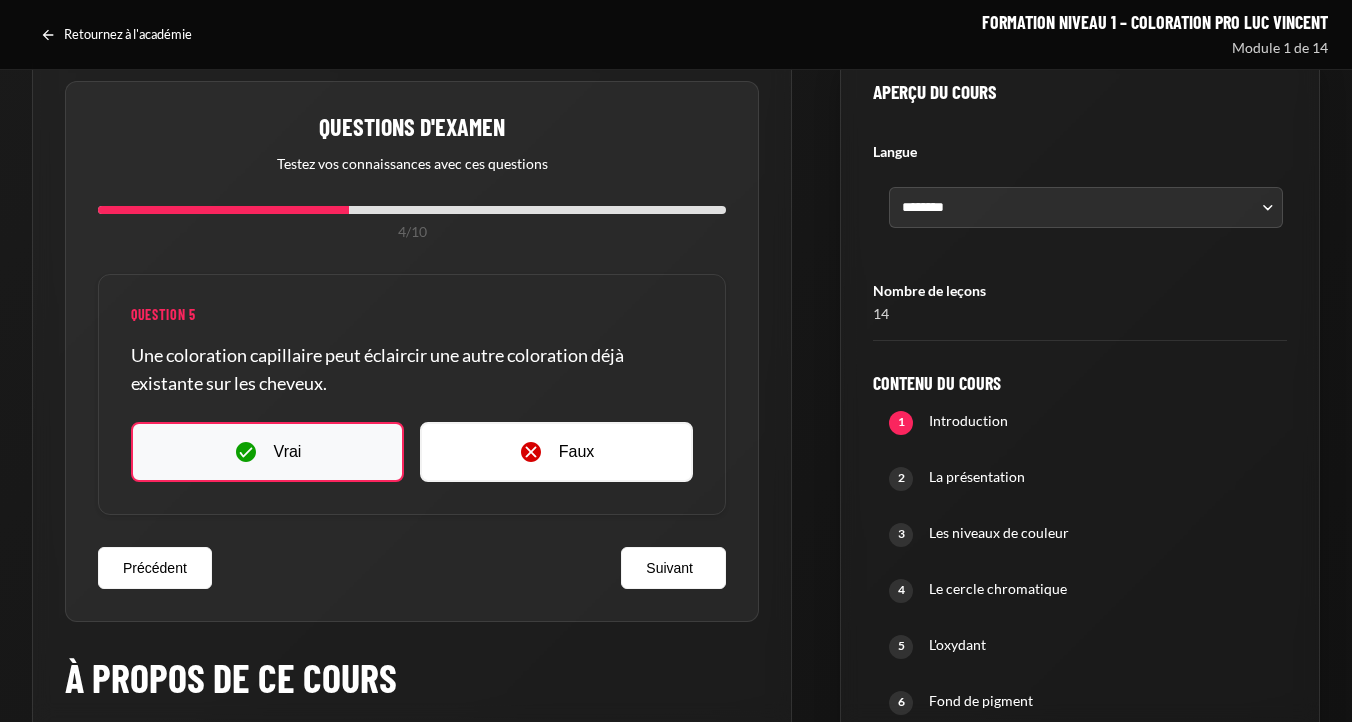 click on "Vrai" at bounding box center [267, 452] 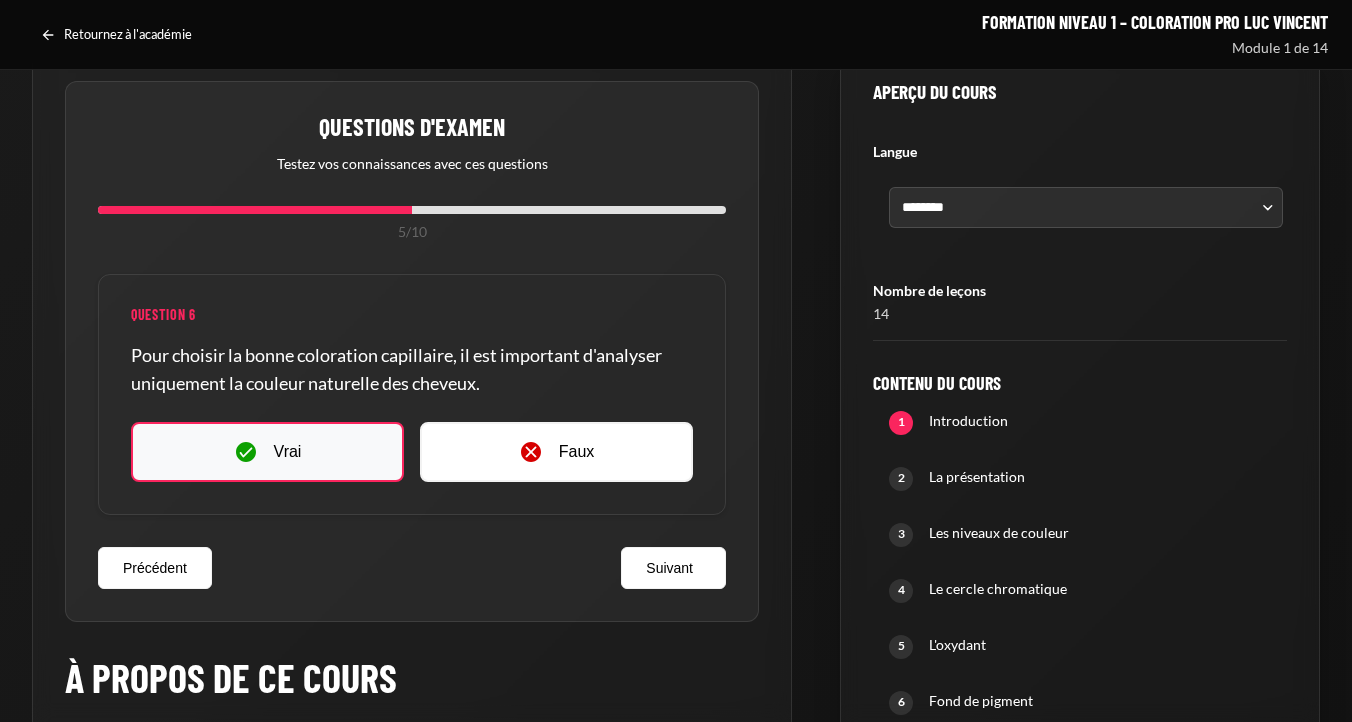 click on "Vrai" at bounding box center (288, 452) 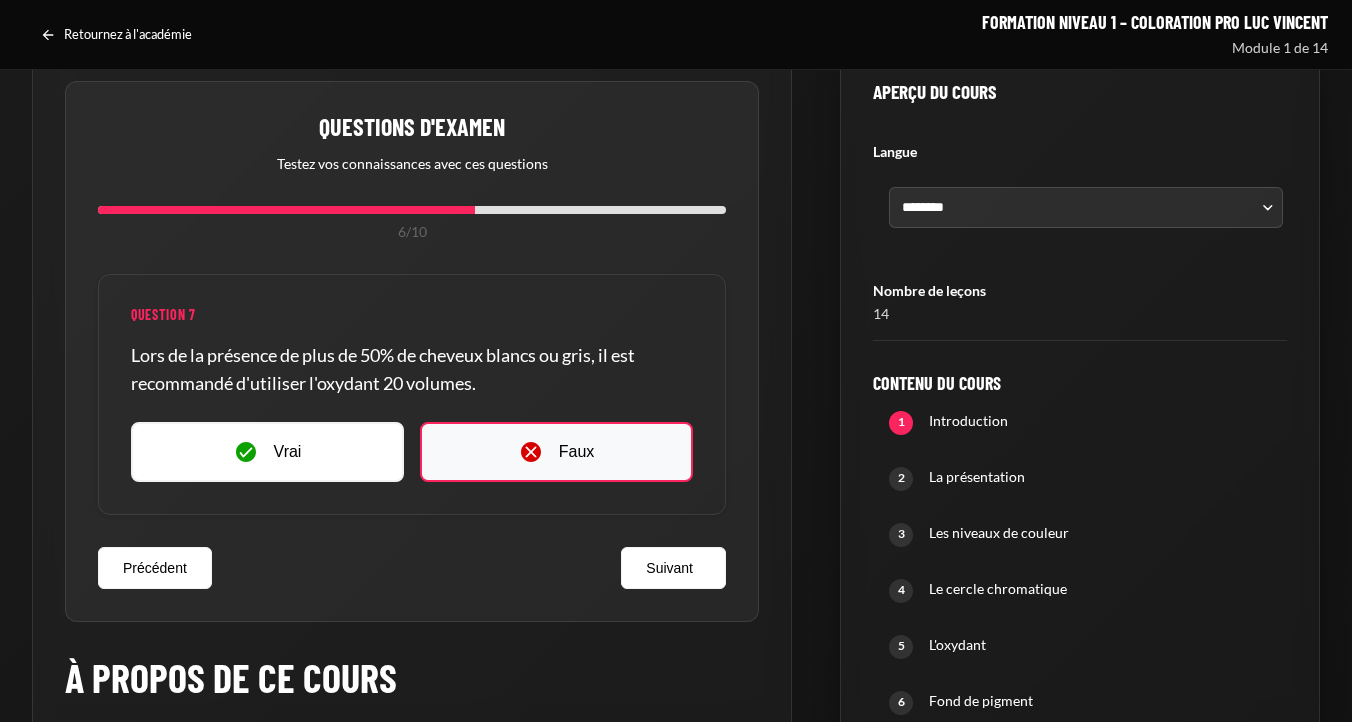 click on "Faux" at bounding box center [577, 452] 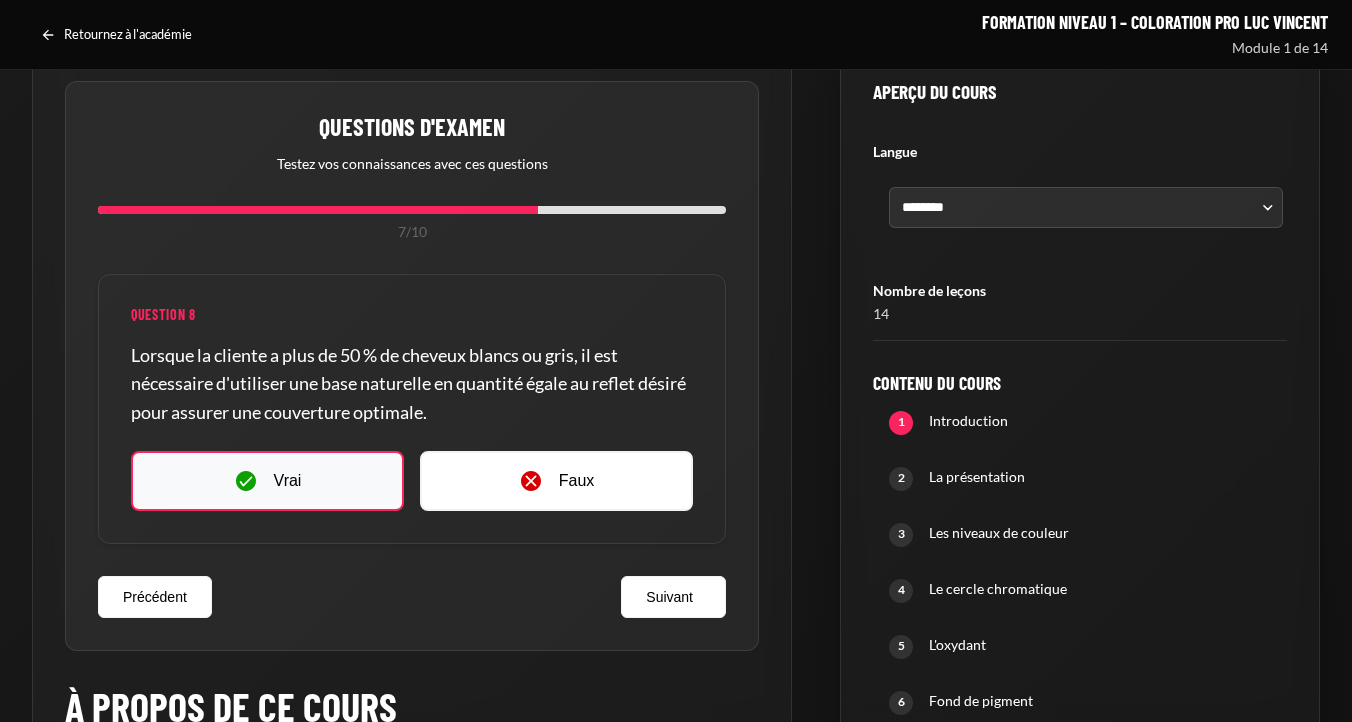 click on "Vrai" at bounding box center (267, 481) 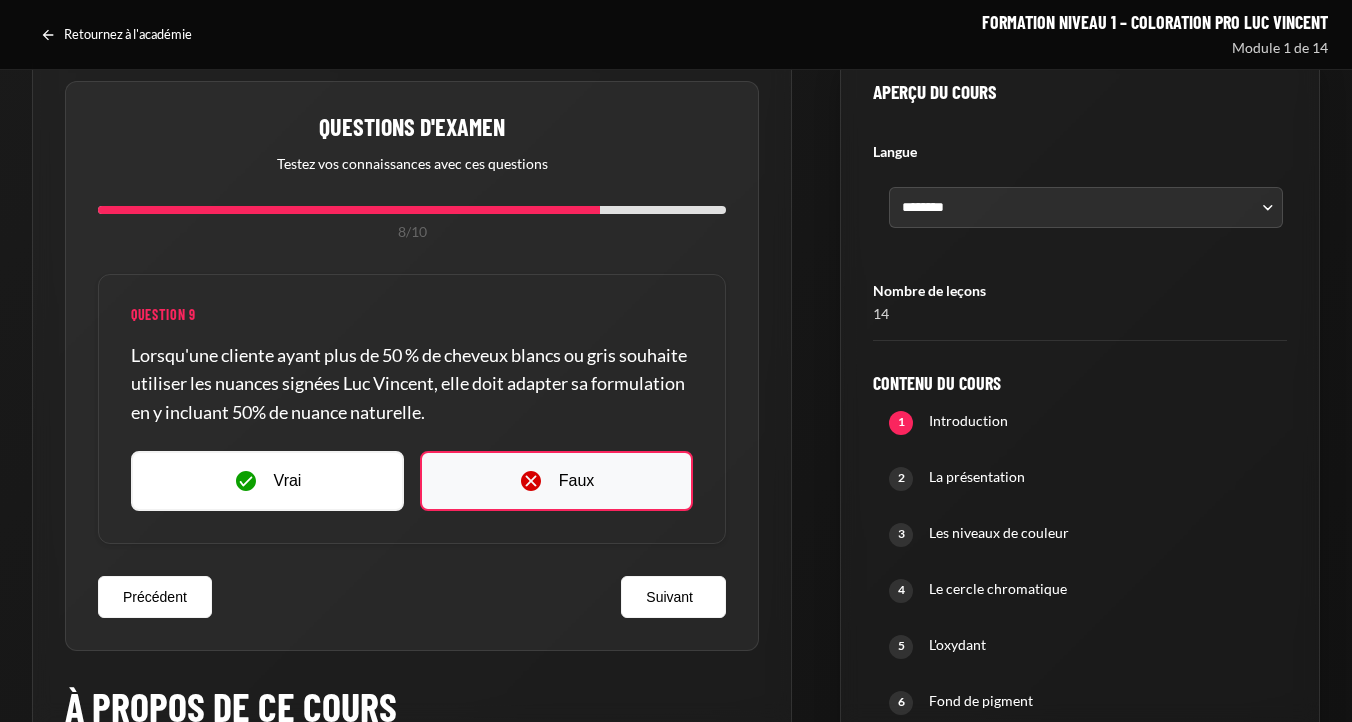 click on "Faux" at bounding box center [556, 481] 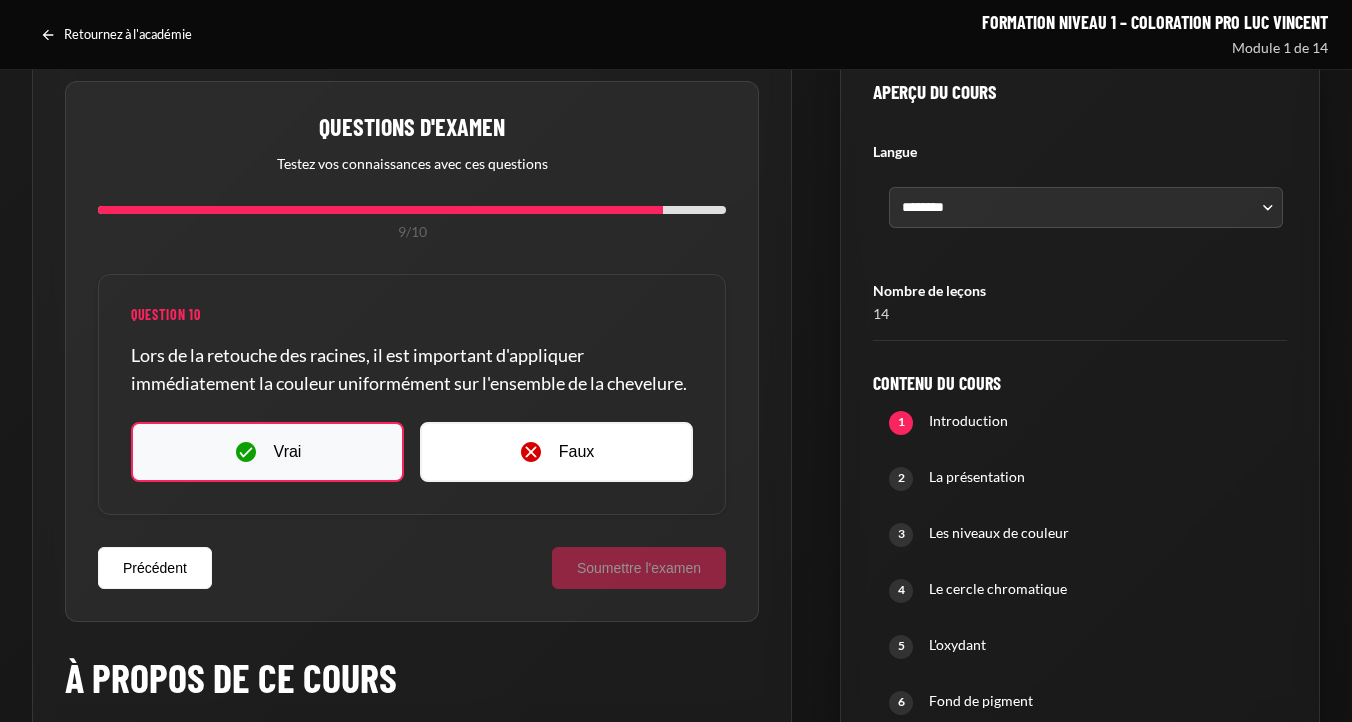 click on "Vrai" at bounding box center [288, 452] 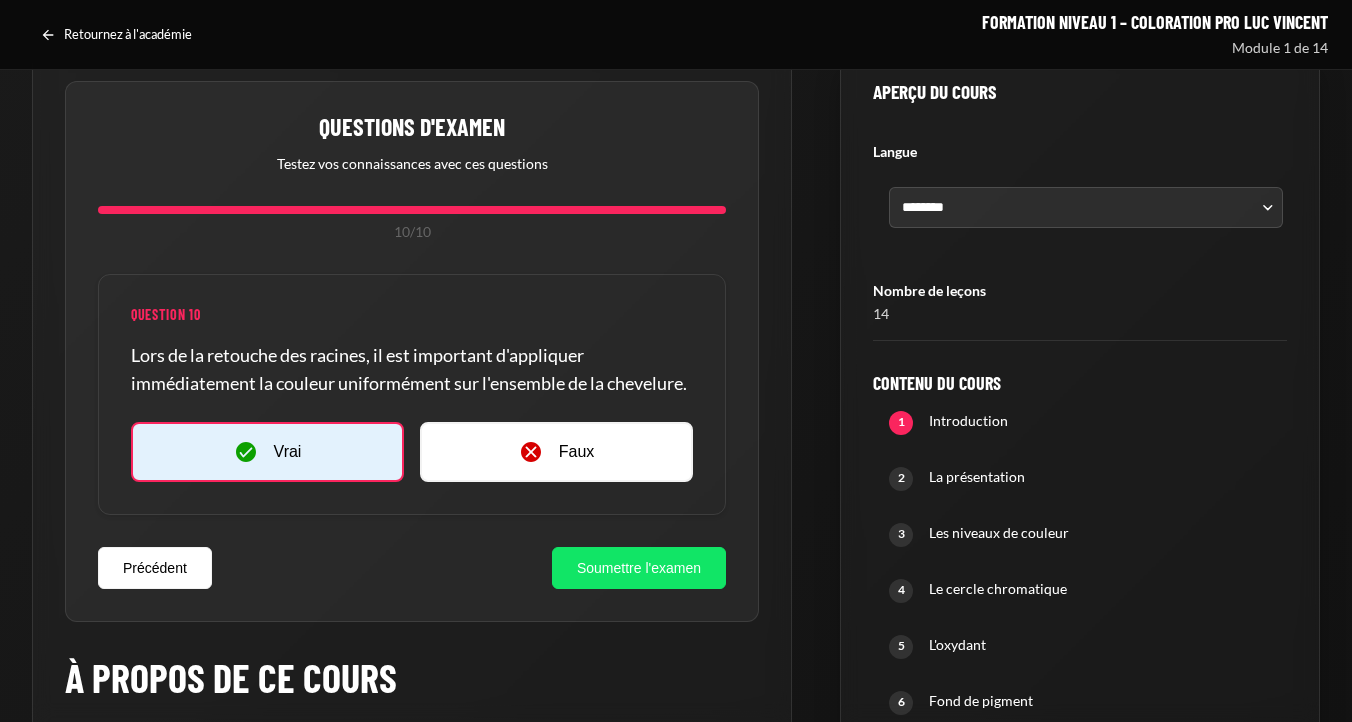 click on "Soumettre l'examen" at bounding box center [639, 568] 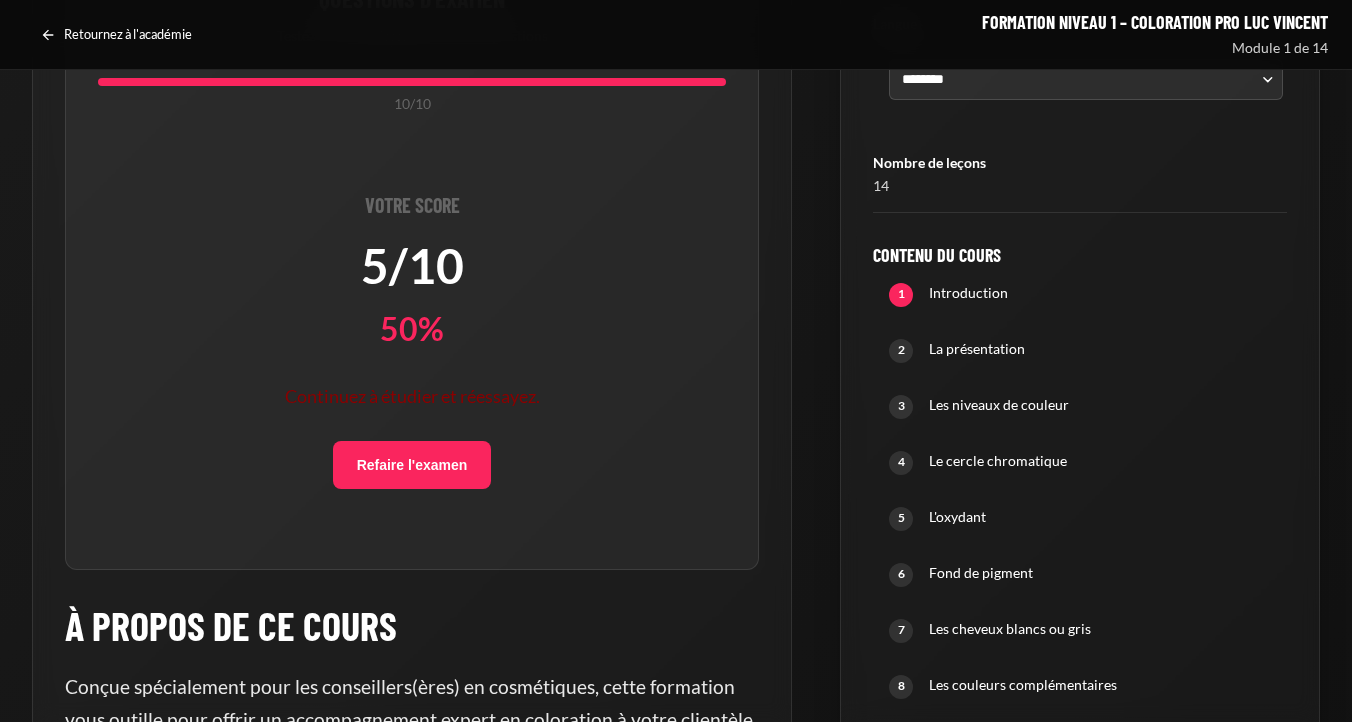 scroll, scrollTop: 195, scrollLeft: 0, axis: vertical 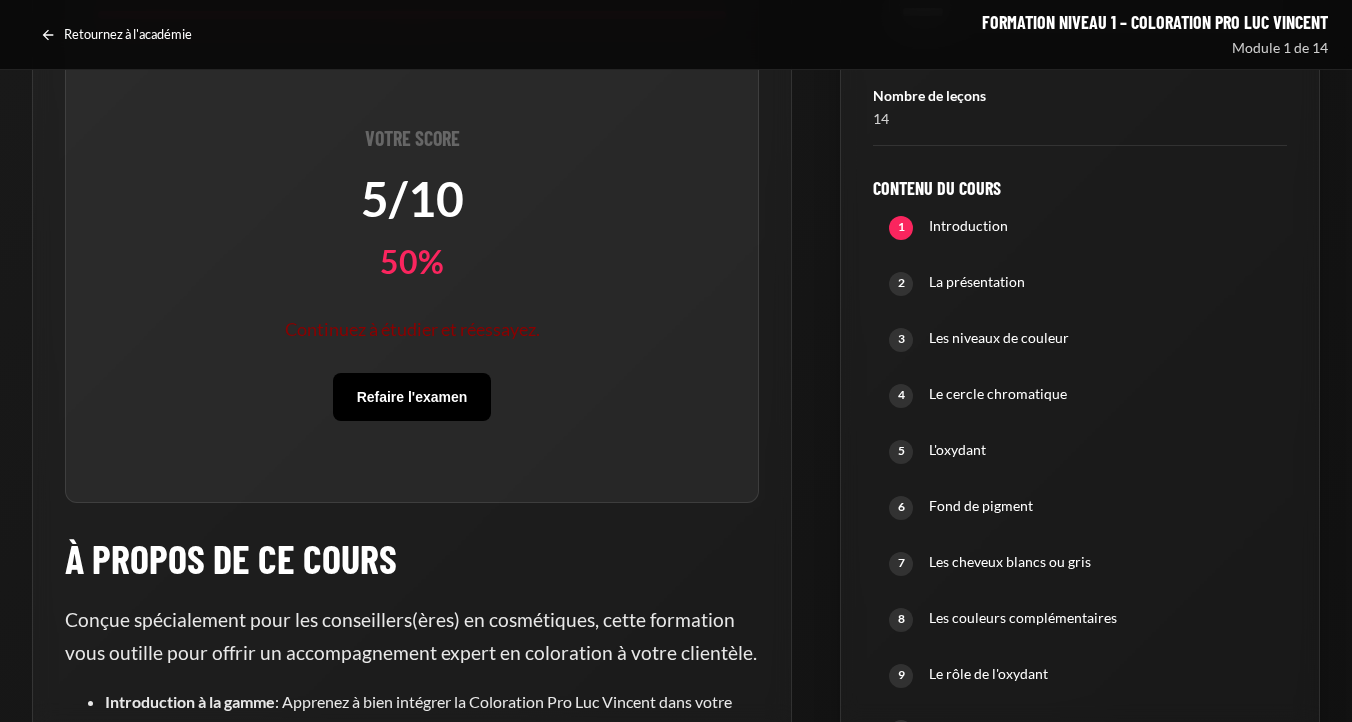 click on "Refaire l'examen" at bounding box center [412, 397] 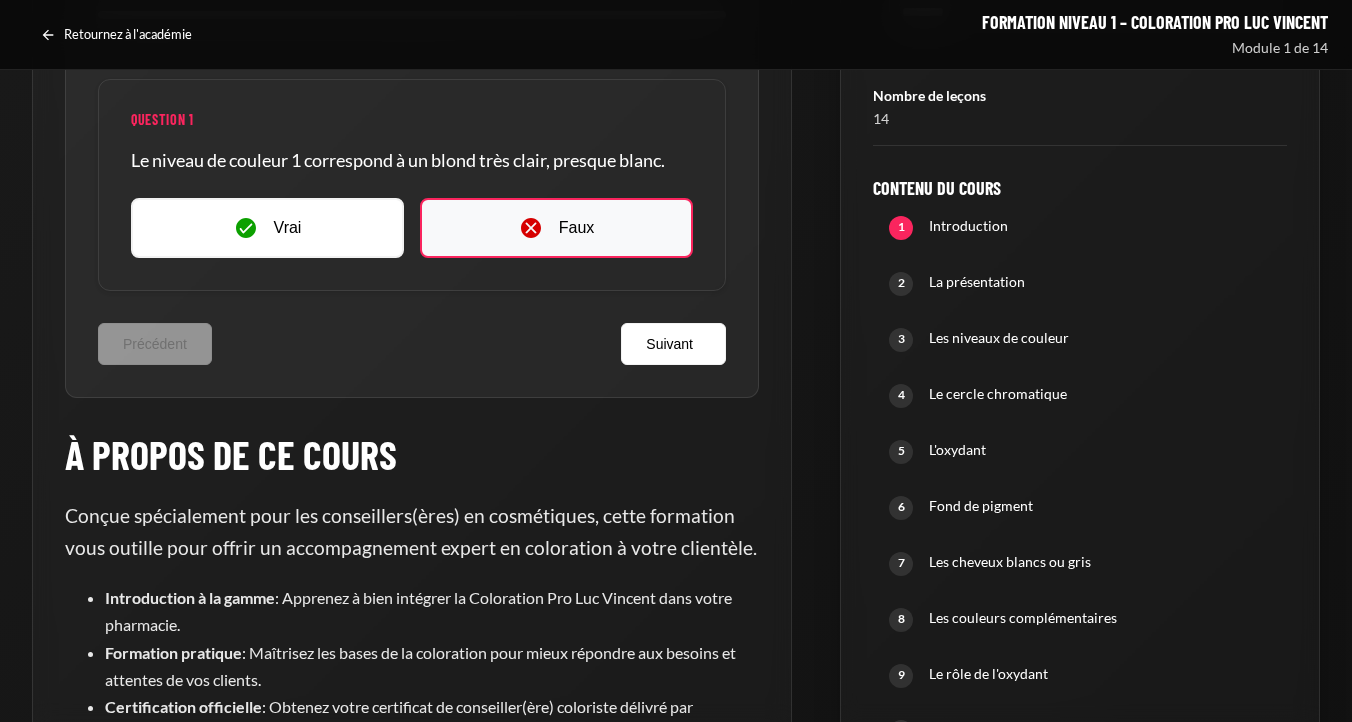 click on "Faux" at bounding box center [577, 228] 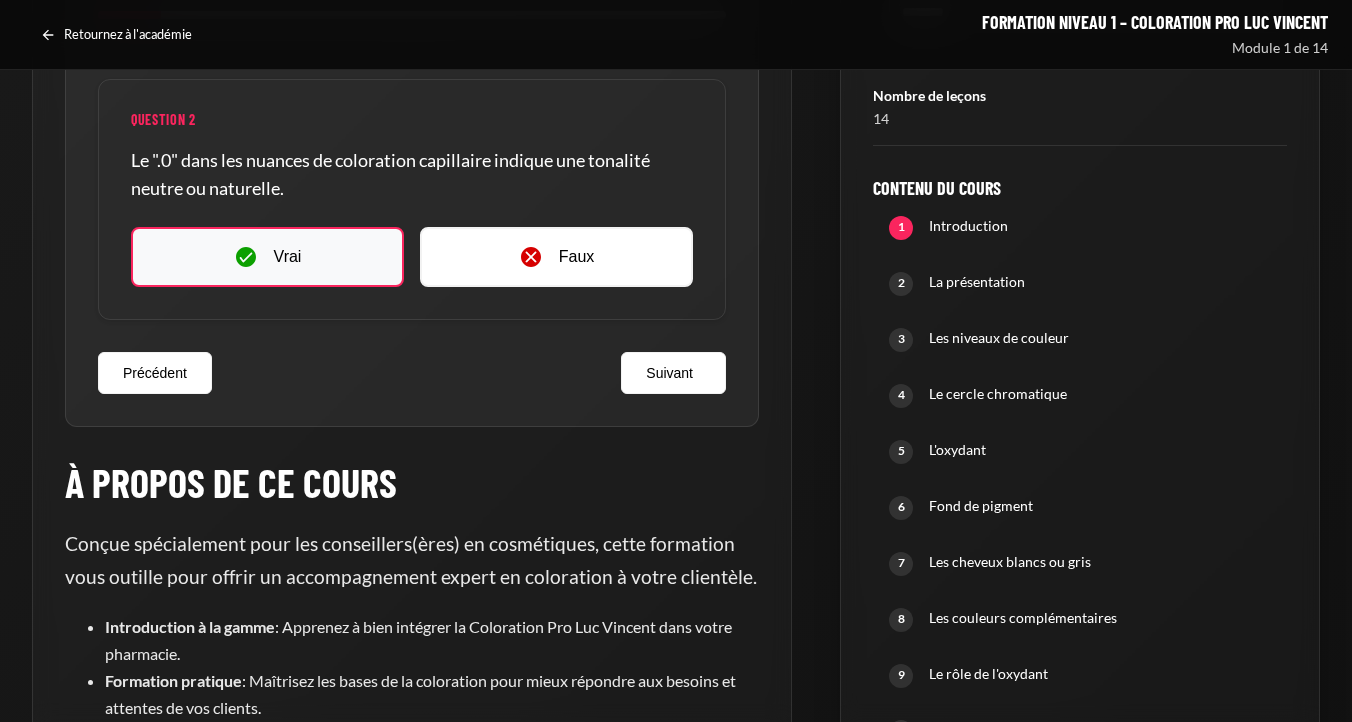 click on "Vrai" at bounding box center (267, 257) 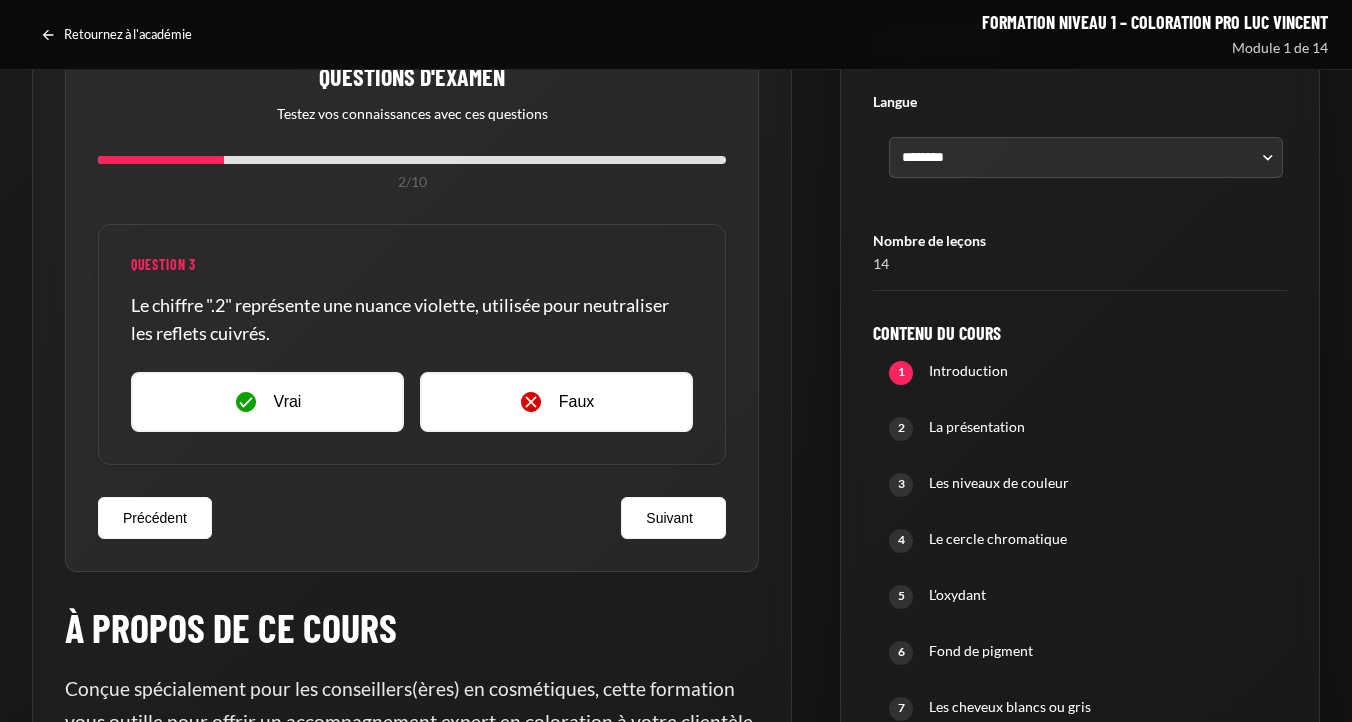 scroll, scrollTop: 35, scrollLeft: 0, axis: vertical 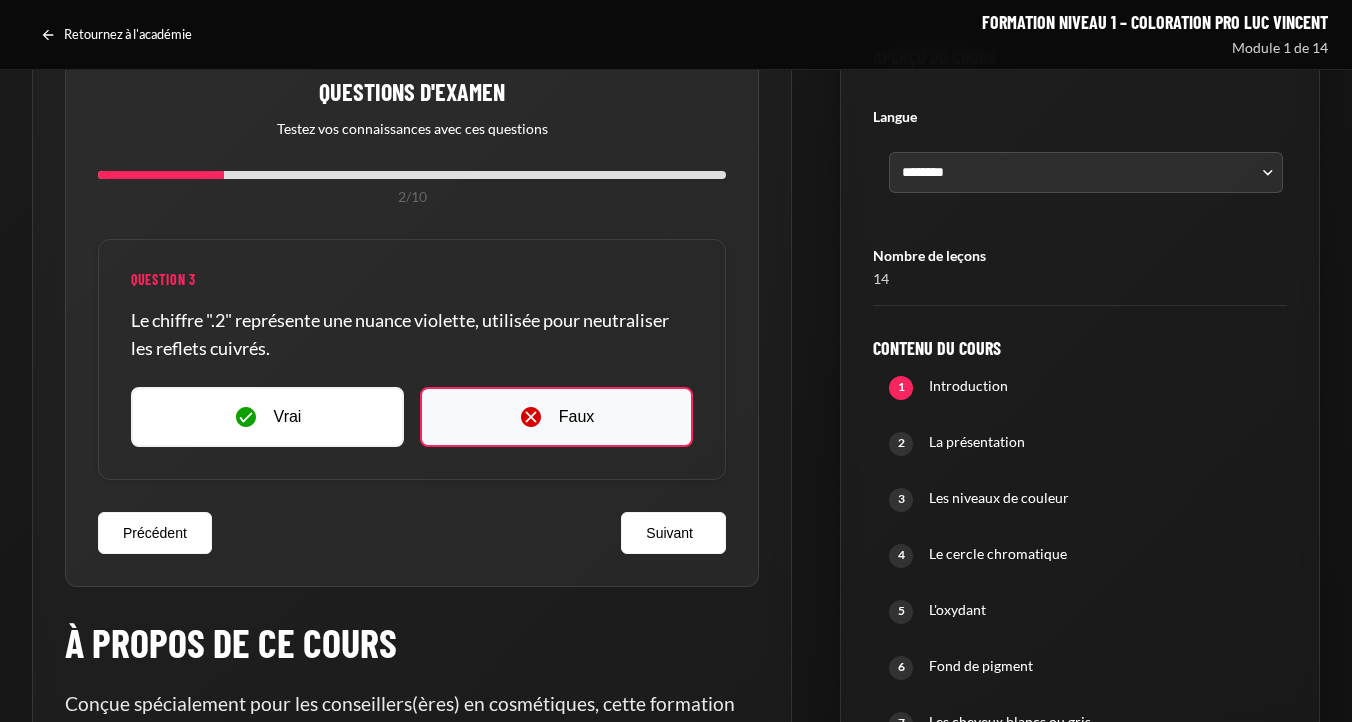 click on "Faux" at bounding box center [556, 417] 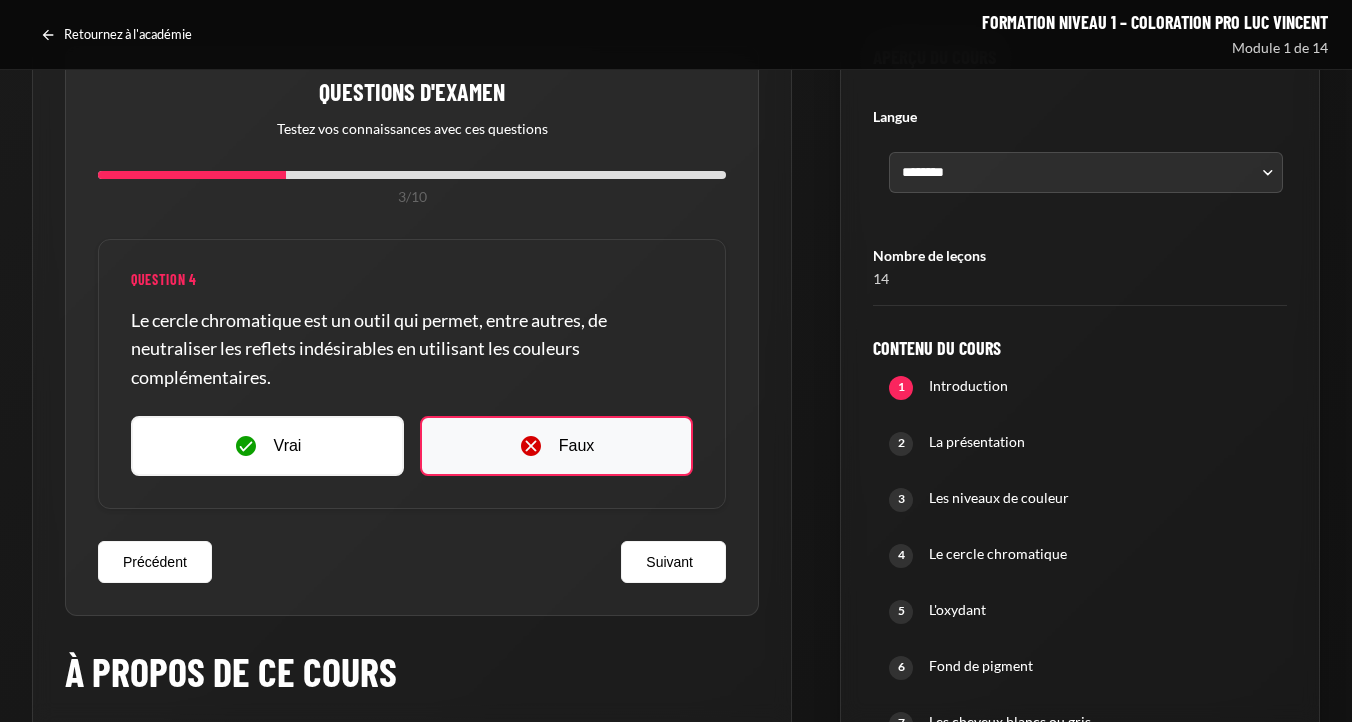 click on "Faux" at bounding box center [556, 446] 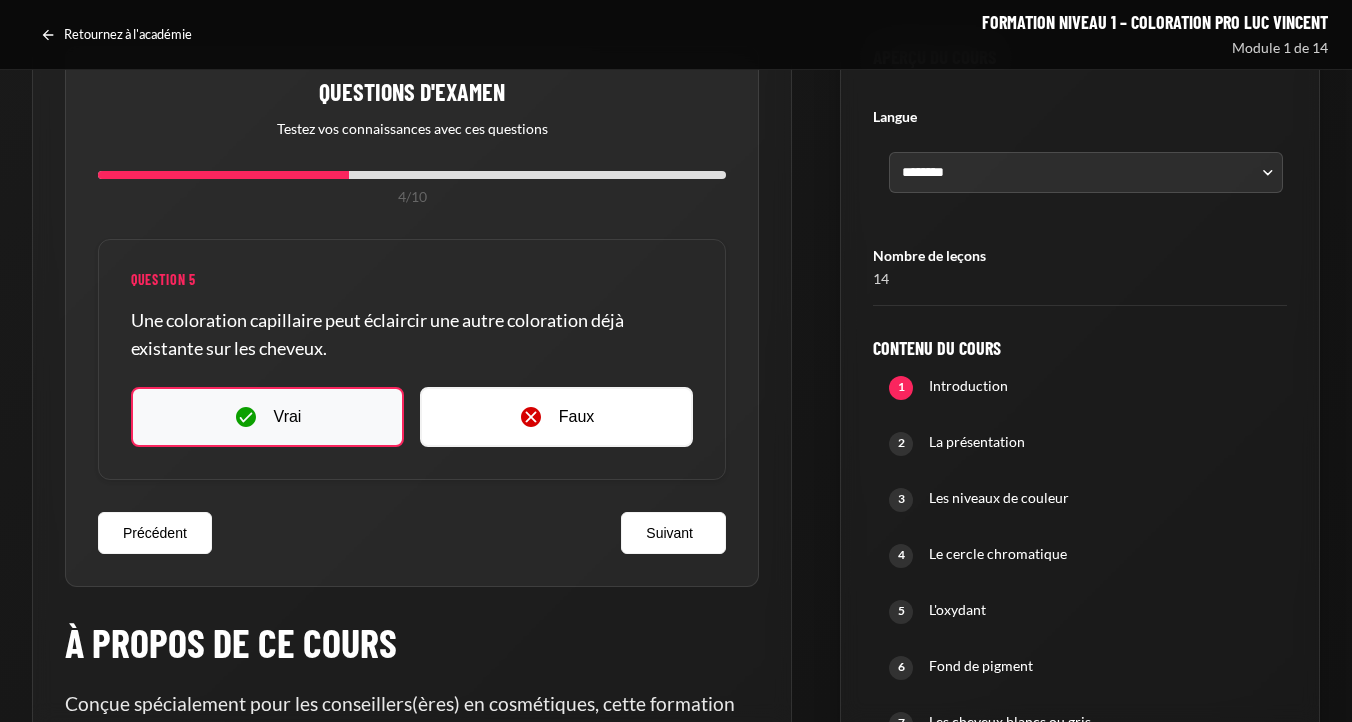 click on "Vrai" at bounding box center [267, 417] 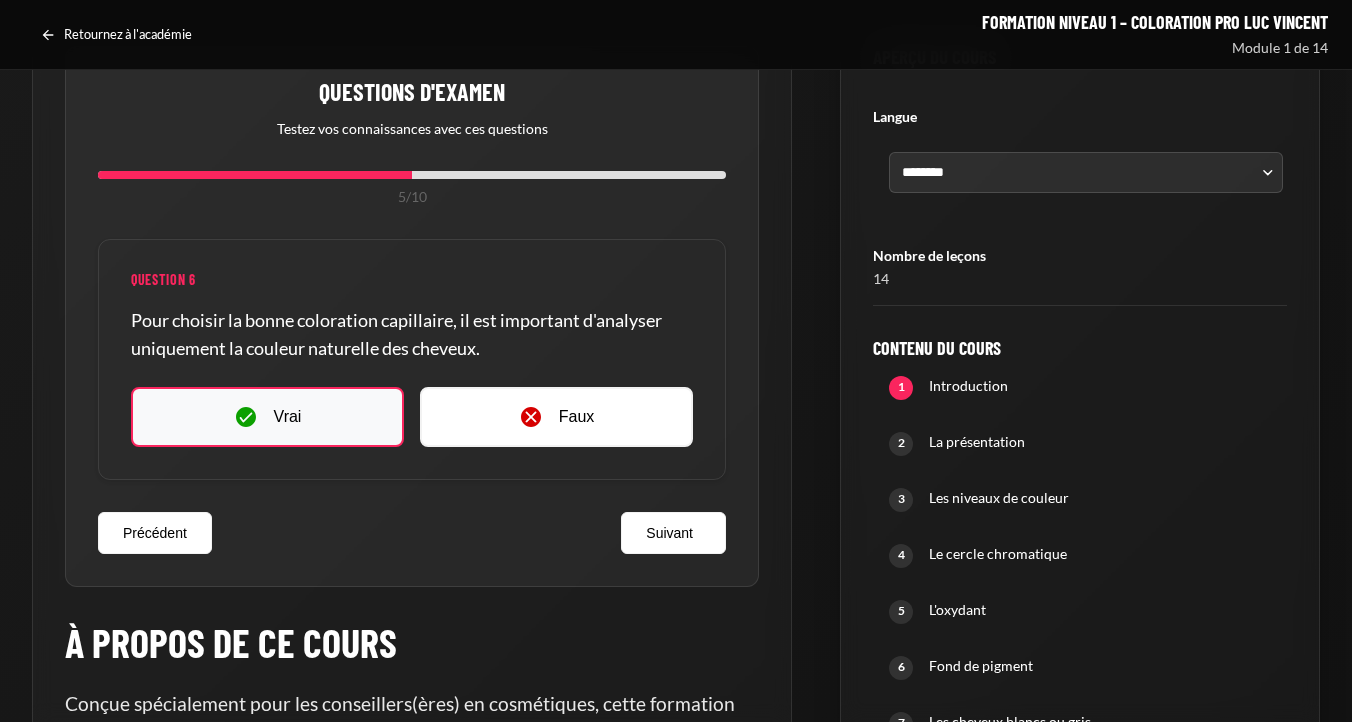 click on "Vrai" at bounding box center (288, 417) 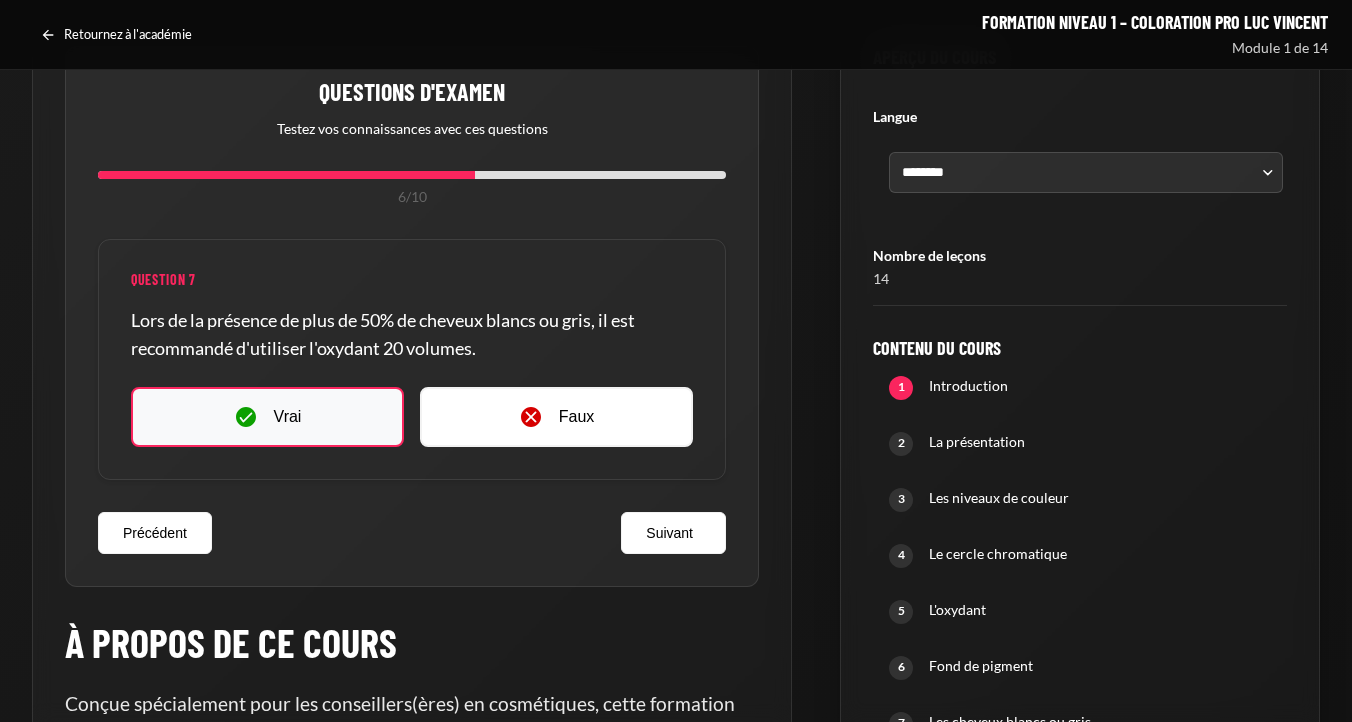 click on "Vrai" at bounding box center (288, 417) 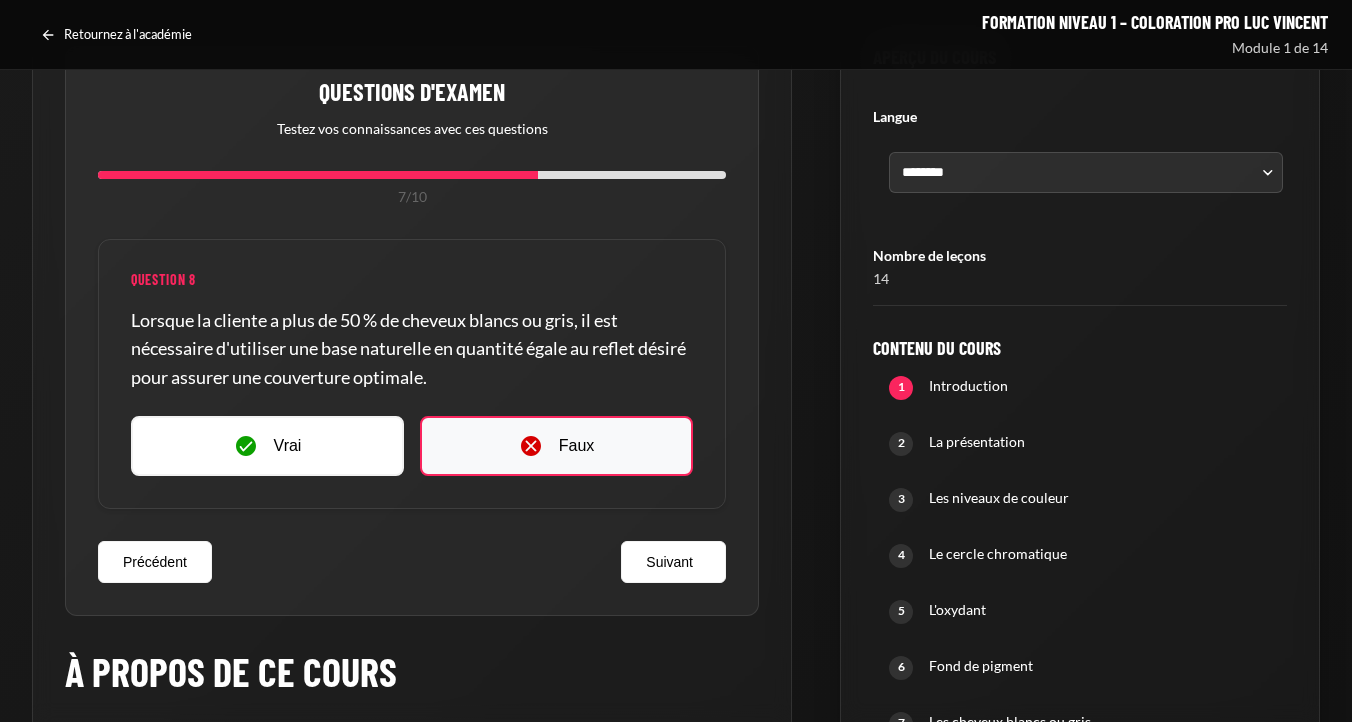 click on "Faux" at bounding box center (556, 446) 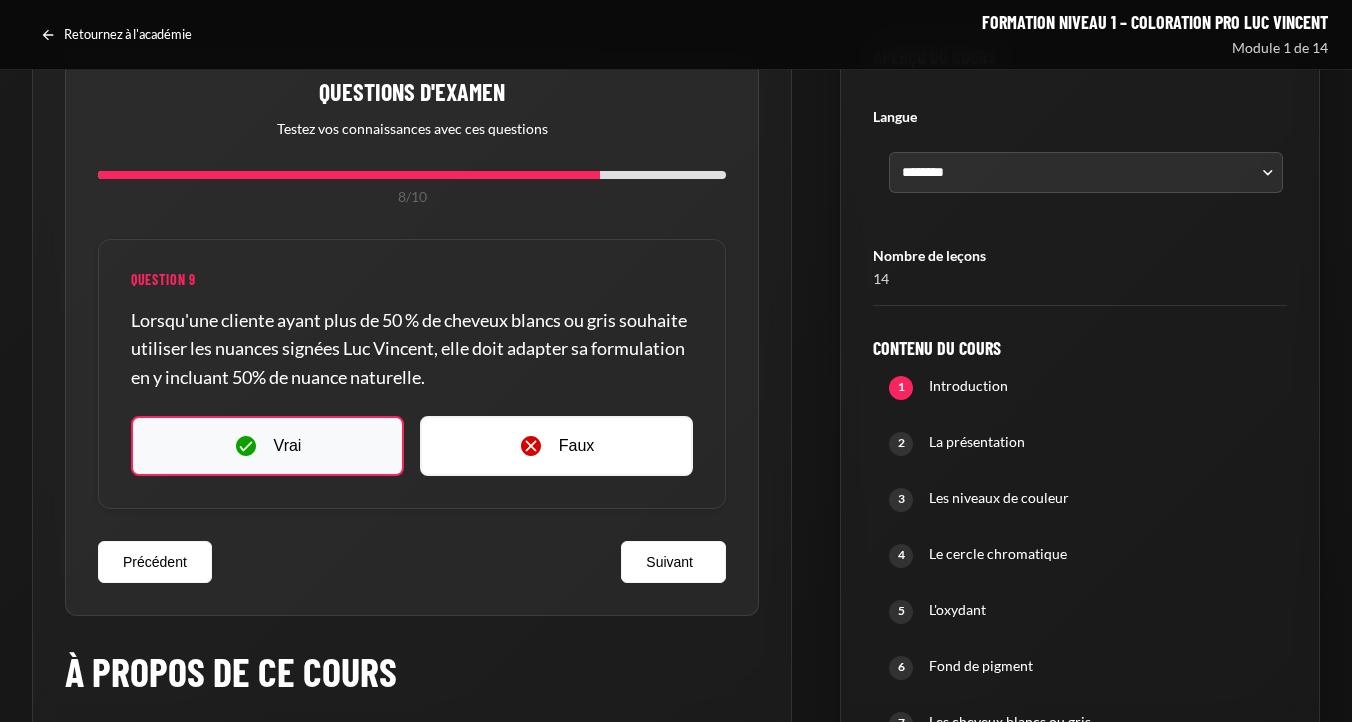 click on "Vrai" at bounding box center (267, 446) 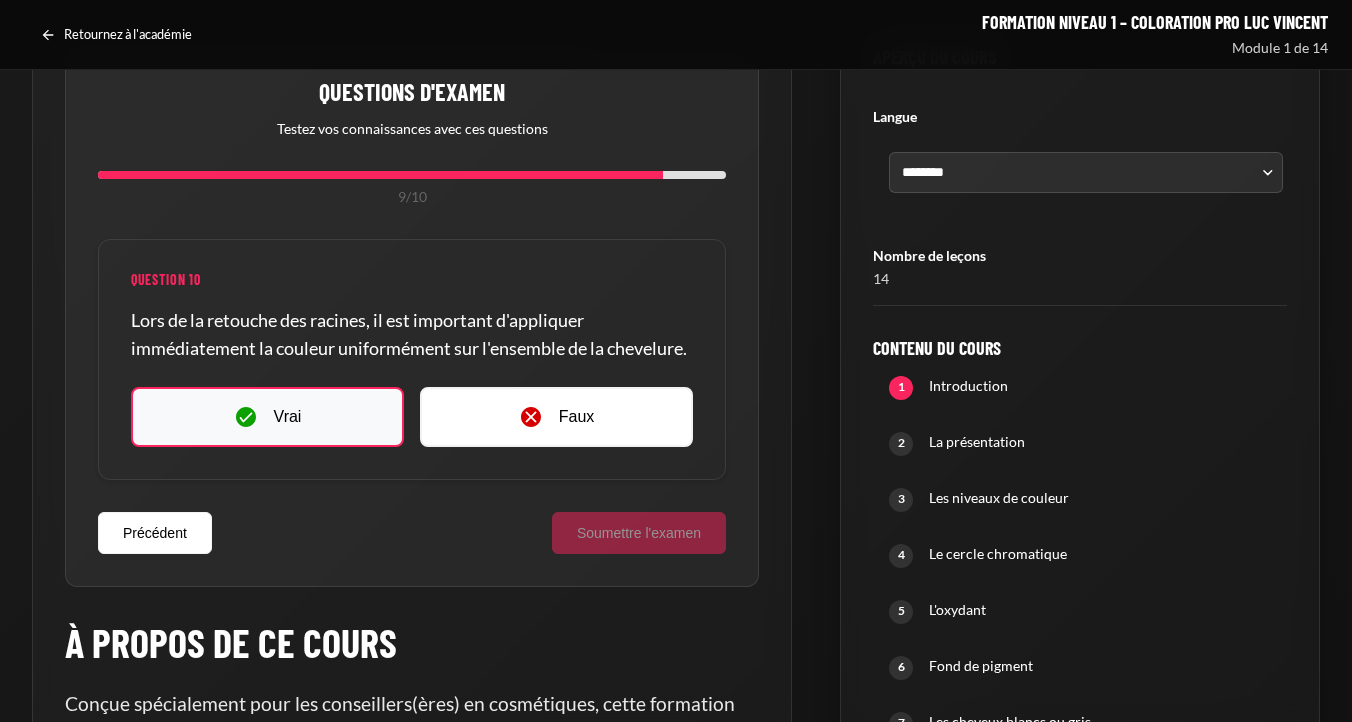 click on "Vrai" at bounding box center (267, 417) 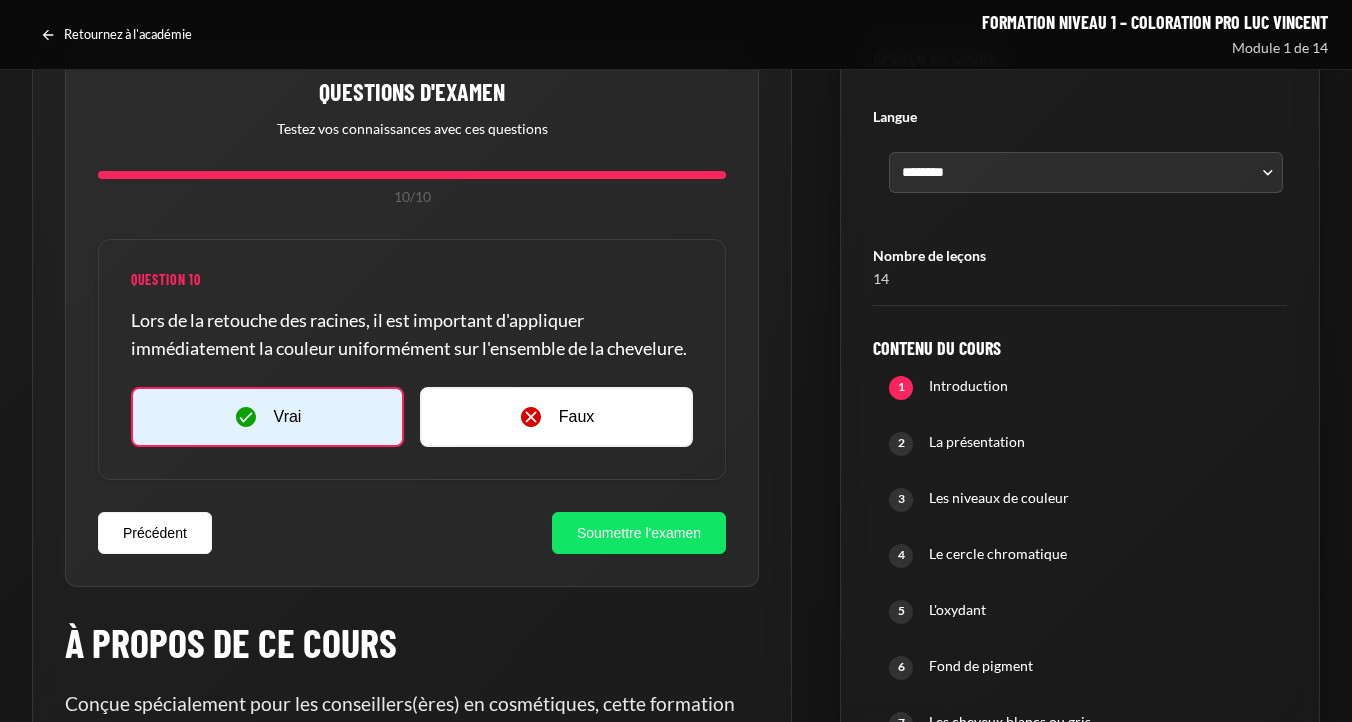 click on "Soumettre l'examen" at bounding box center [639, 533] 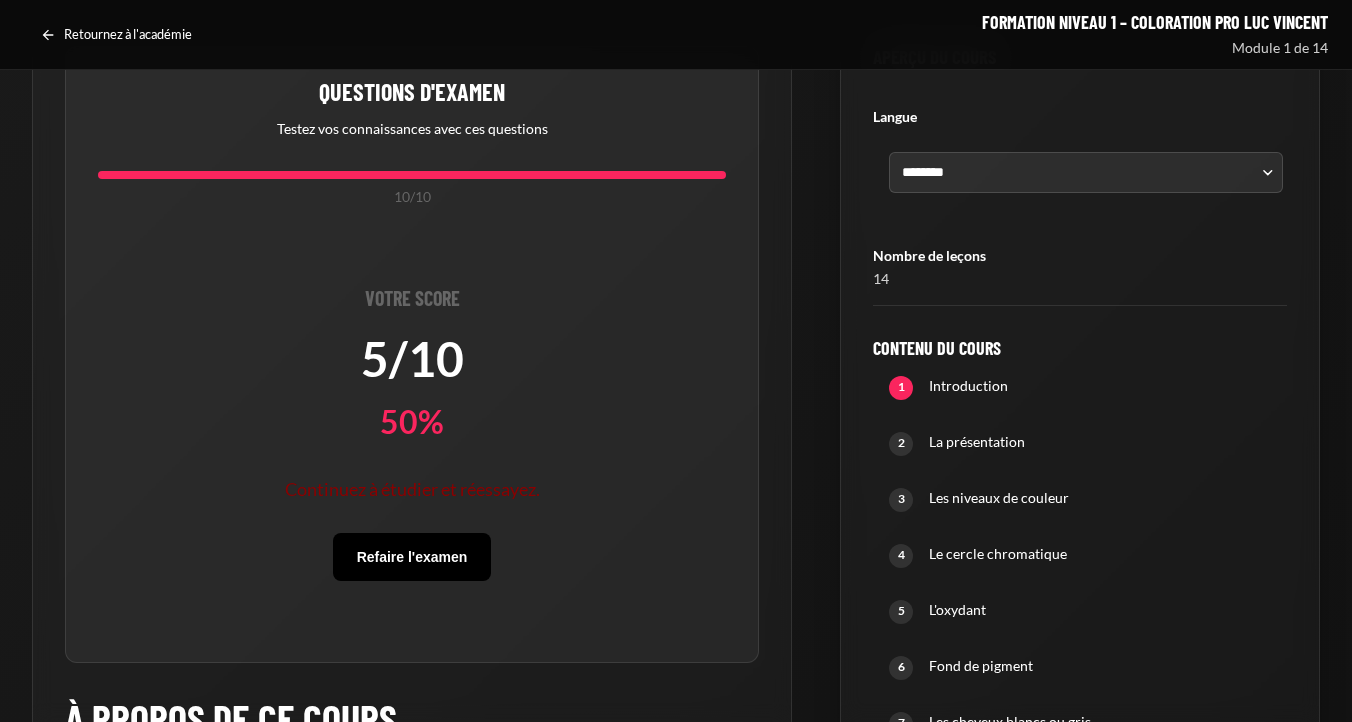 click on "Refaire l'examen" at bounding box center (412, 557) 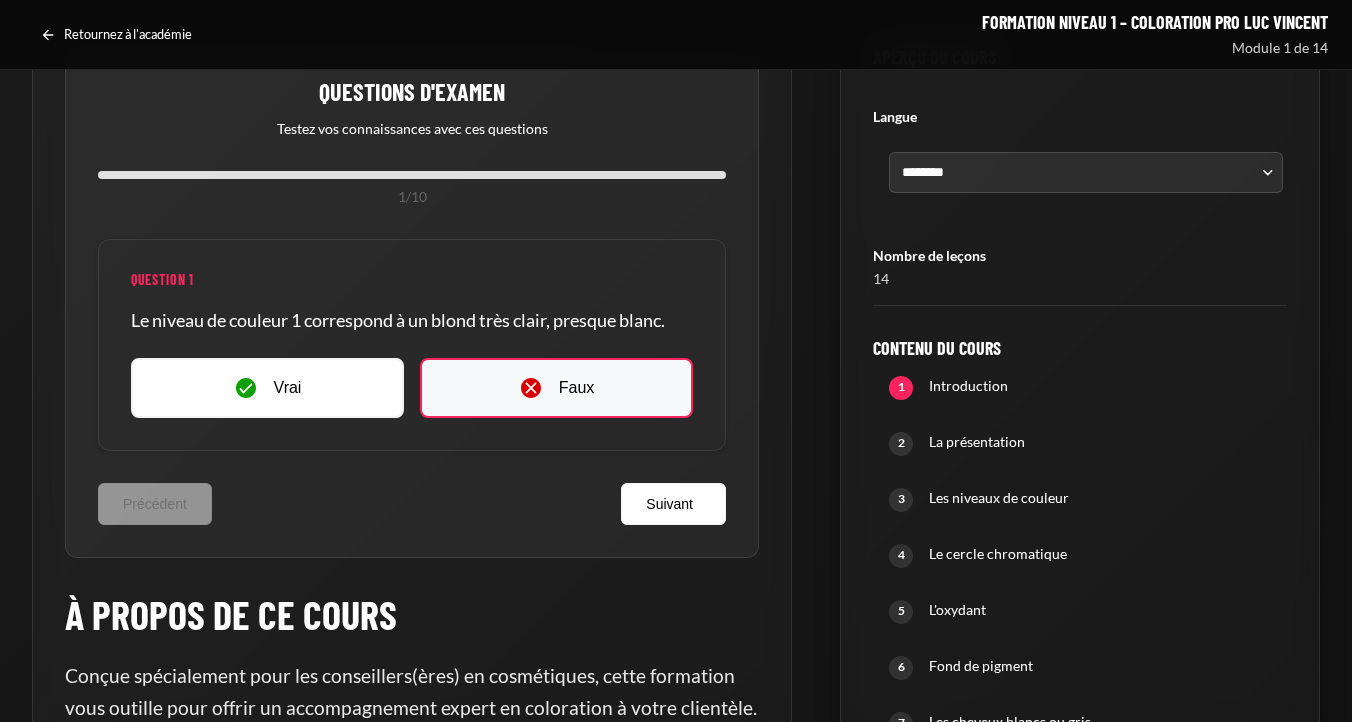 click on "Faux" at bounding box center (556, 388) 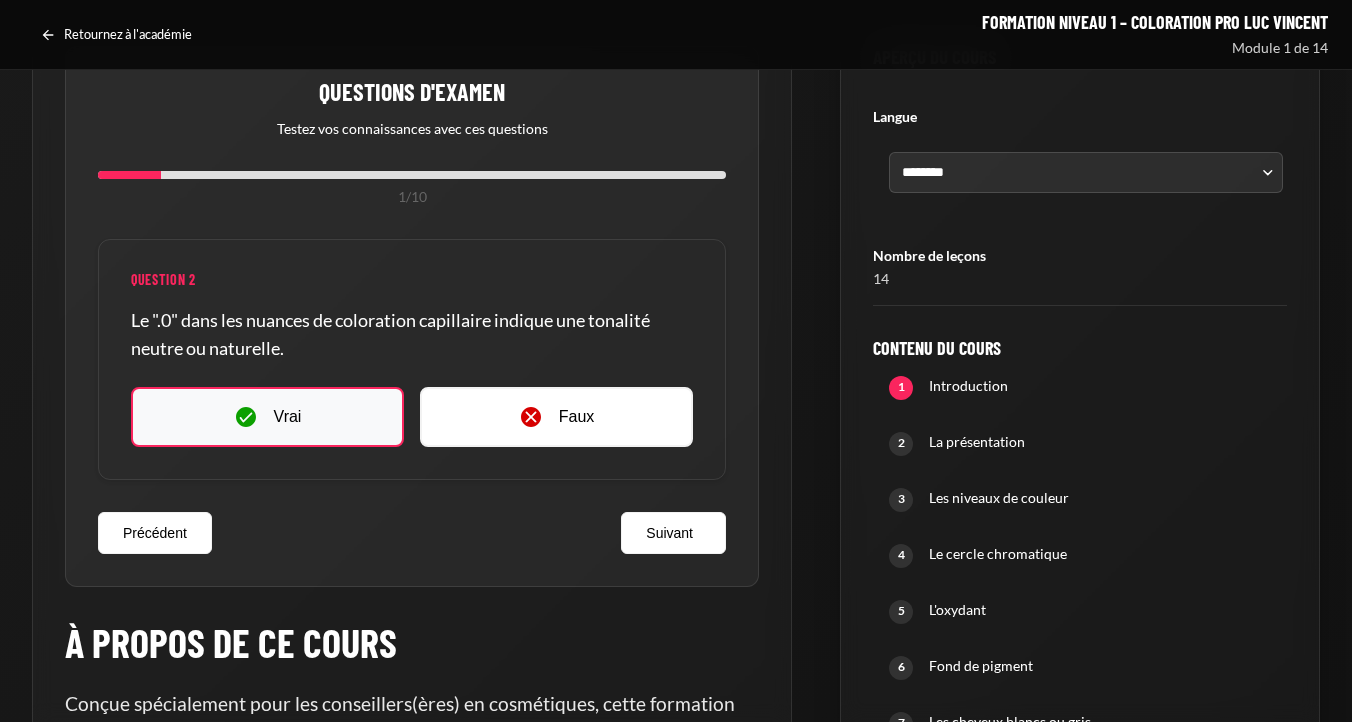 click on "Vrai" at bounding box center [267, 417] 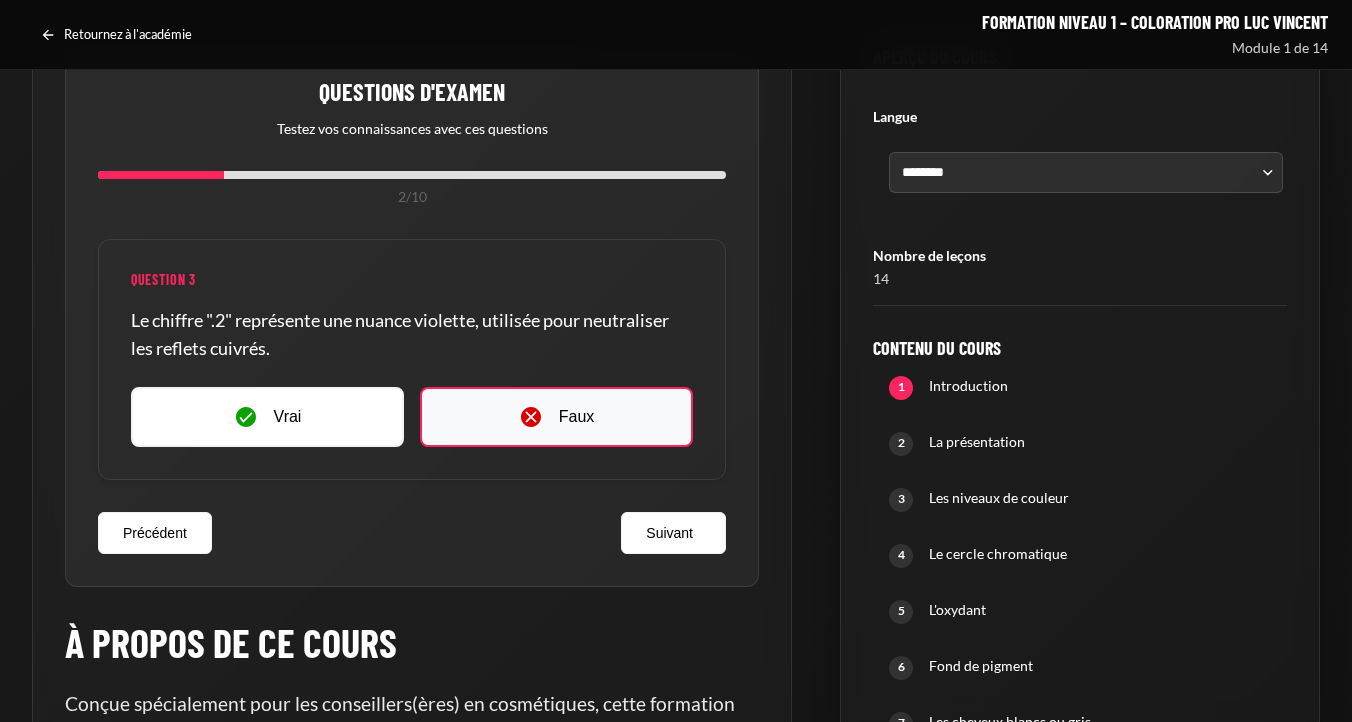 click on "Faux" at bounding box center (556, 417) 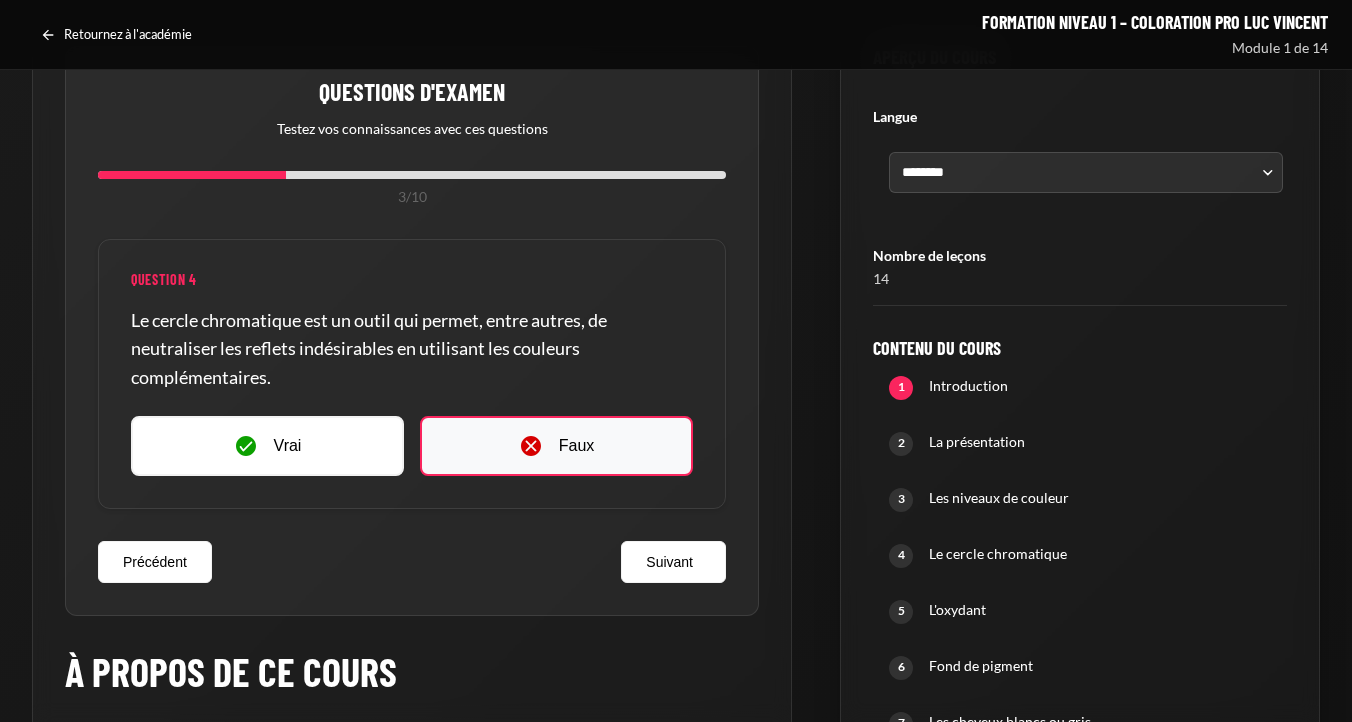 click on "Faux" at bounding box center (556, 446) 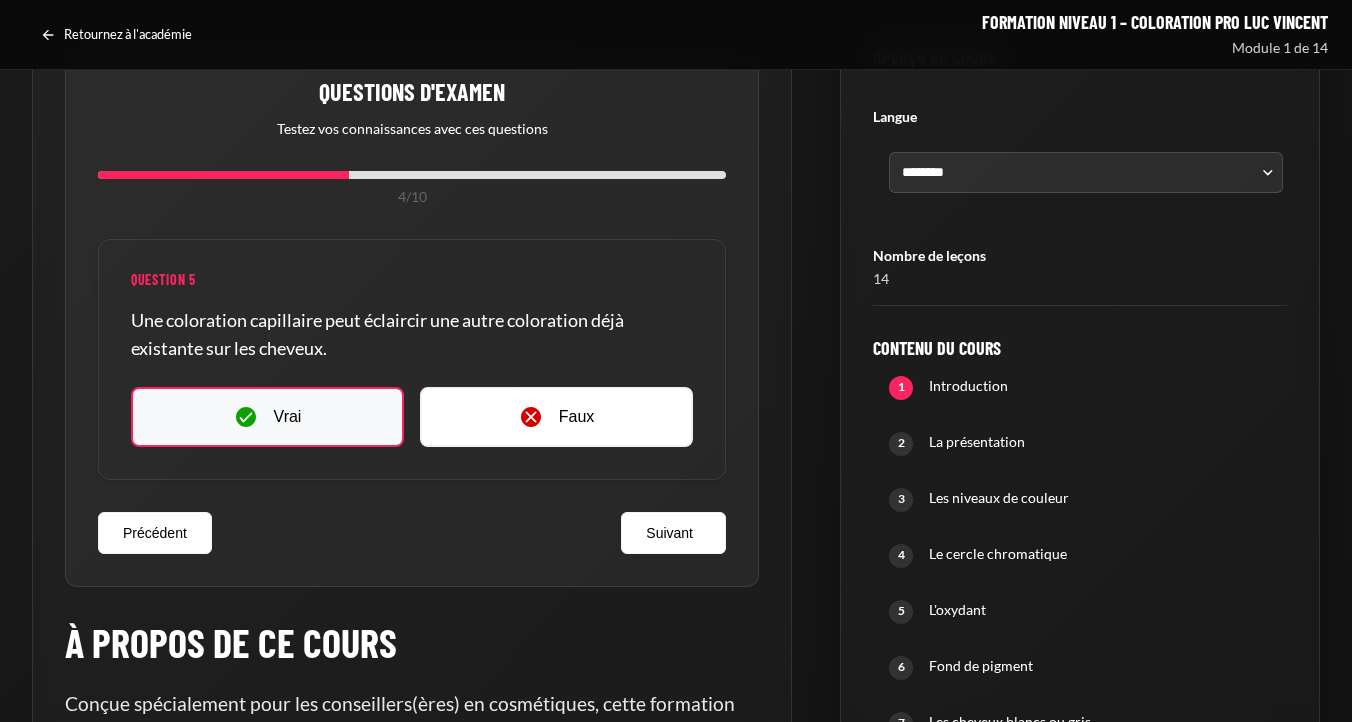 click on "Vrai" at bounding box center (267, 417) 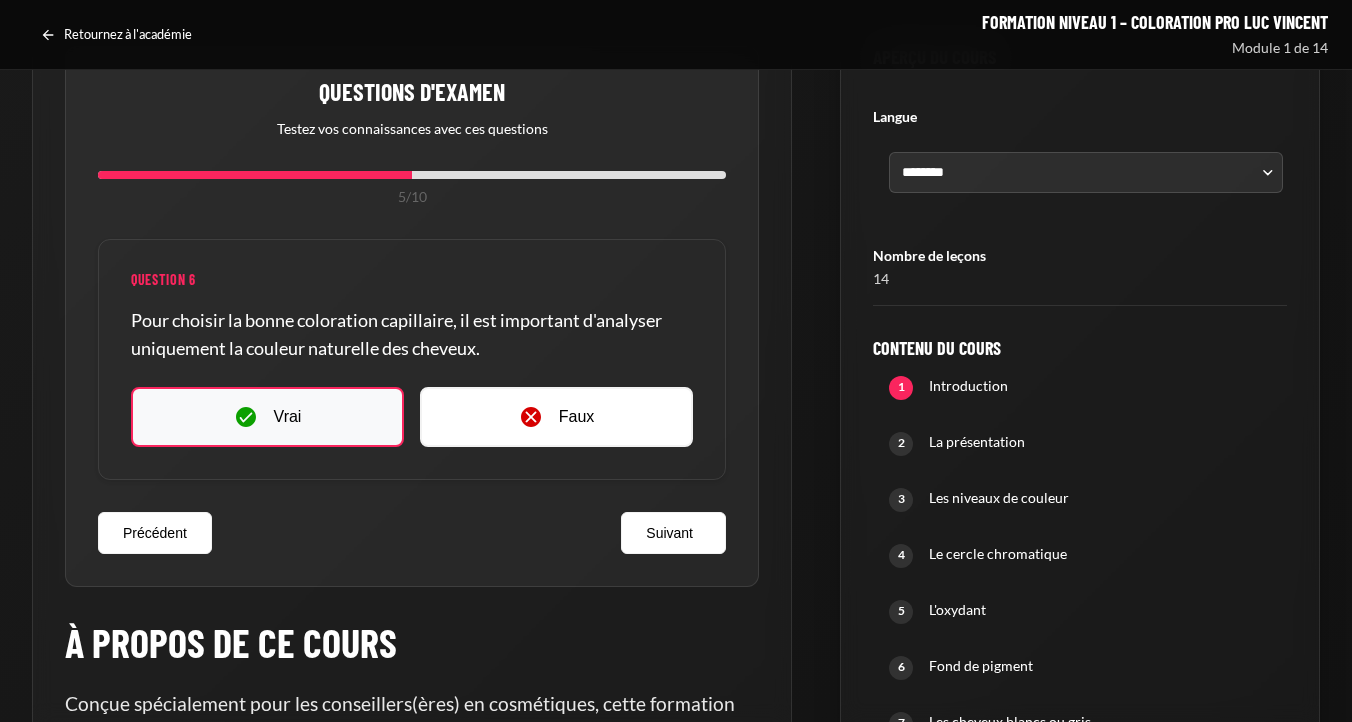 click on "Vrai" at bounding box center [267, 417] 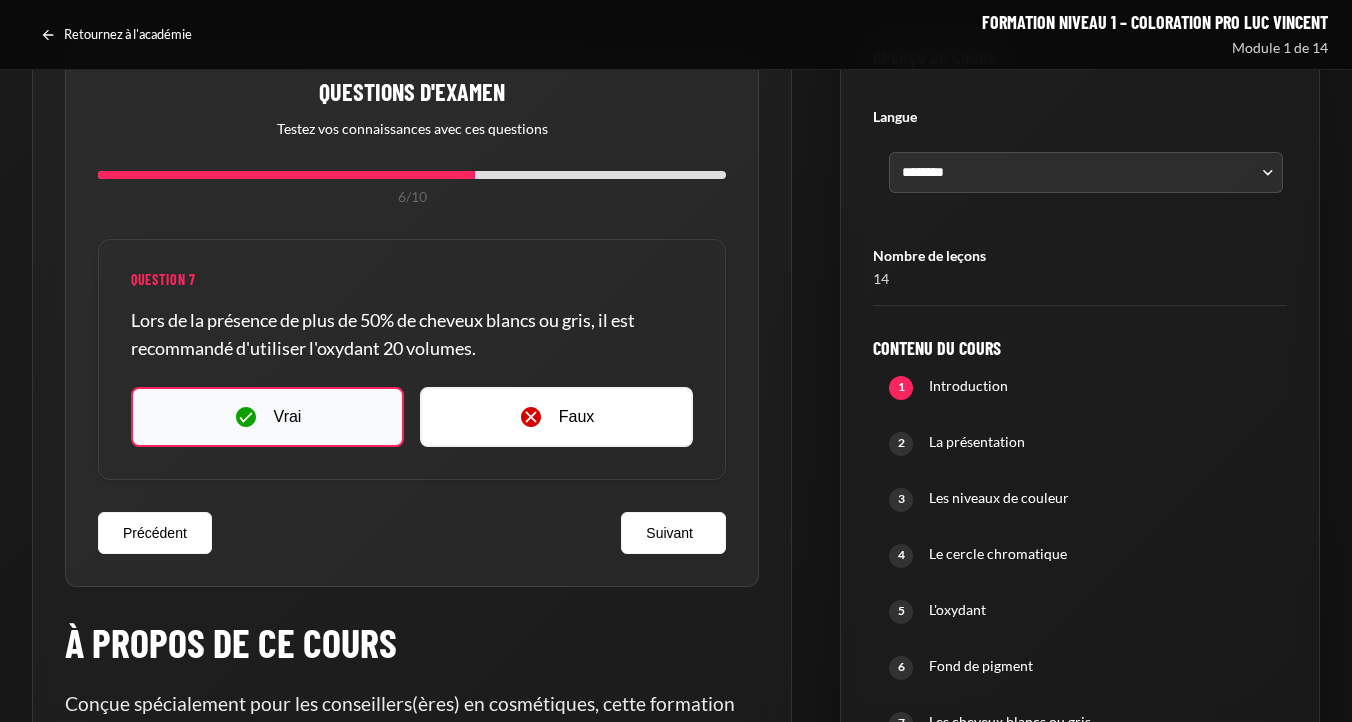 click on "Vrai" at bounding box center [267, 417] 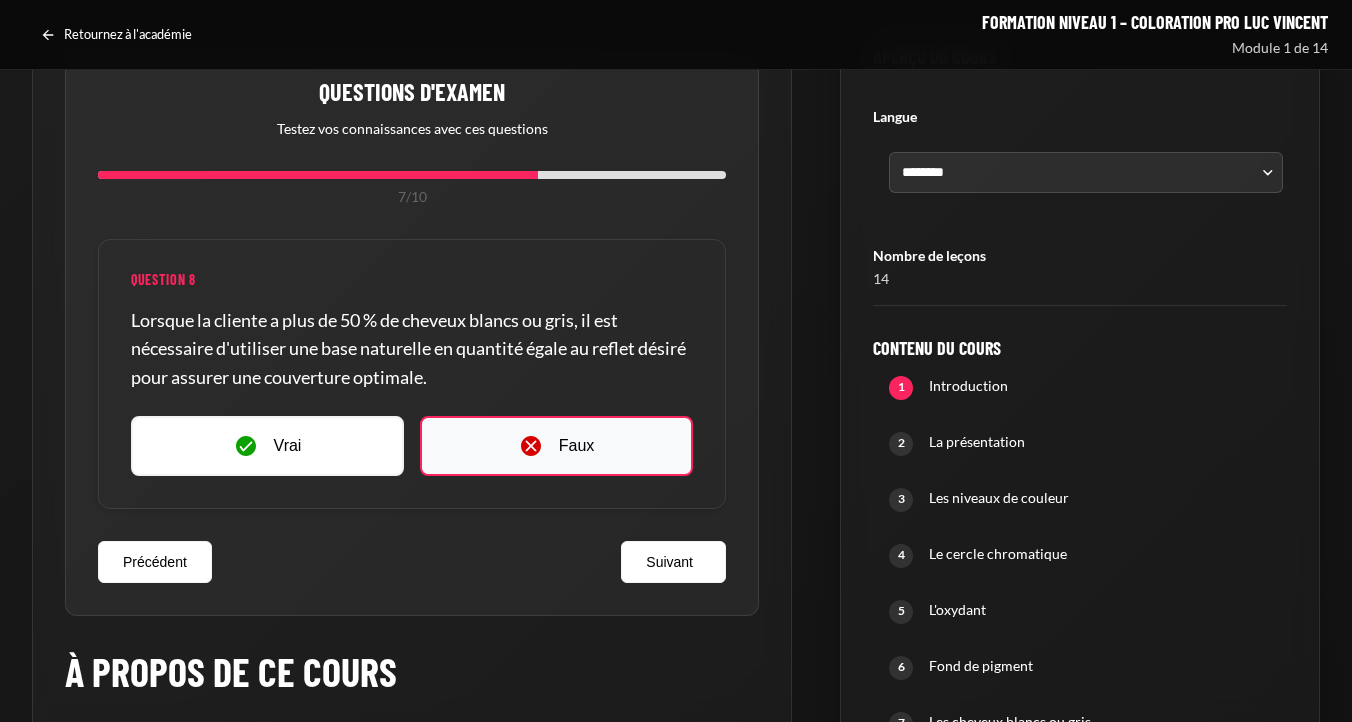 click on "Faux" at bounding box center [556, 446] 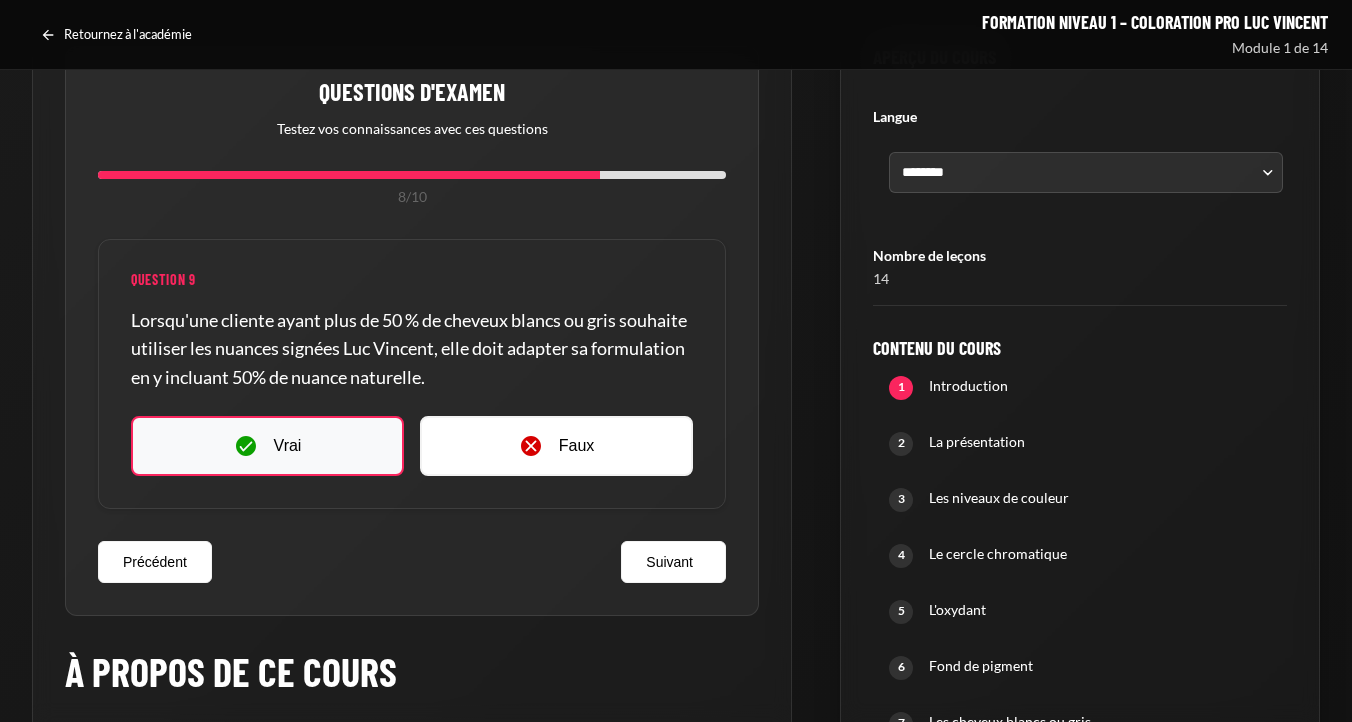 click on "Vrai" at bounding box center (267, 446) 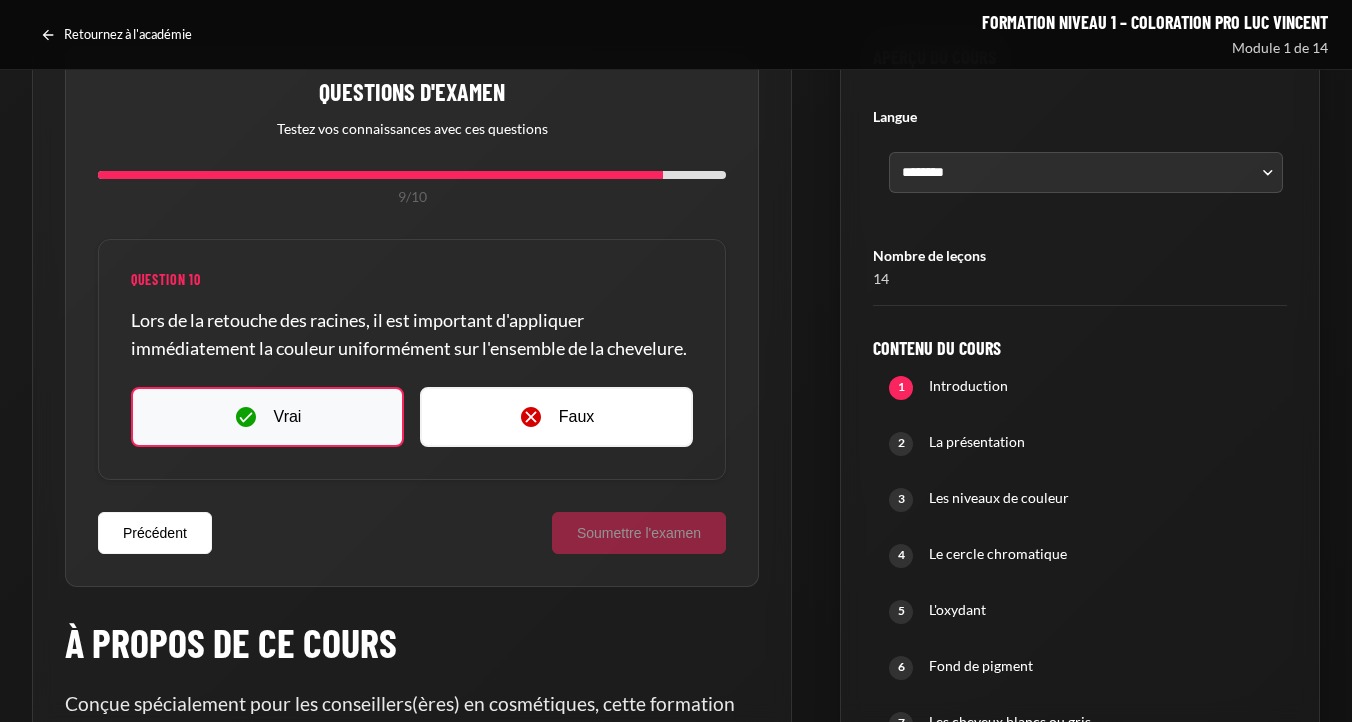 click on "Vrai" at bounding box center (267, 417) 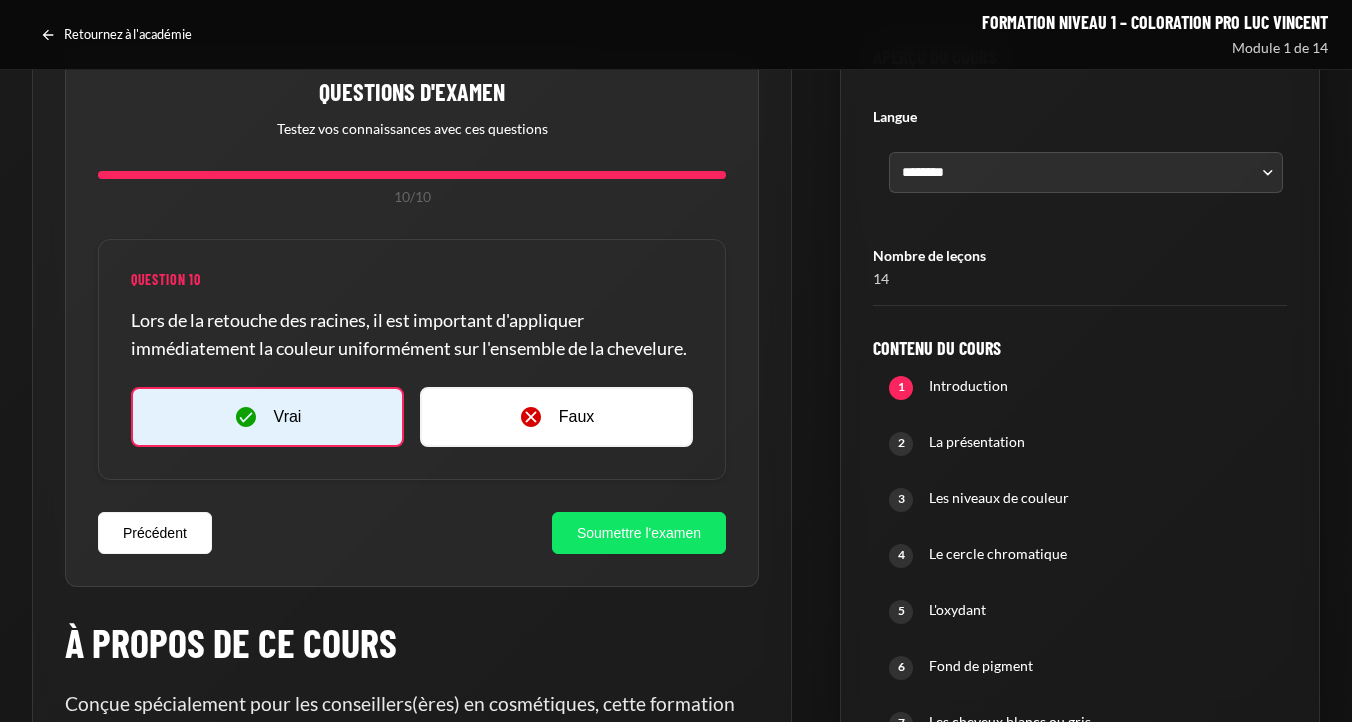 click on "Soumettre l'examen" at bounding box center (639, 533) 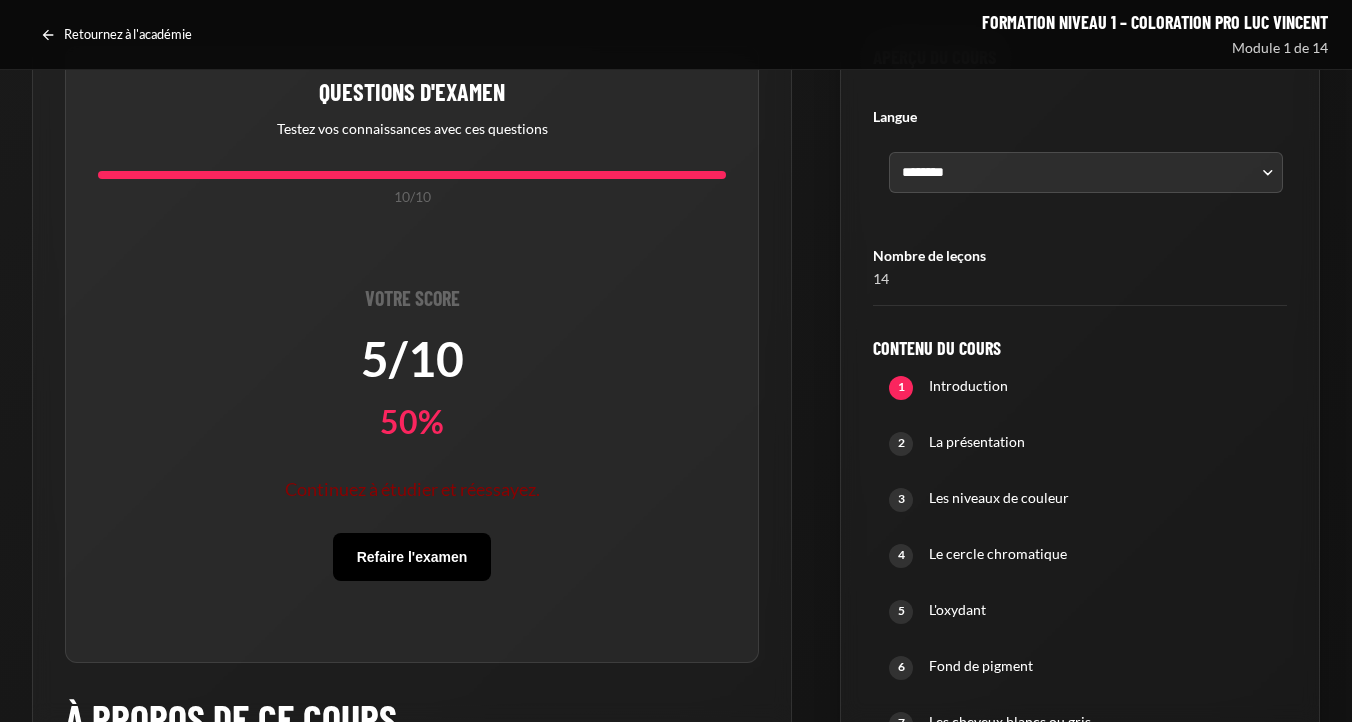 click on "Refaire l'examen" at bounding box center (412, 557) 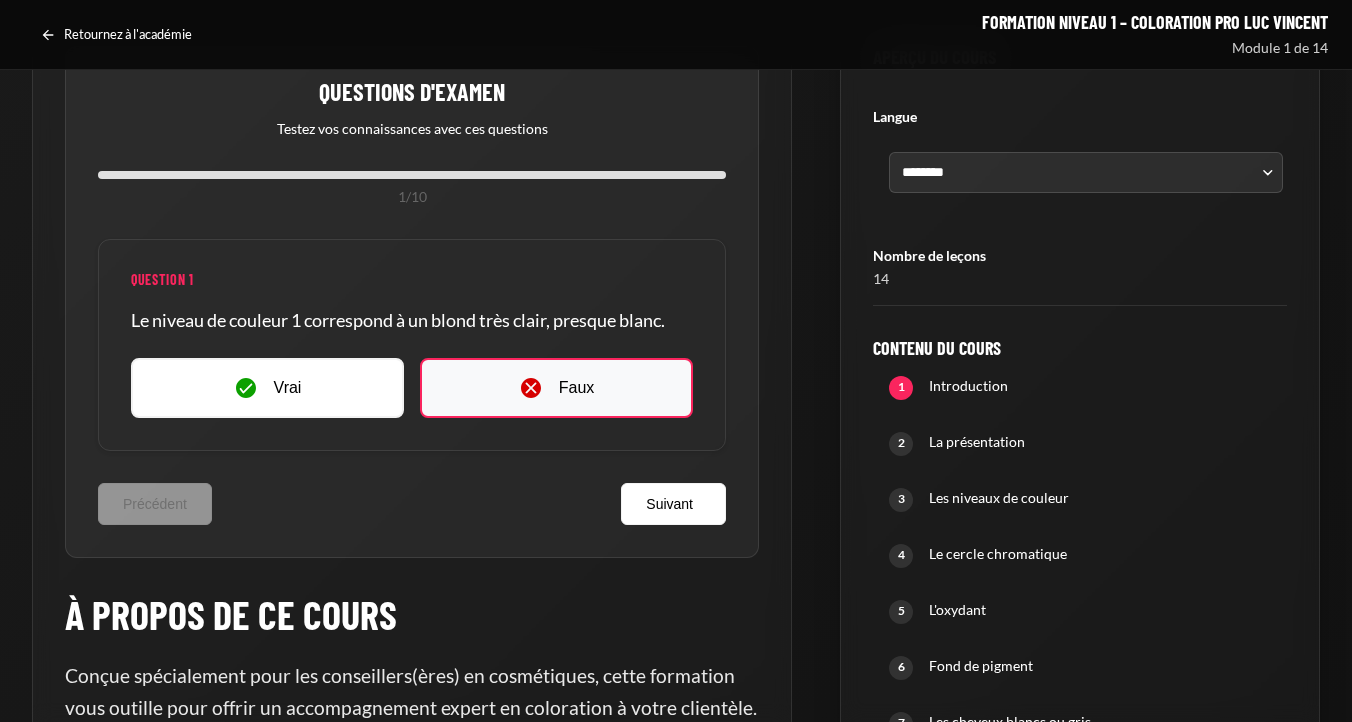 click at bounding box center [531, 388] 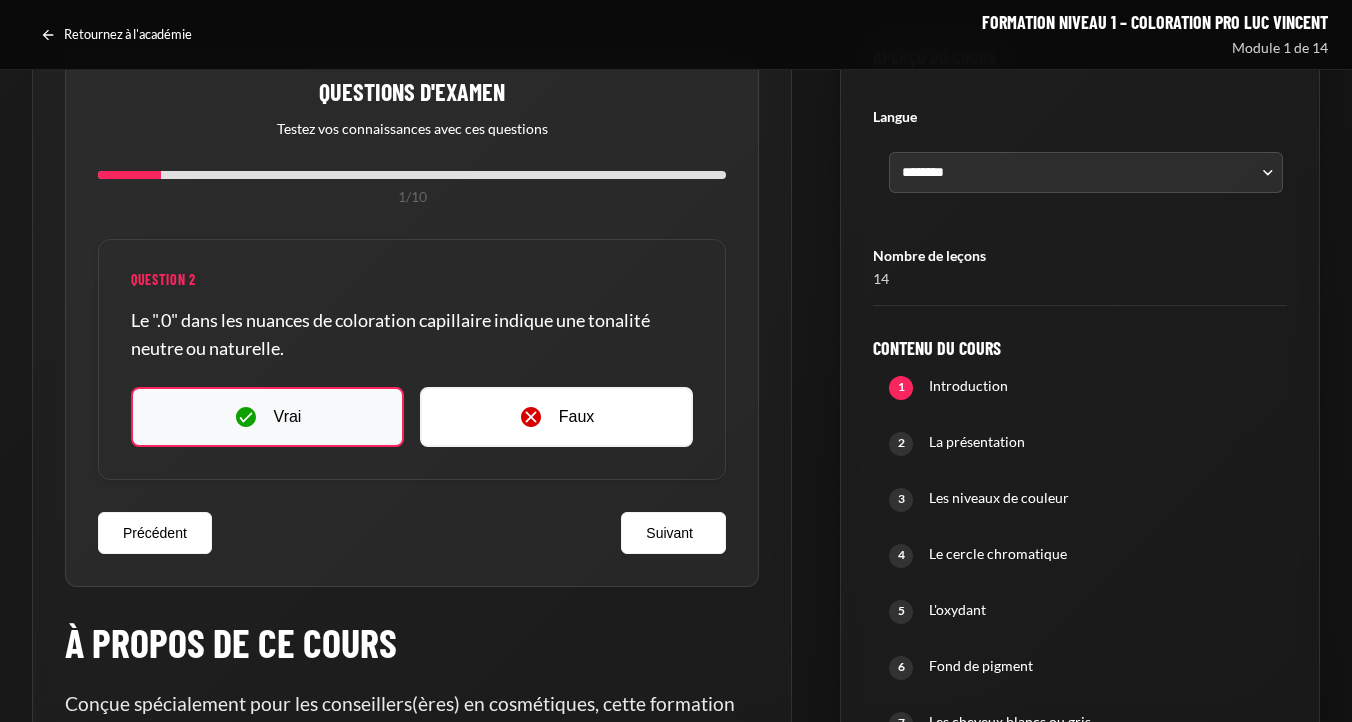 click on "Vrai" at bounding box center [267, 417] 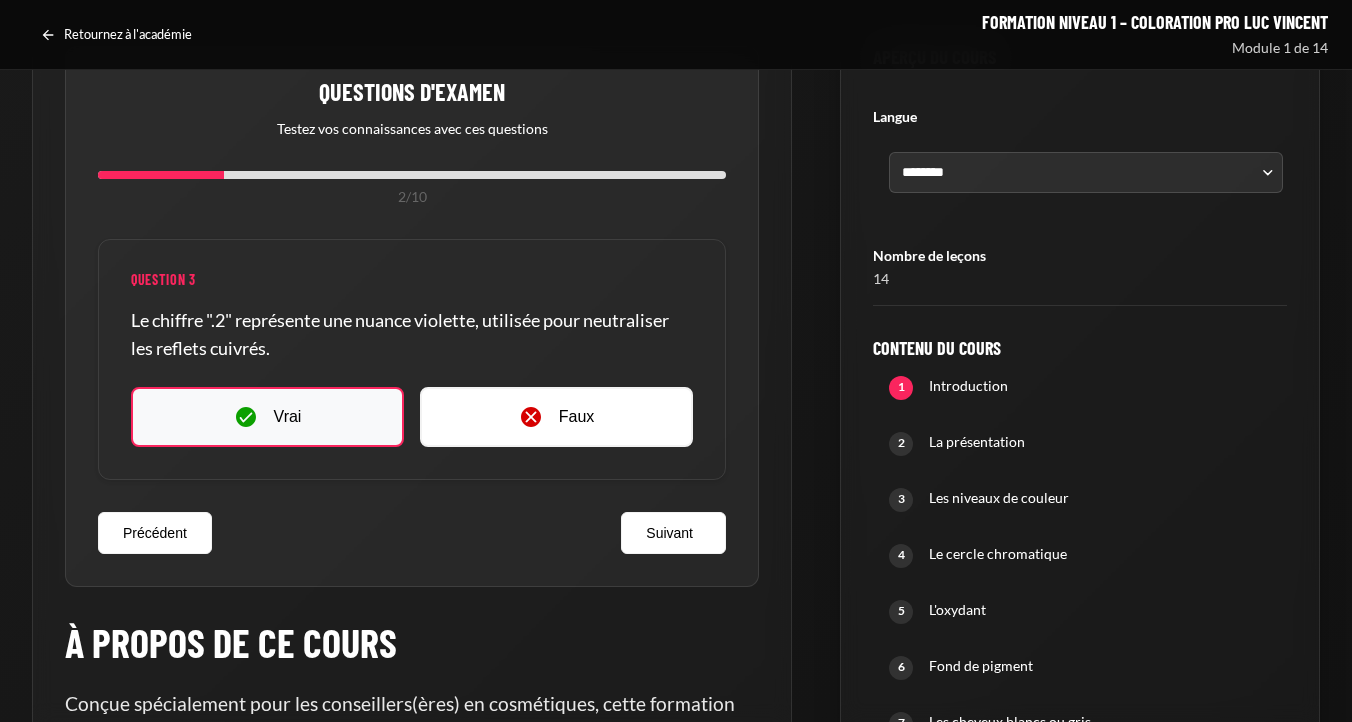 click on "Vrai" at bounding box center (267, 417) 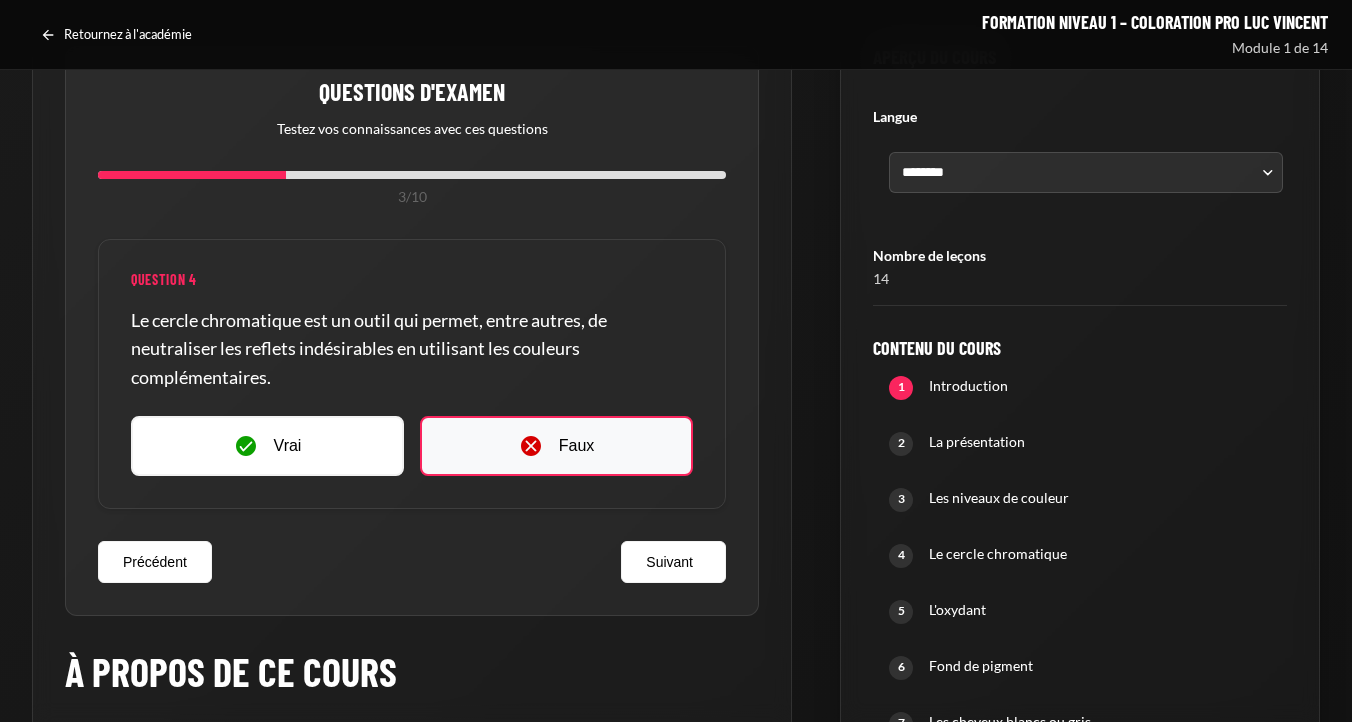 click on "Faux" at bounding box center [556, 446] 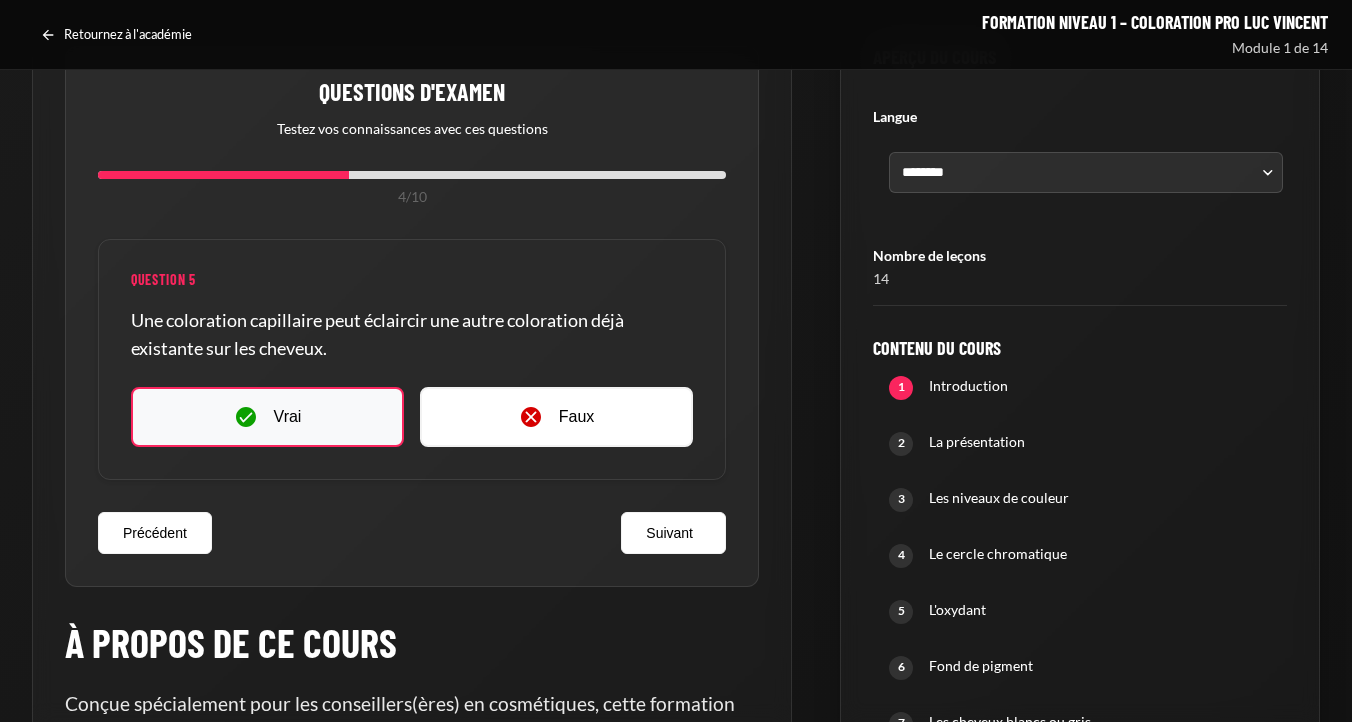 click on "Vrai" at bounding box center [267, 417] 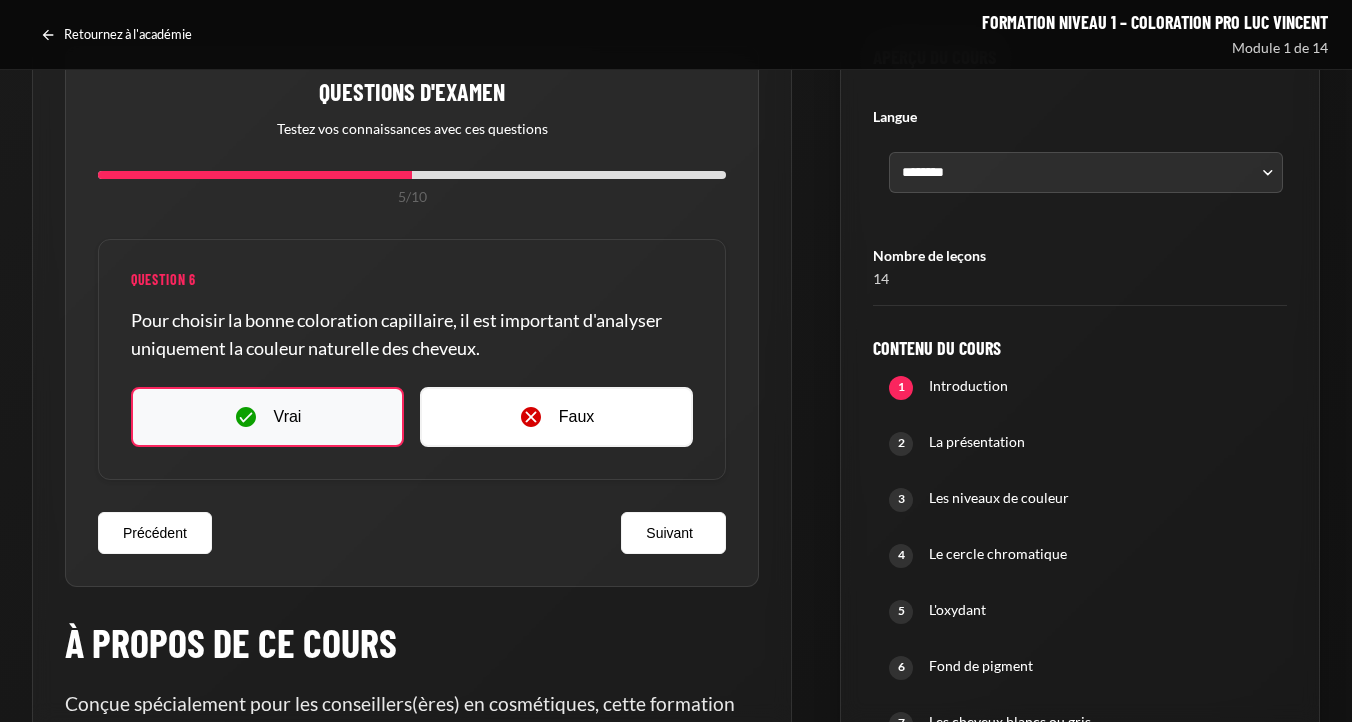 click on "Vrai" at bounding box center (267, 417) 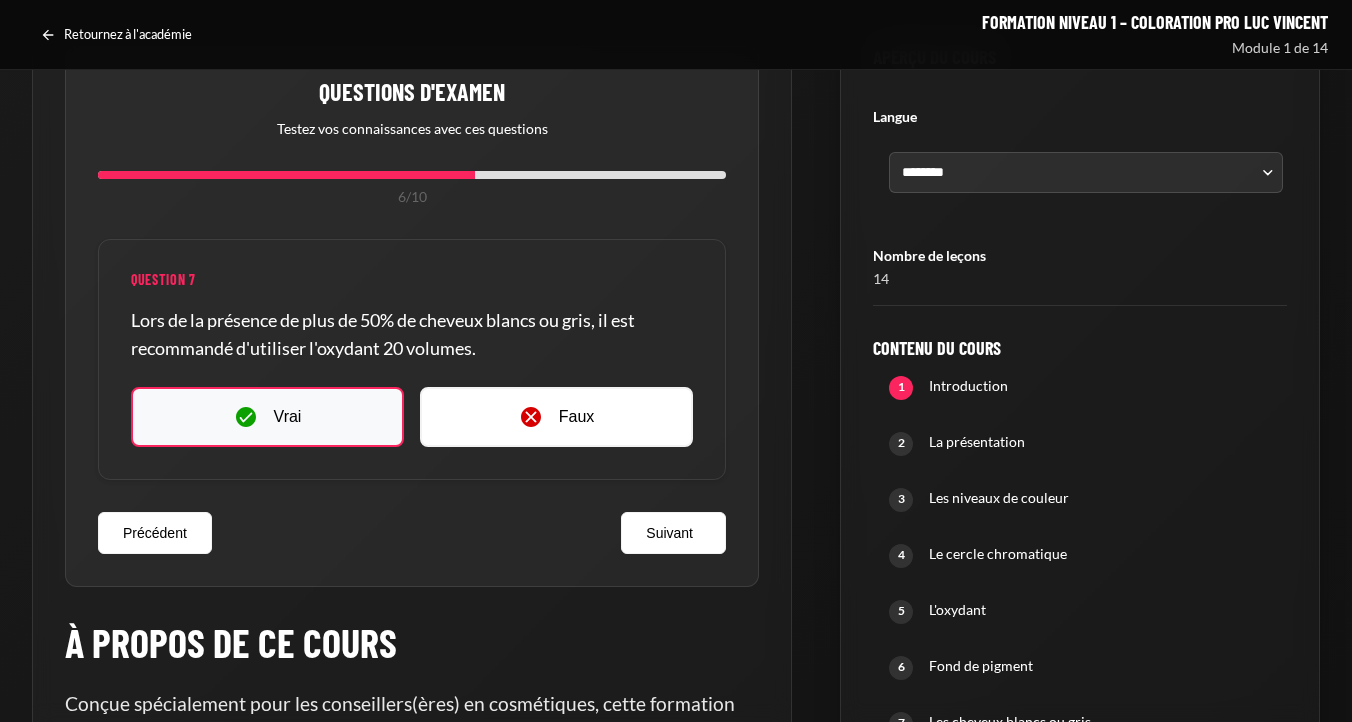 click on "Vrai" at bounding box center (267, 417) 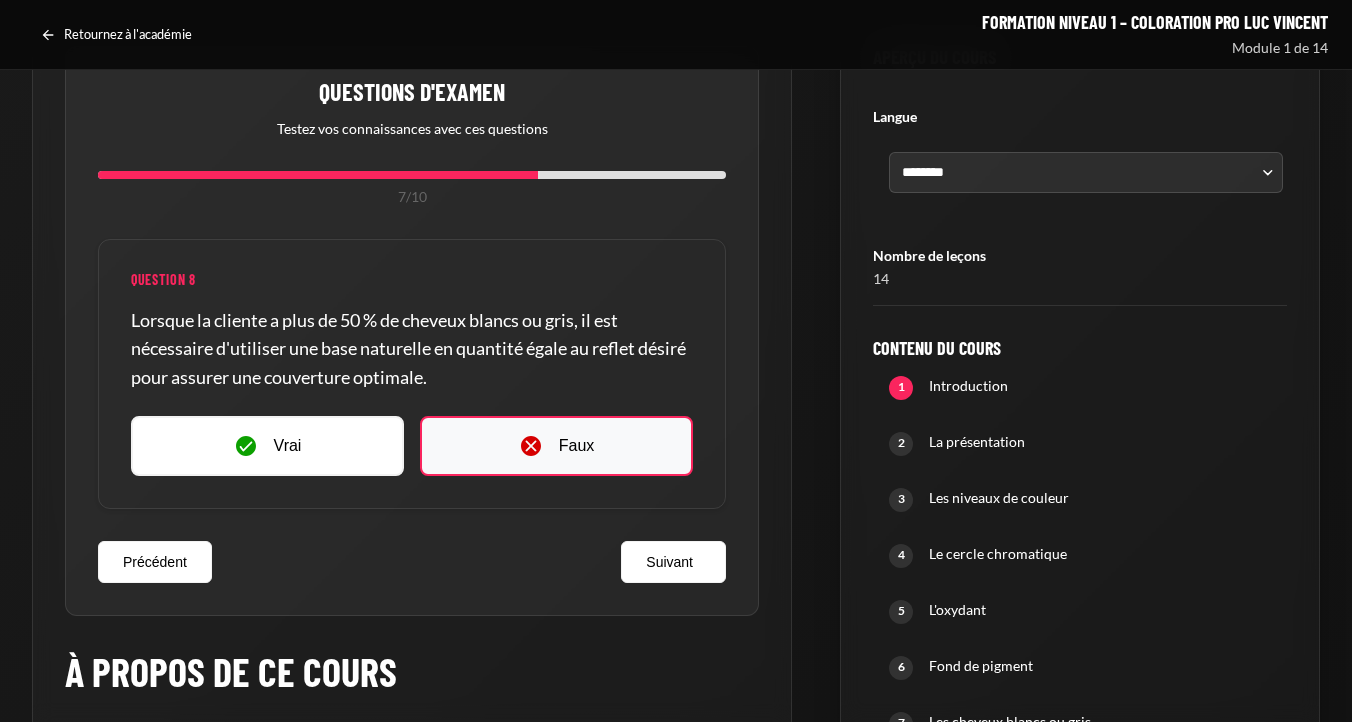 click at bounding box center (531, 446) 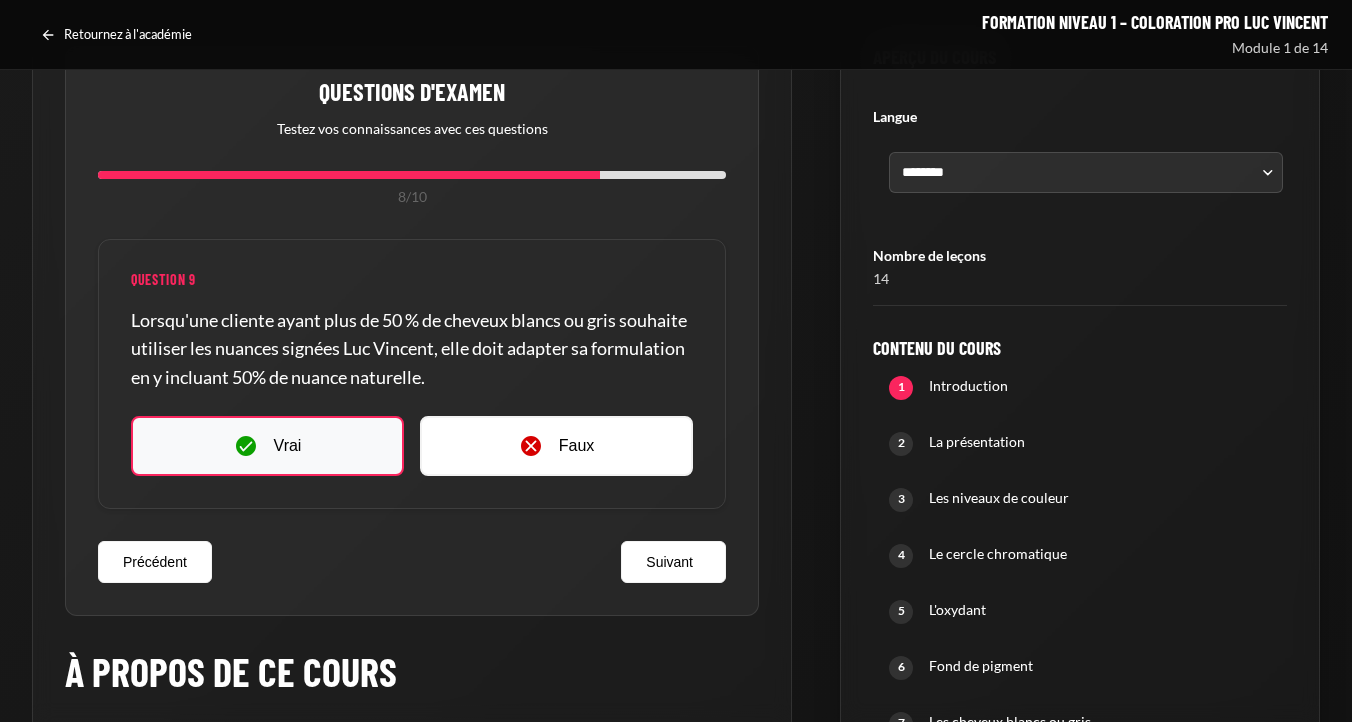 click on "Vrai" at bounding box center [267, 446] 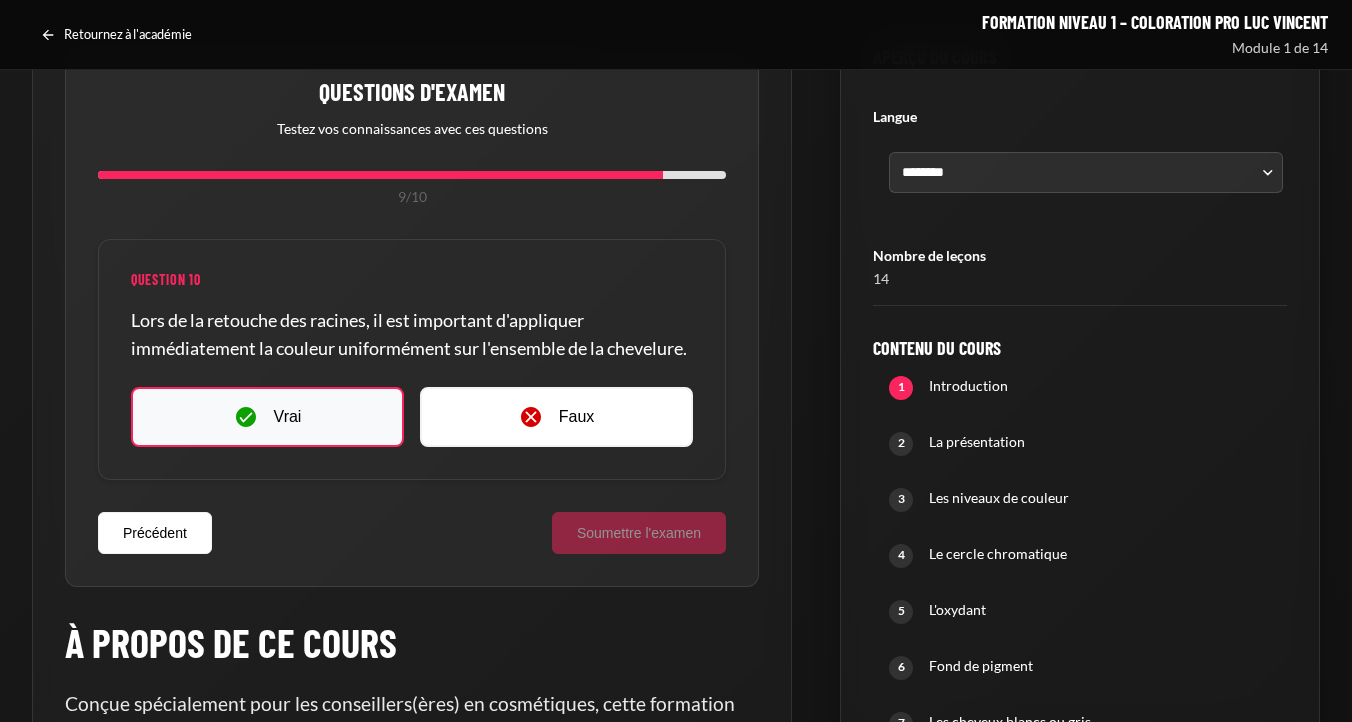 click on "Vrai" at bounding box center [267, 417] 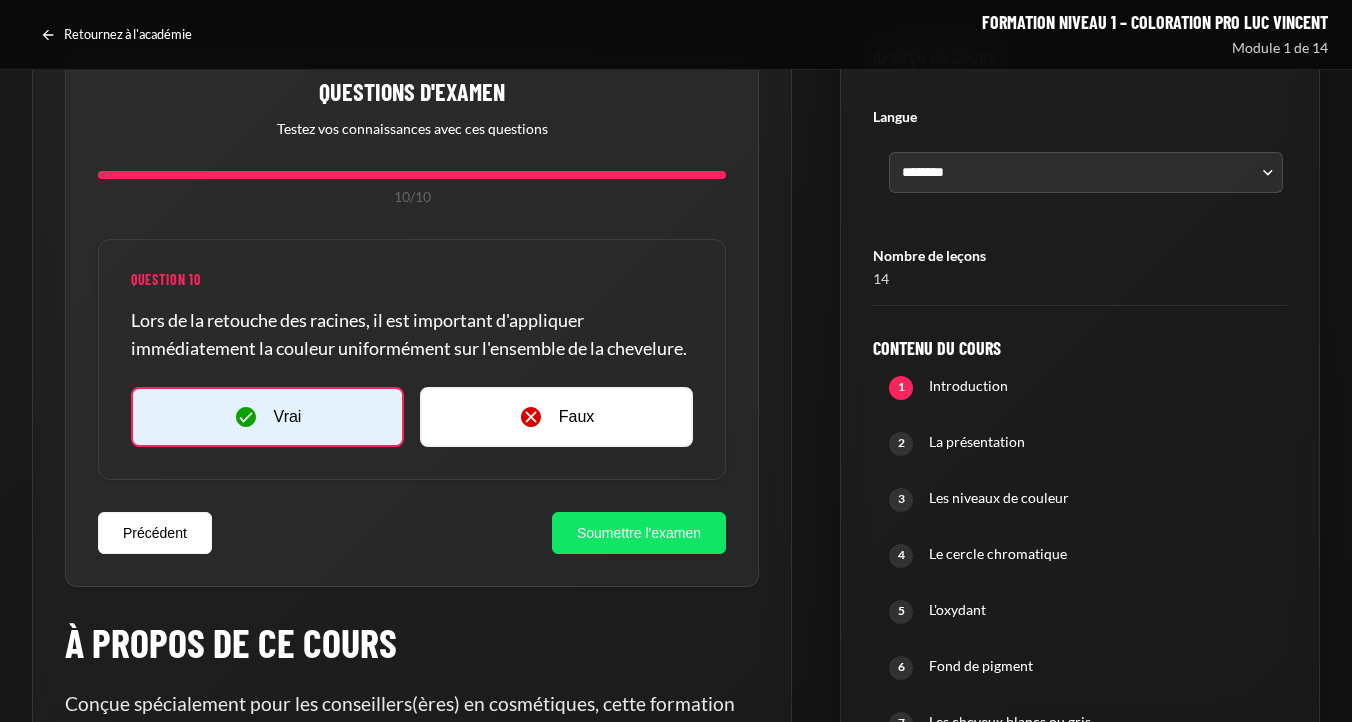 click on "Soumettre l'examen" at bounding box center [639, 533] 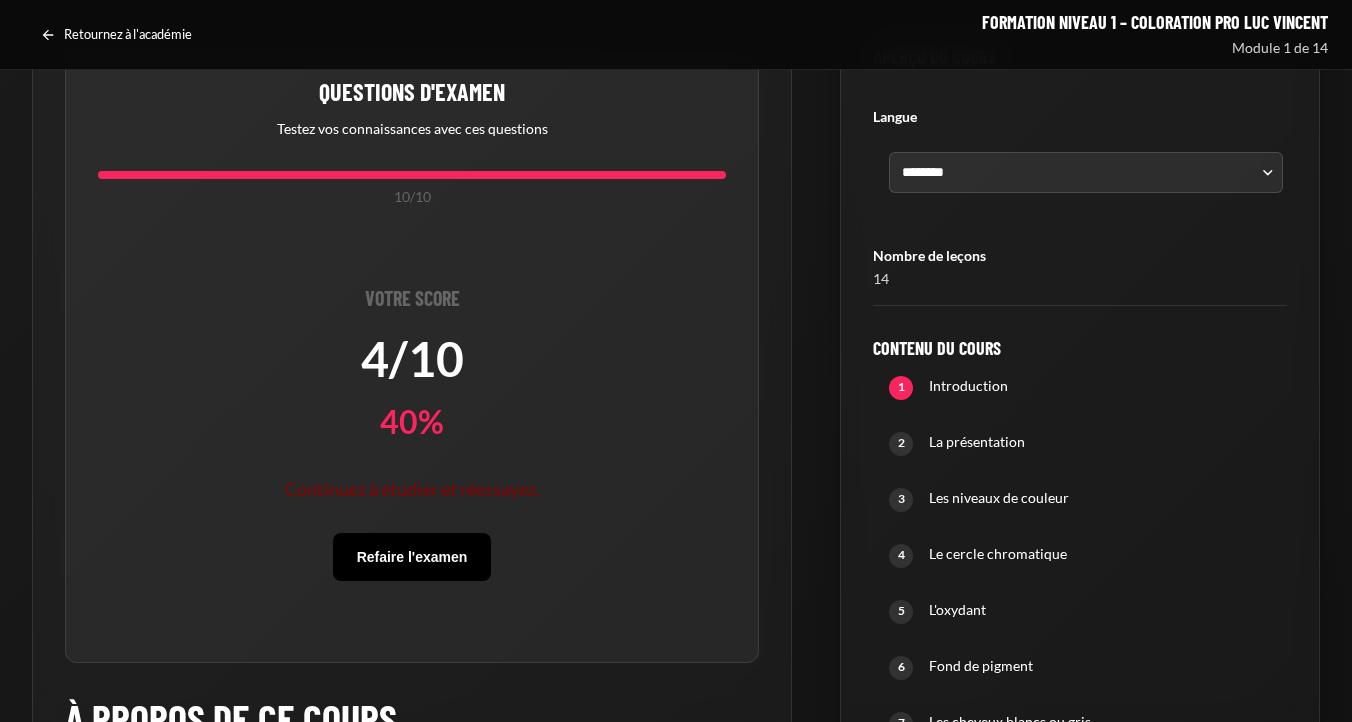 click on "Refaire l'examen" at bounding box center [412, 557] 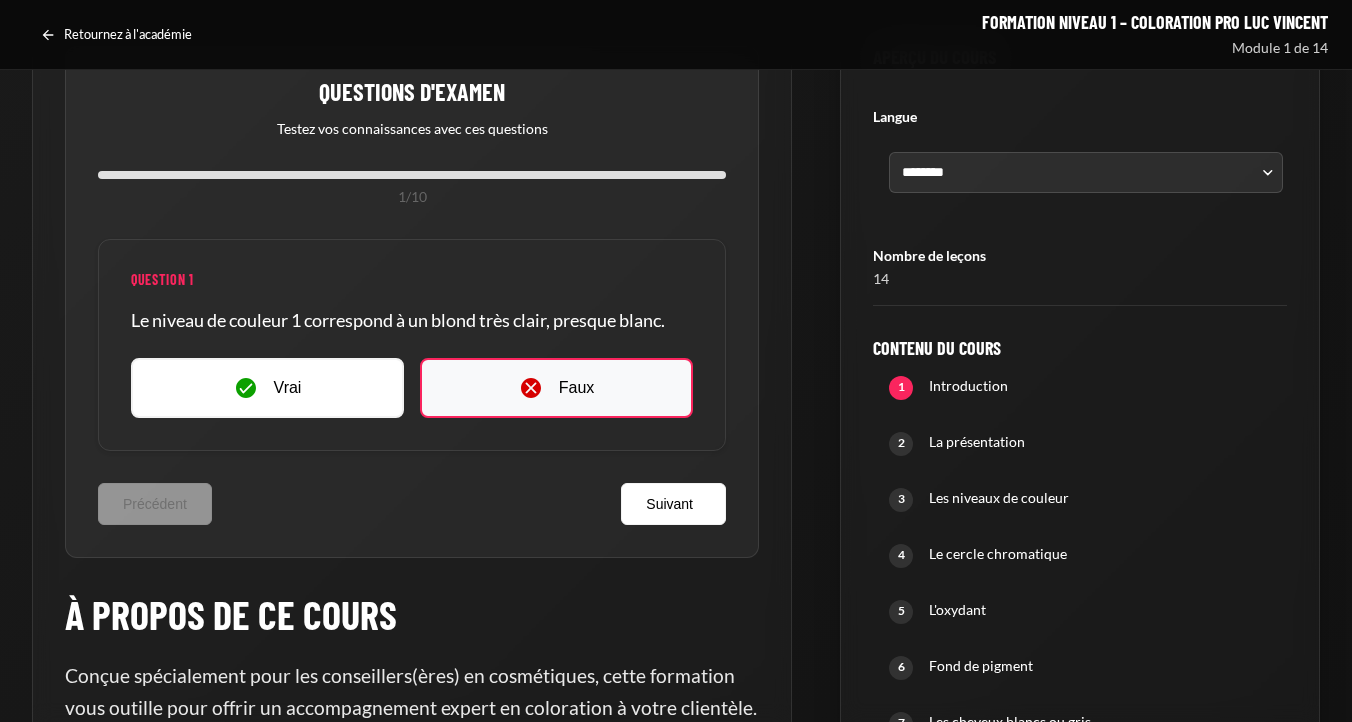click at bounding box center [531, 388] 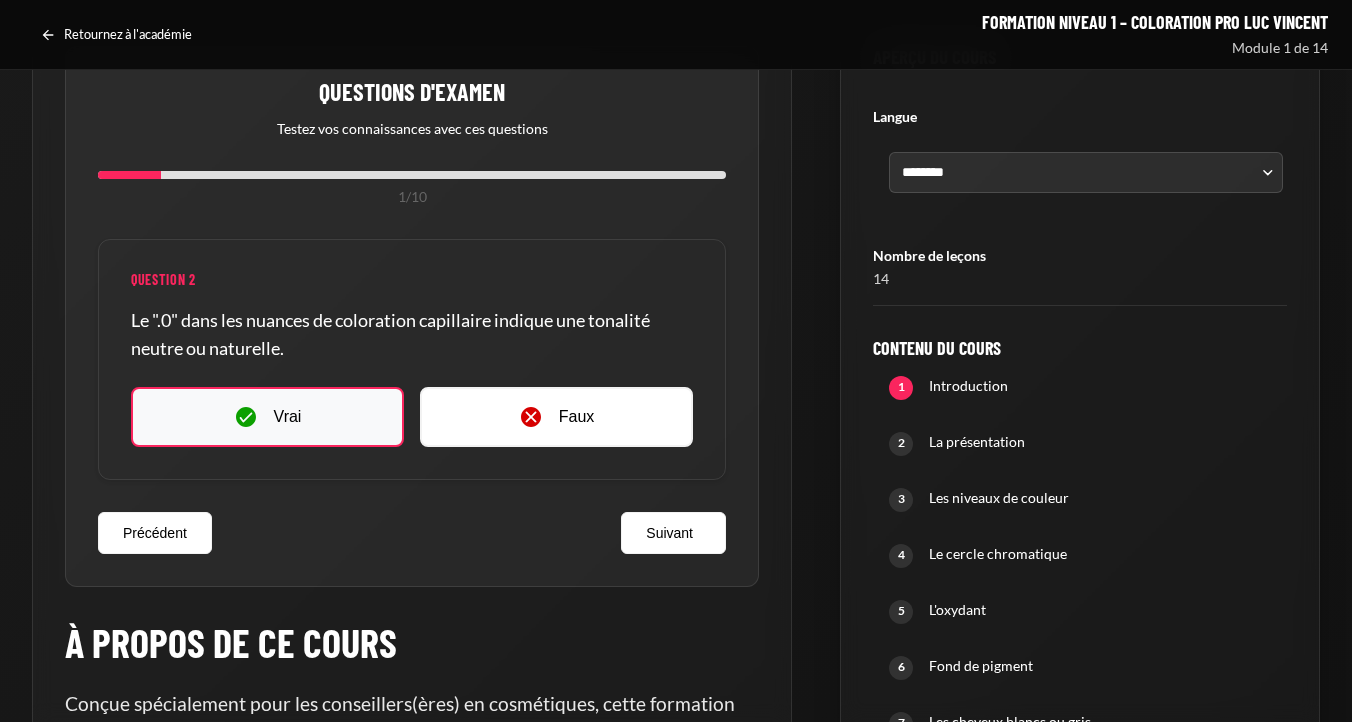click on "Vrai" at bounding box center (267, 417) 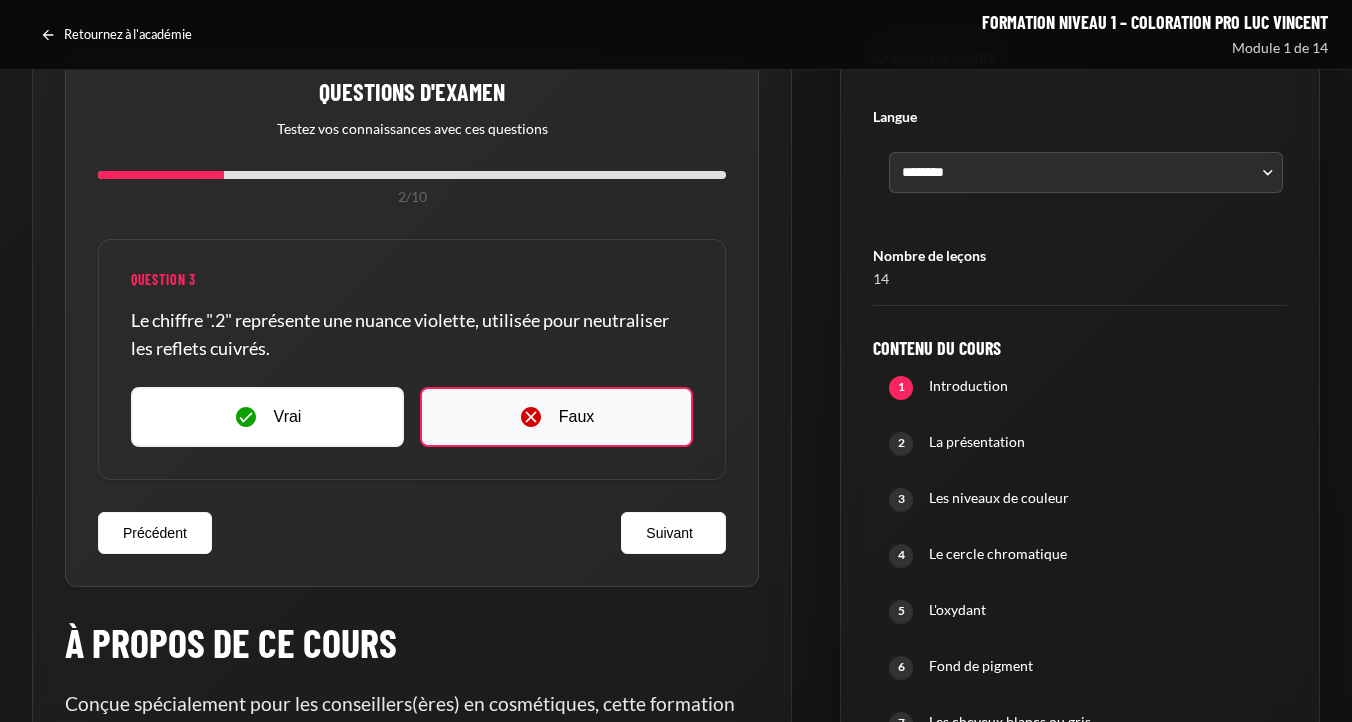 click on "Faux" at bounding box center [556, 417] 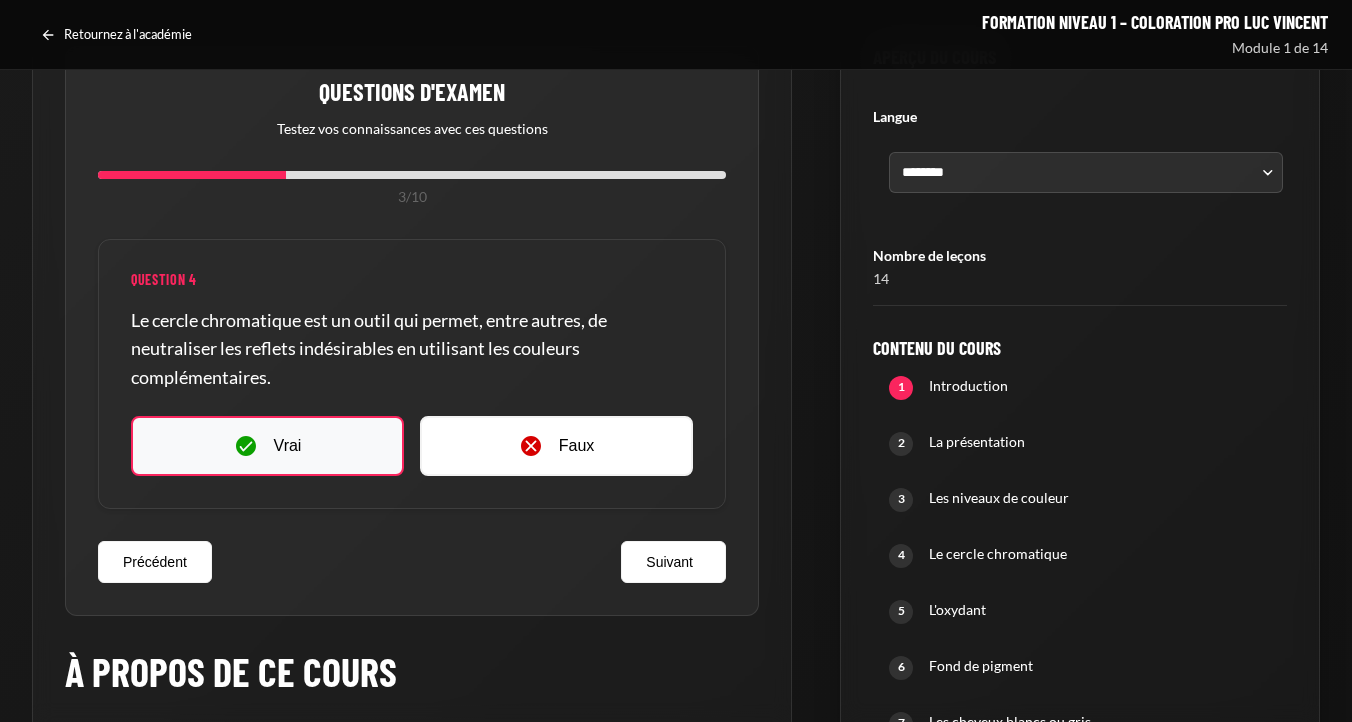 click on "Vrai" at bounding box center [267, 446] 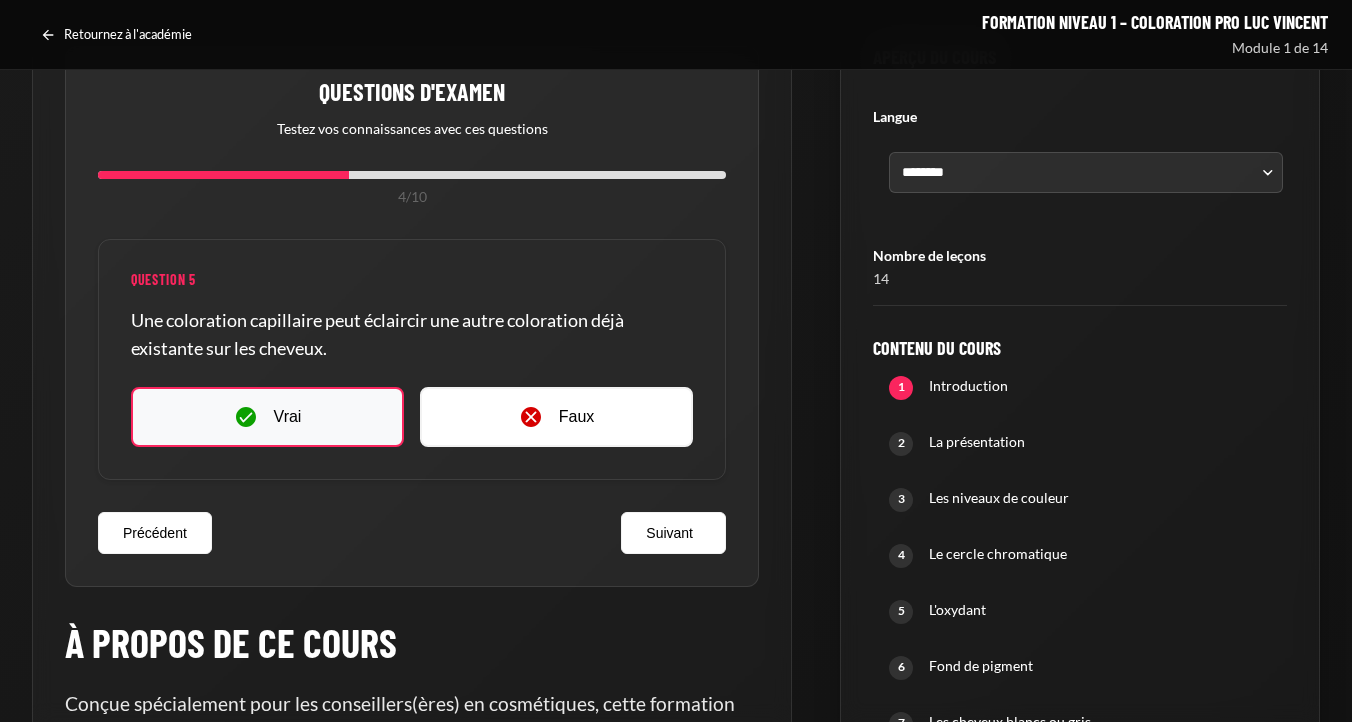 click on "Vrai" at bounding box center [267, 417] 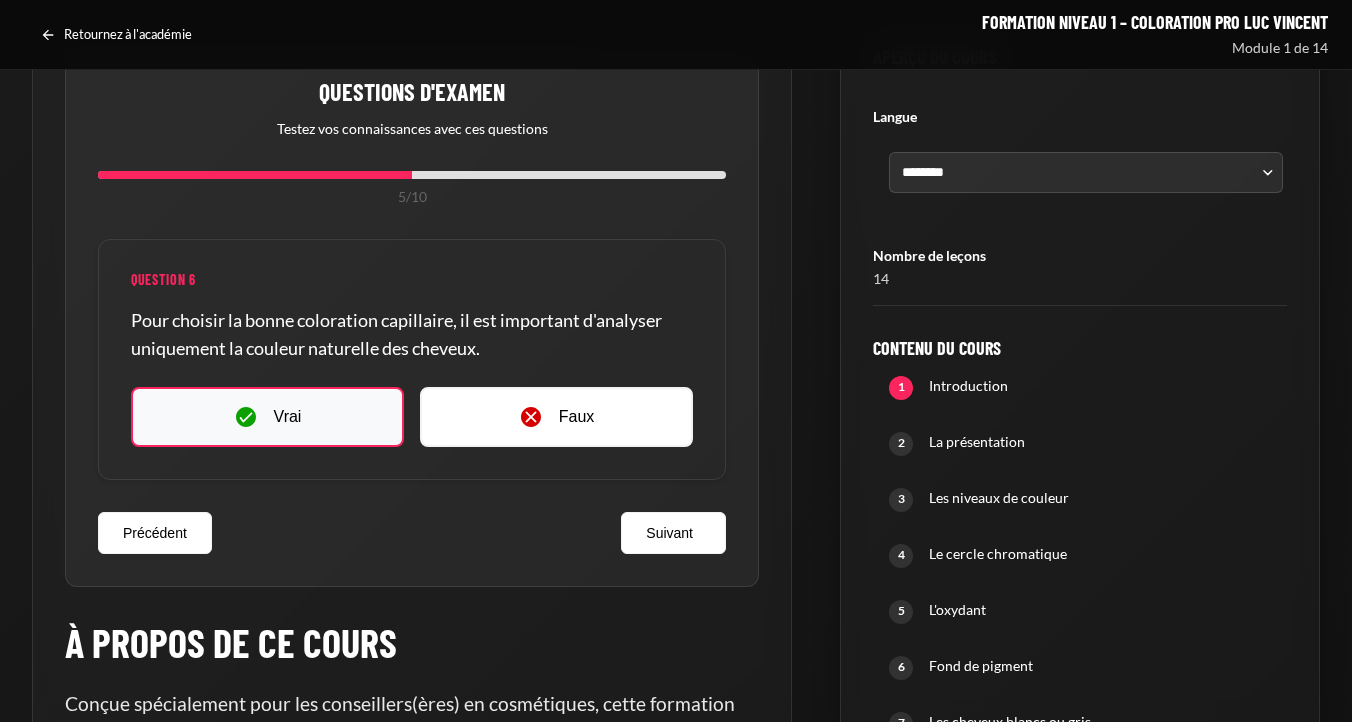 click on "Vrai" at bounding box center (288, 417) 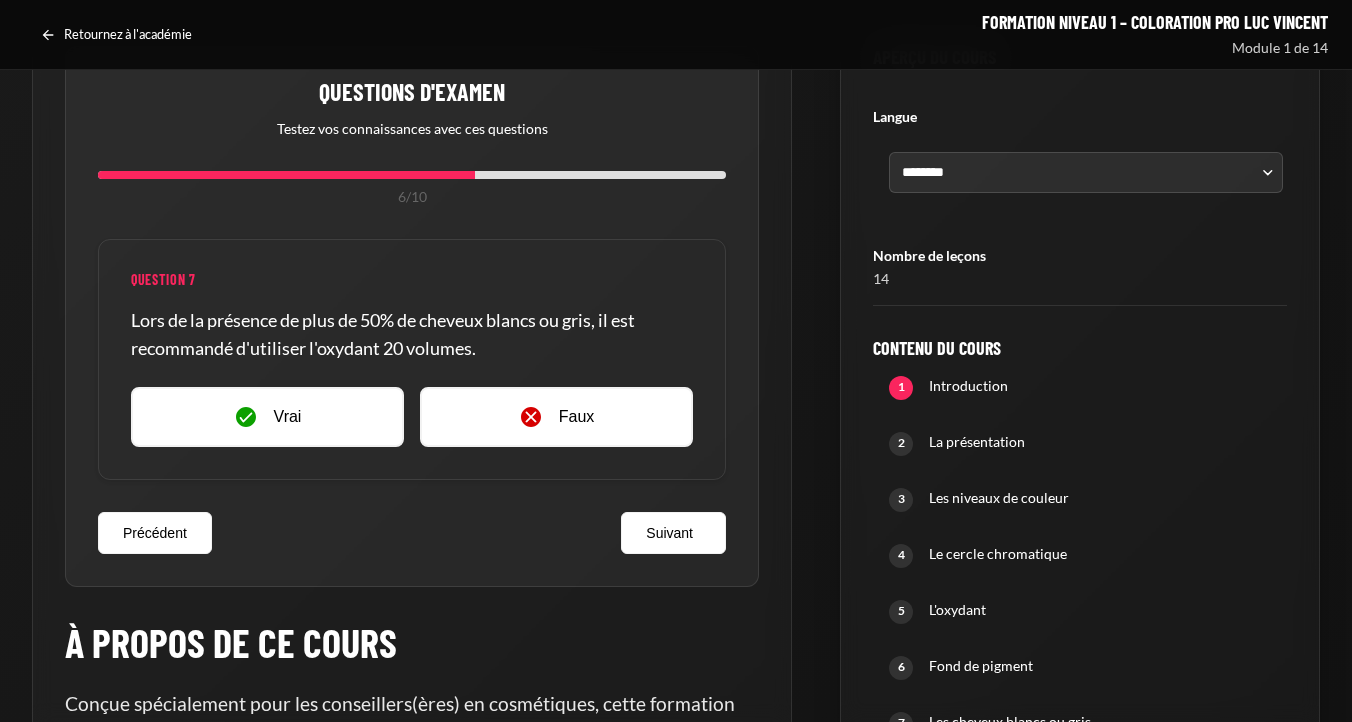 click on "Vrai" at bounding box center [288, 417] 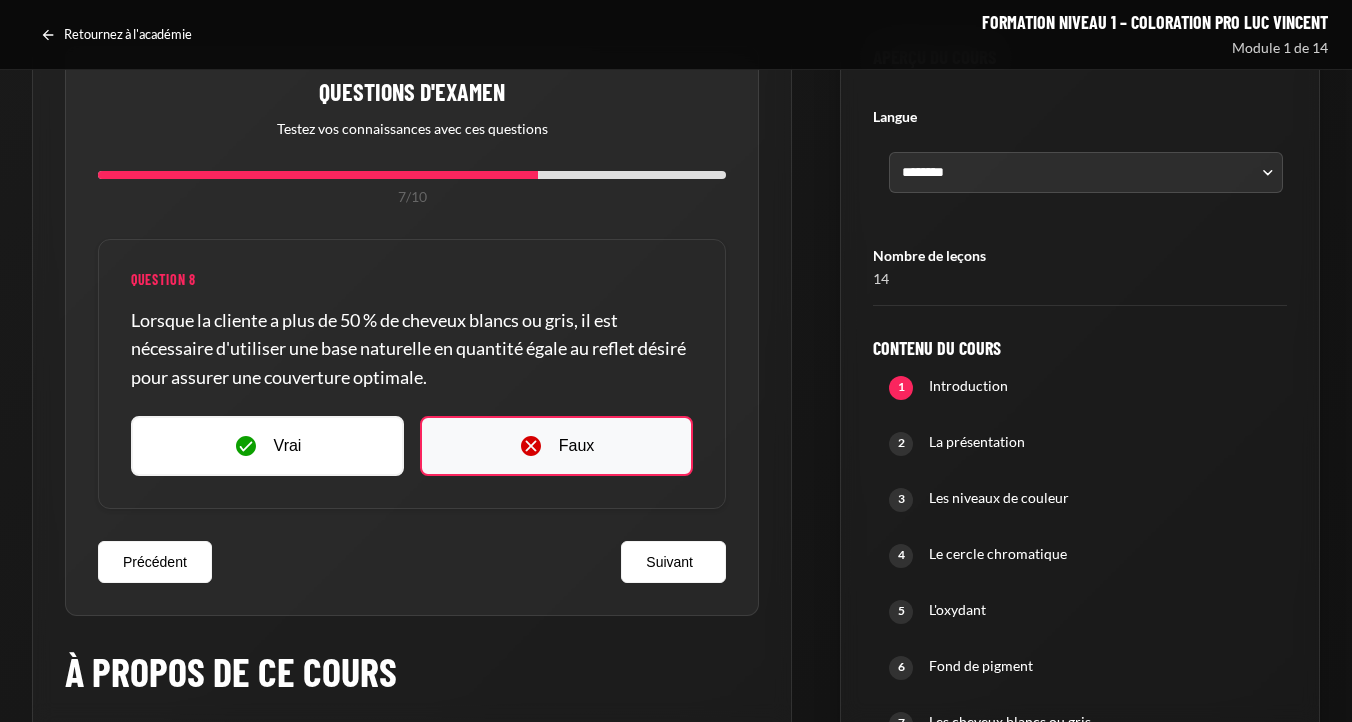 click on "Faux" at bounding box center (556, 446) 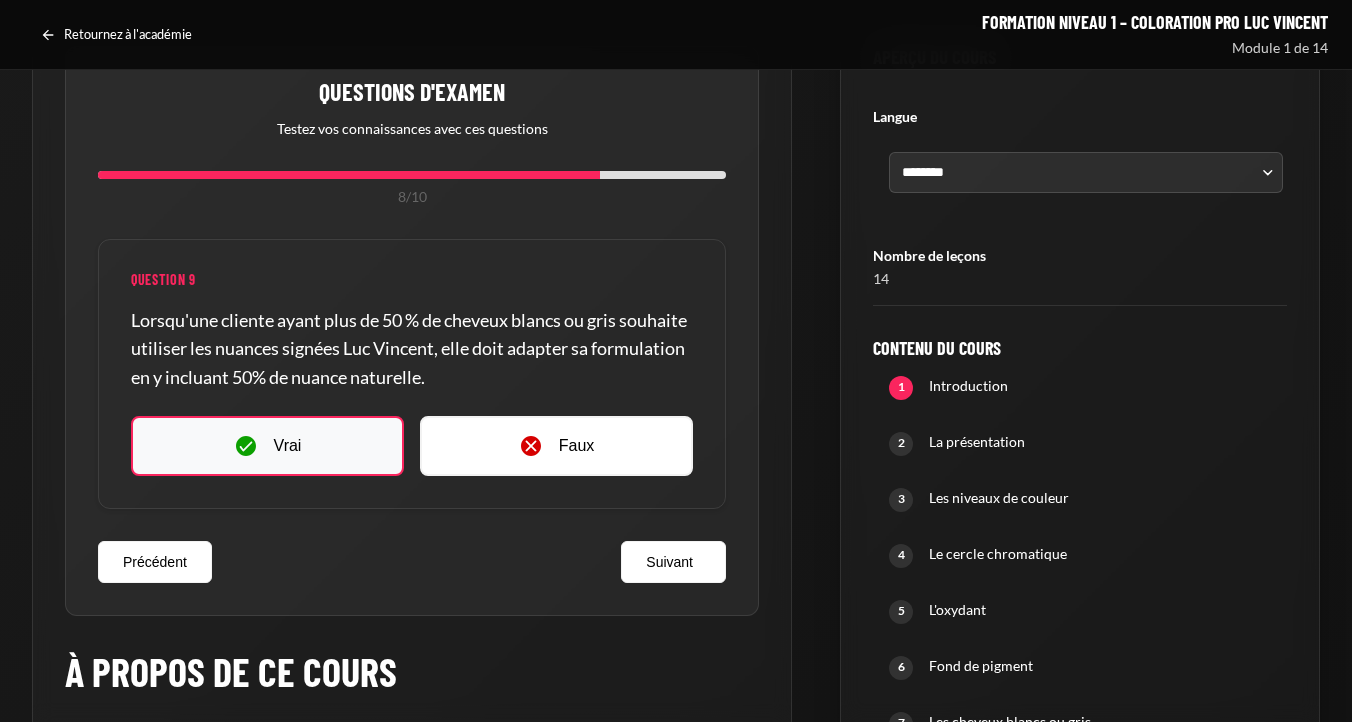 click on "Vrai" at bounding box center [267, 446] 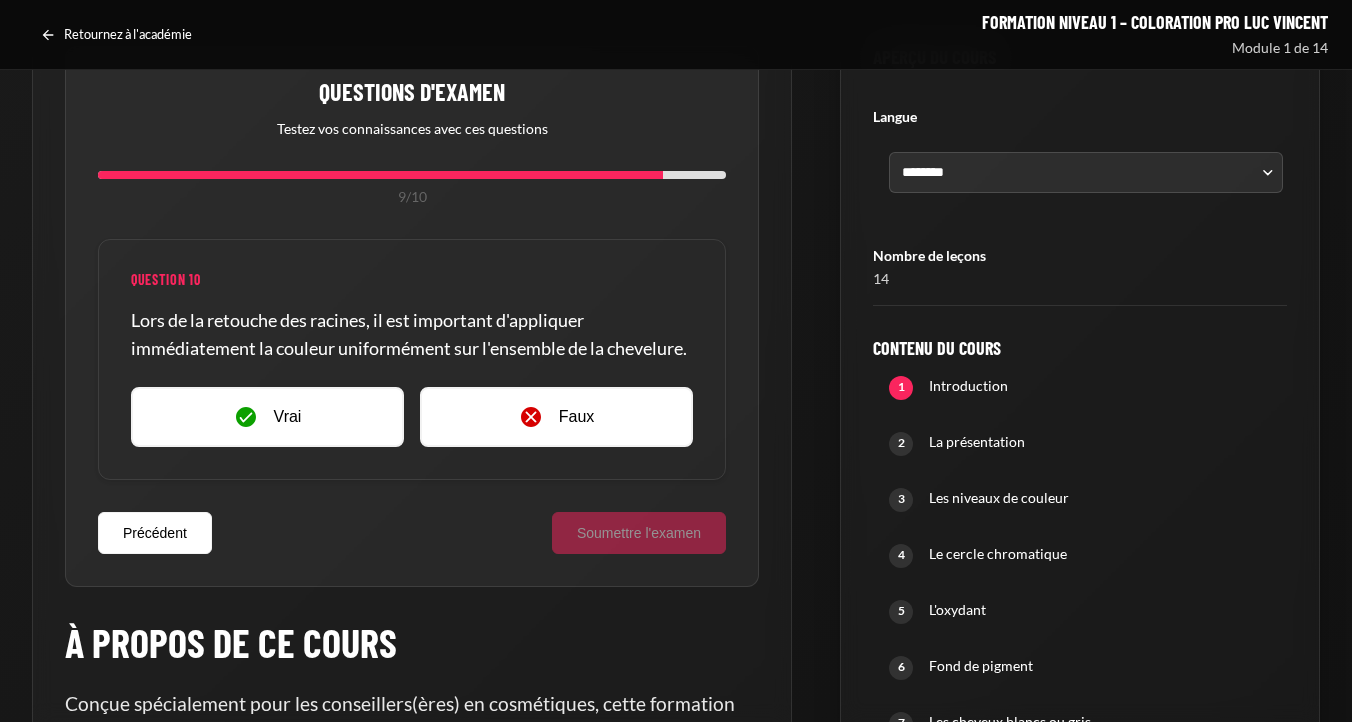 click on "Vrai" at bounding box center (267, 417) 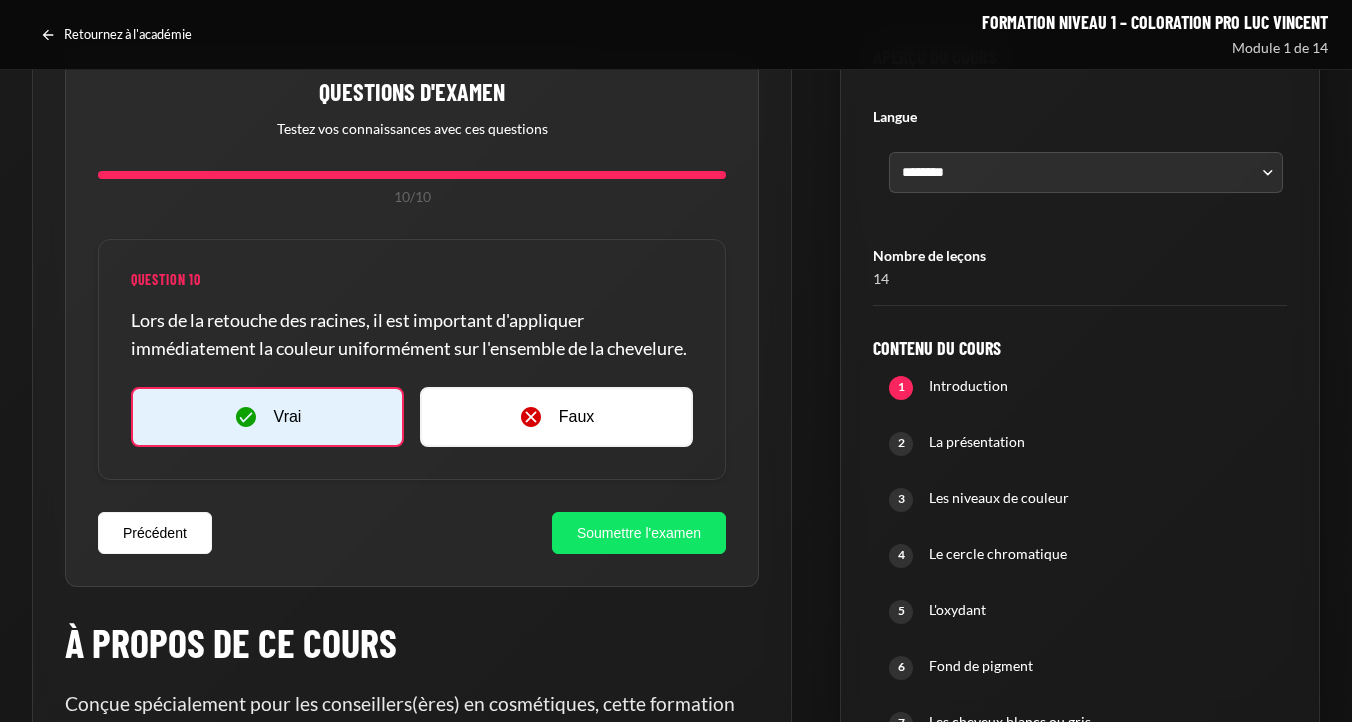 click on "Soumettre l'examen" at bounding box center (639, 533) 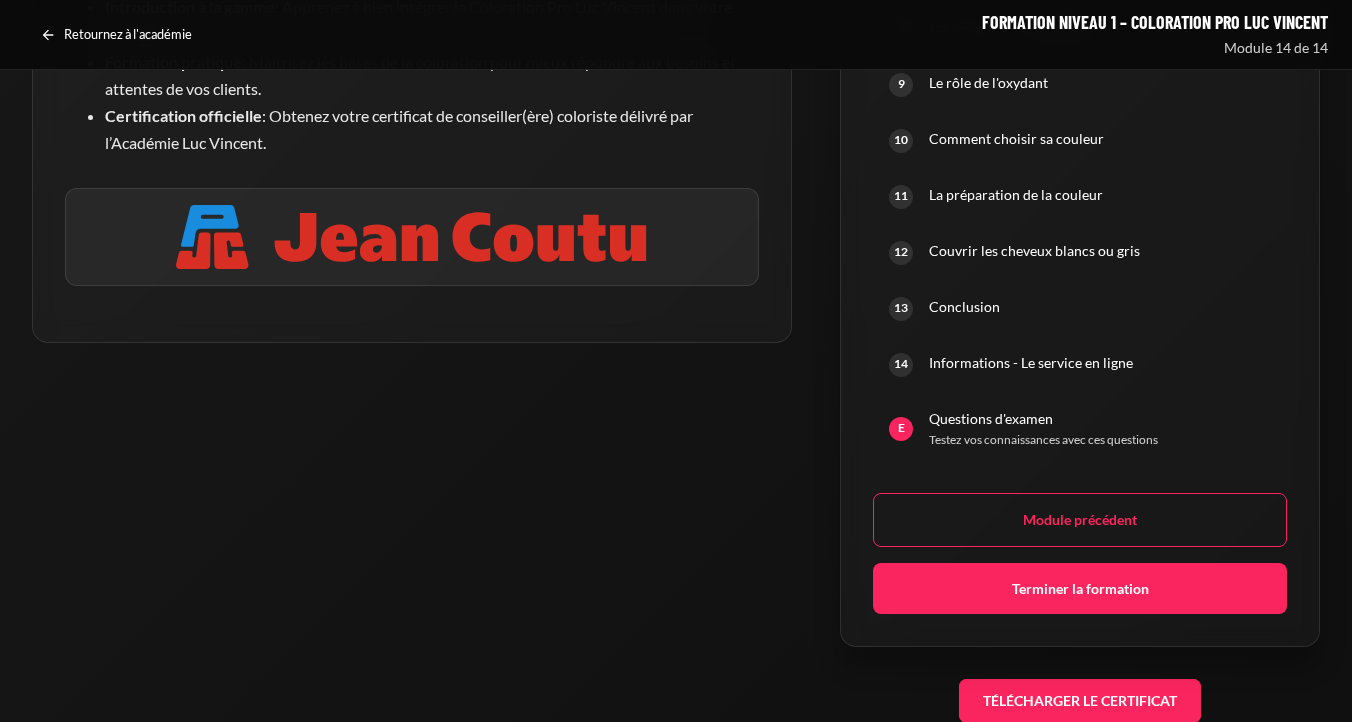 scroll, scrollTop: 867, scrollLeft: 0, axis: vertical 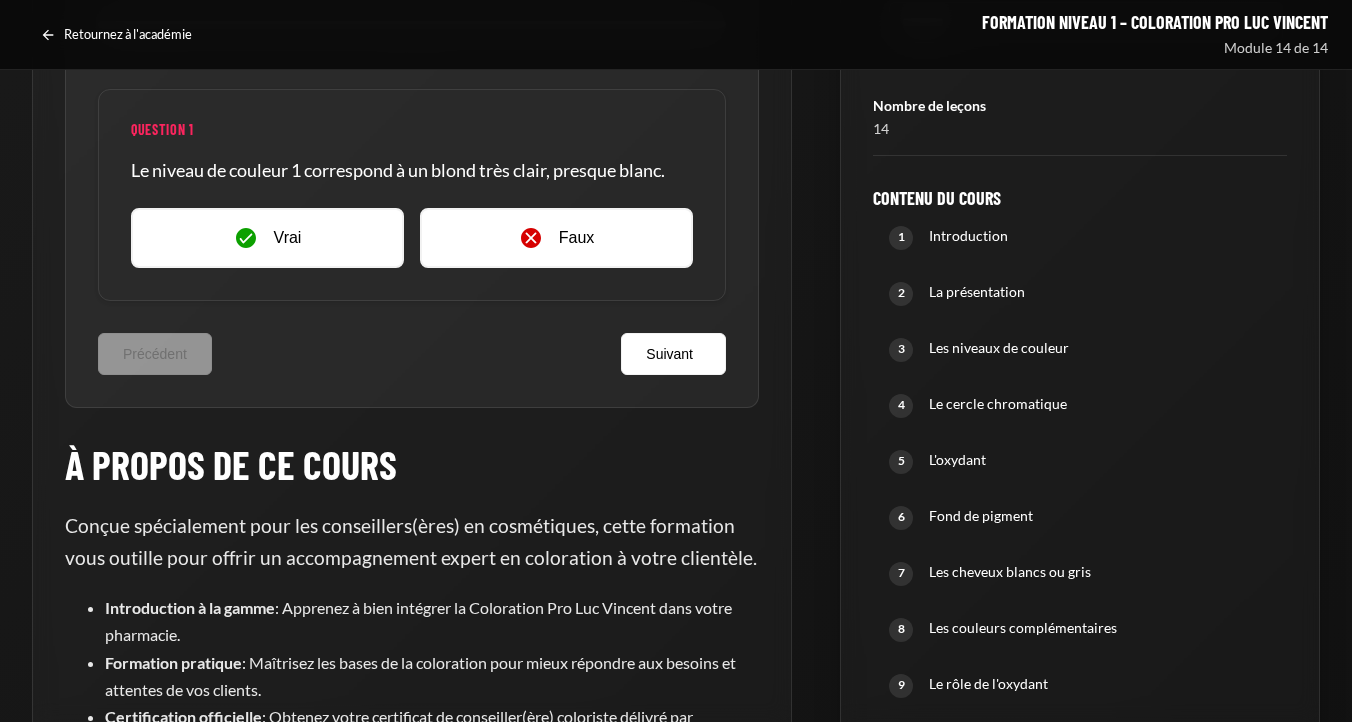 click on "Questions d'examen
Testez vos connaissances avec ces questions
1
/
10
Question
1
Le niveau de couleur 1 correspond à un blond très clair, presque blanc.
Vrai
Faux
Question
2
Le ".0" dans les nuances de coloration capillaire indique une tonalité neutre ou naturelle.
Vrai Faux Vrai" at bounding box center [412, 403] 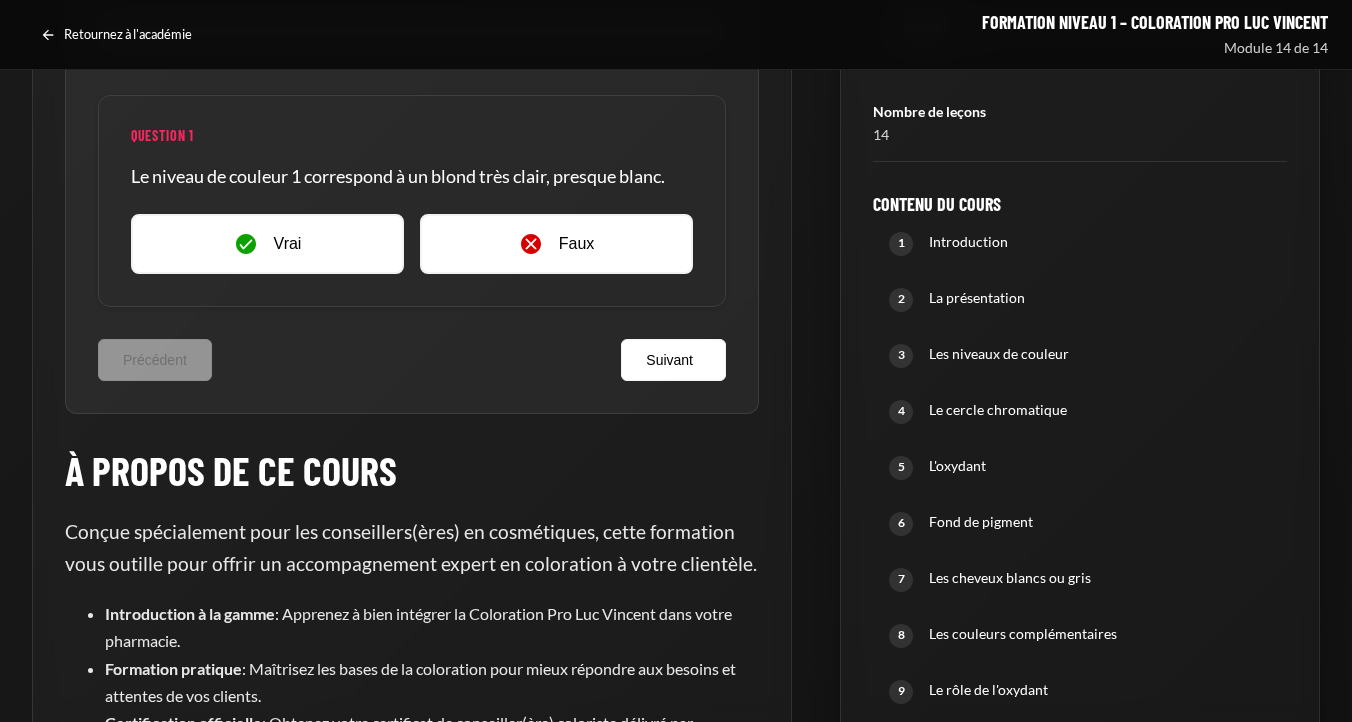 scroll, scrollTop: 156, scrollLeft: 0, axis: vertical 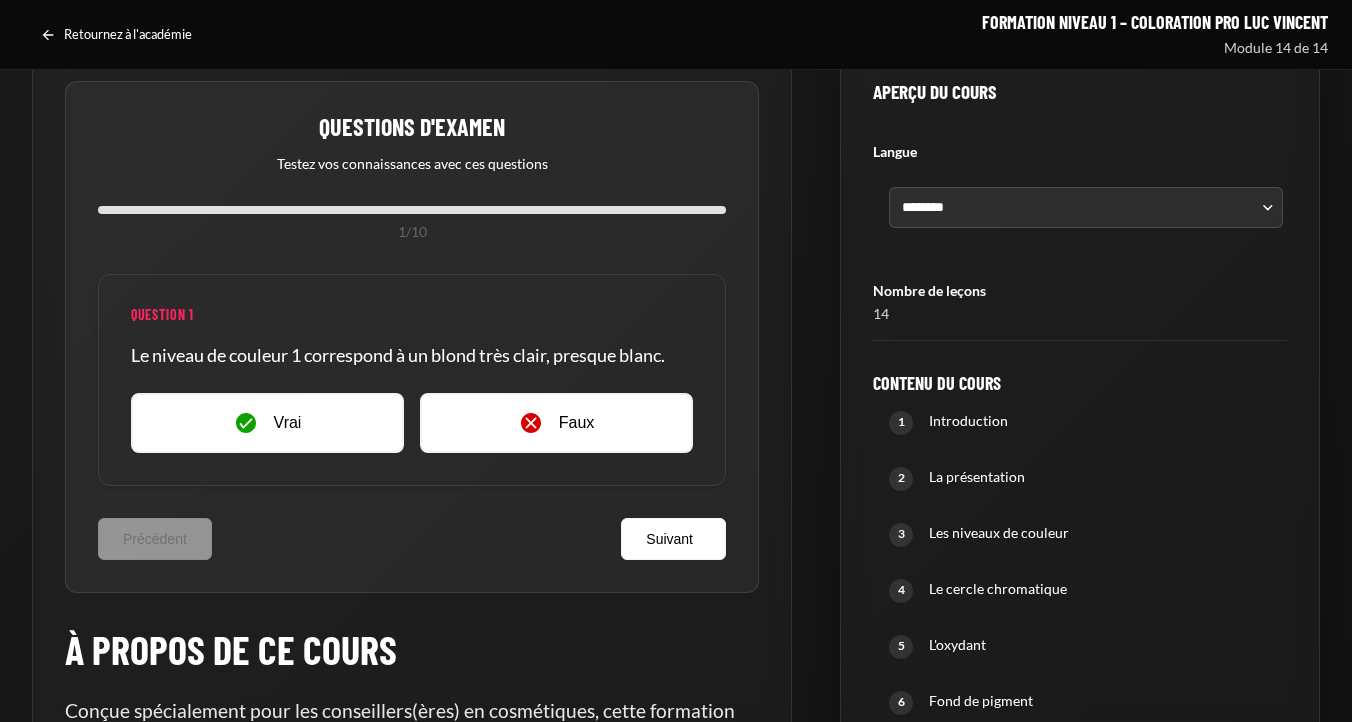click on "Contenu du cours" at bounding box center [1080, 384] 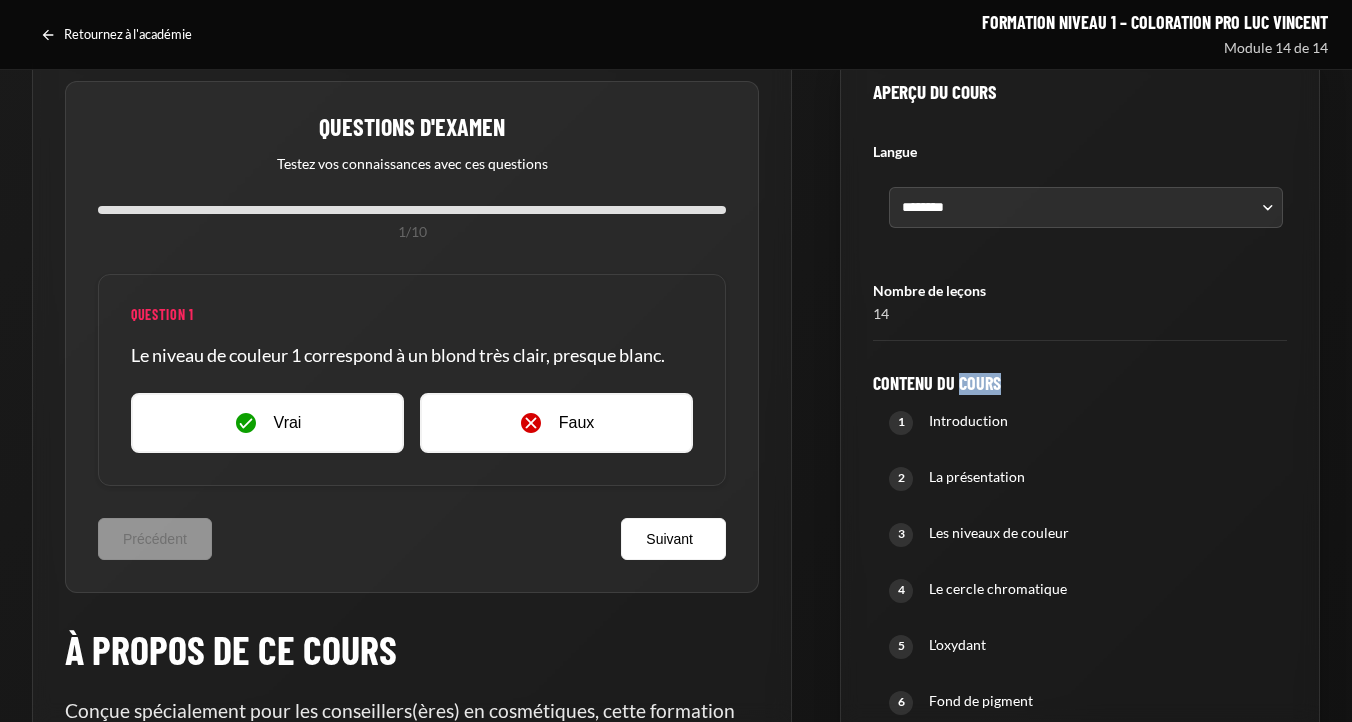 click on "Contenu du cours" at bounding box center [1080, 384] 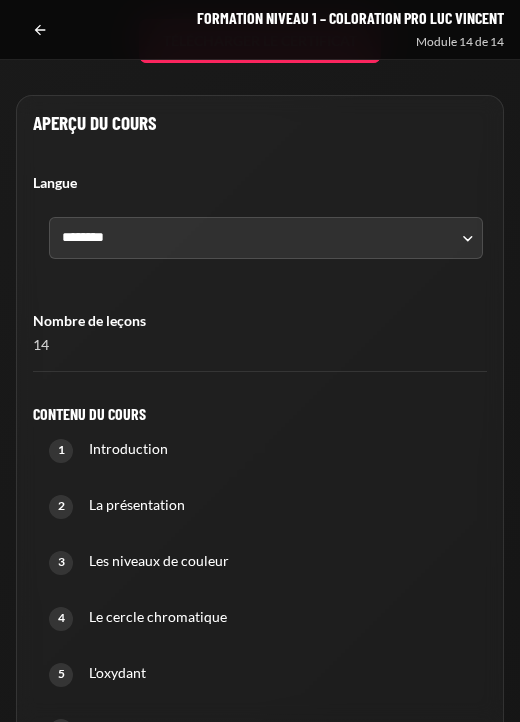 scroll, scrollTop: 0, scrollLeft: 0, axis: both 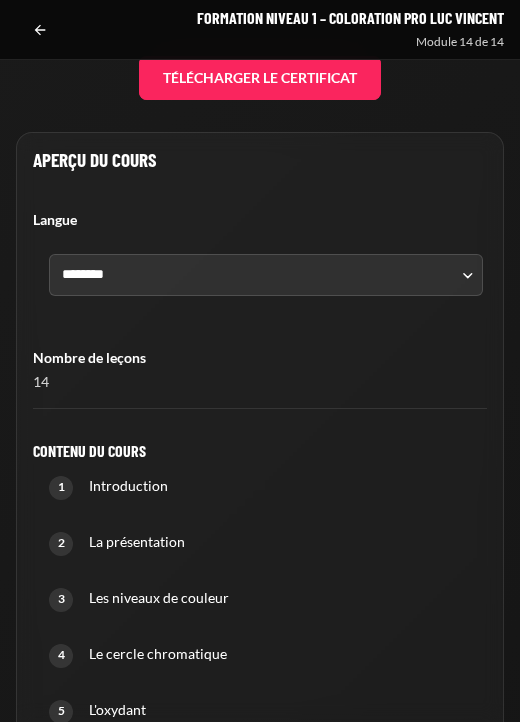 click on "Aperçu du cours" at bounding box center (260, 159) 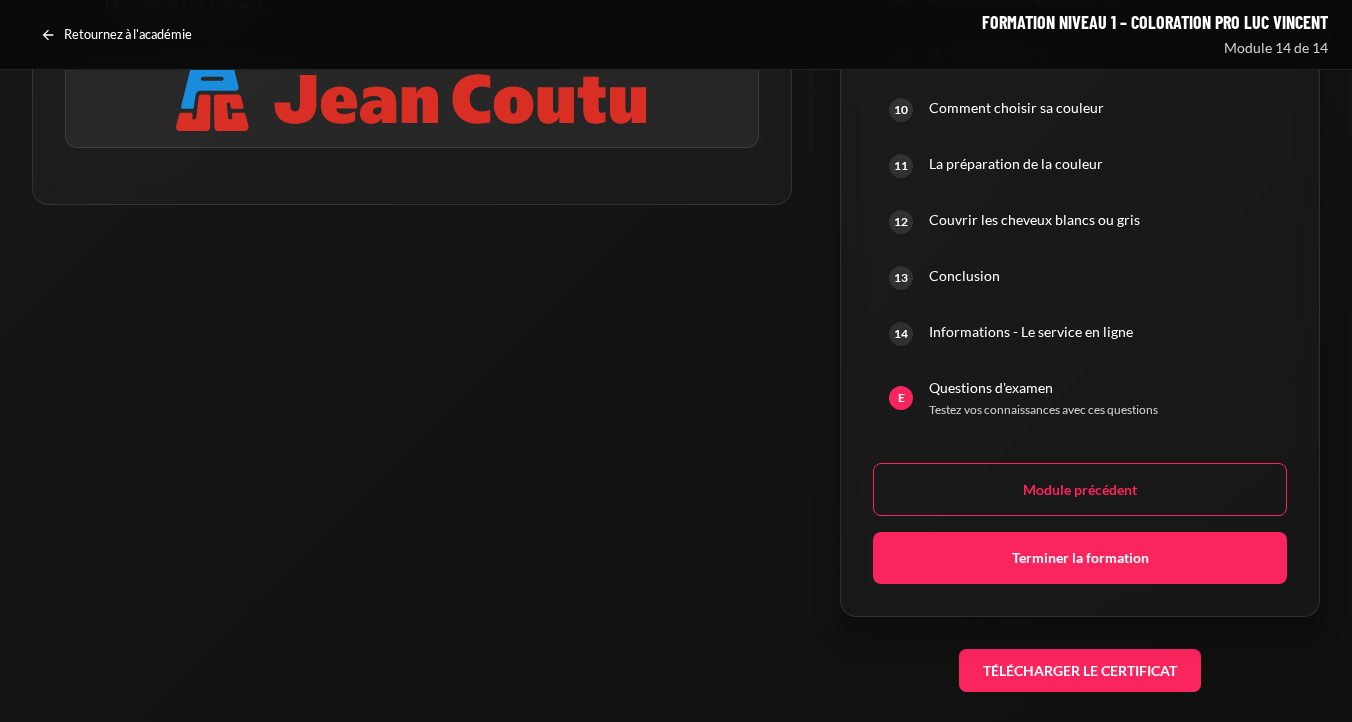 scroll, scrollTop: 974, scrollLeft: 0, axis: vertical 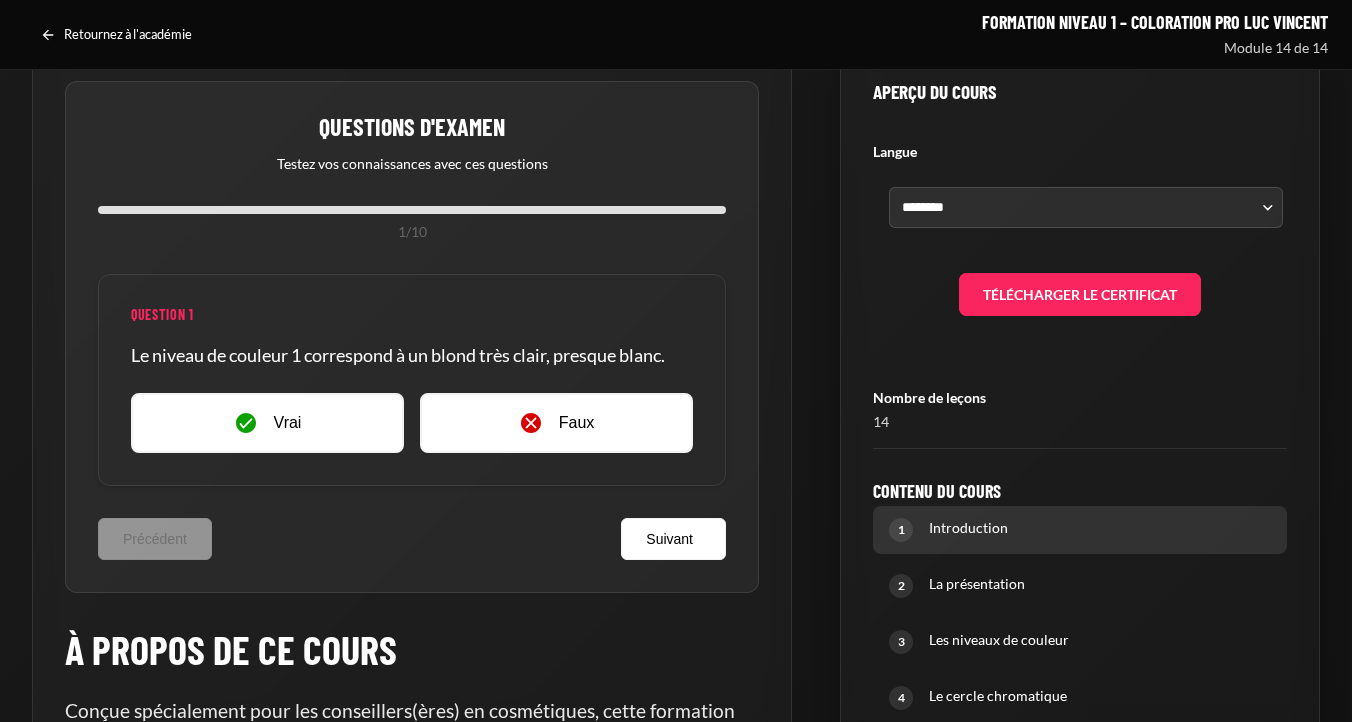 click on "Introduction" at bounding box center (1100, 528) 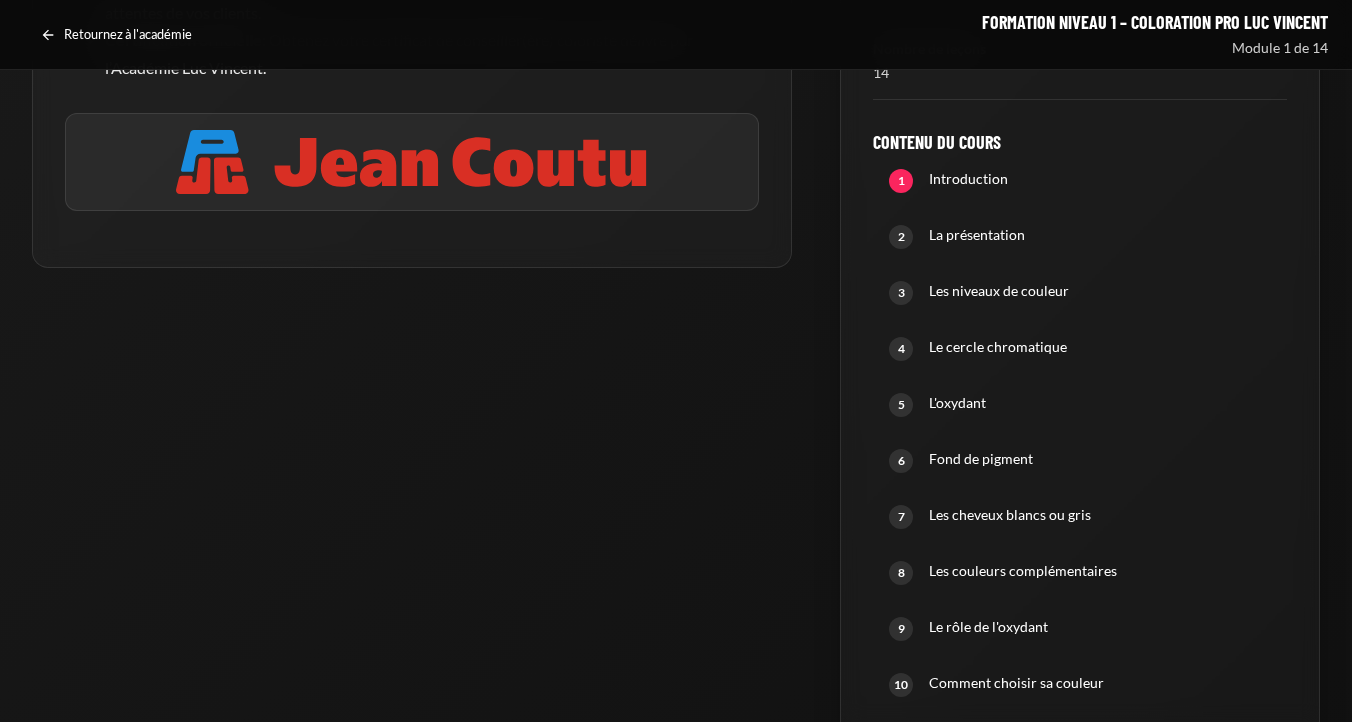 scroll, scrollTop: 1517, scrollLeft: 0, axis: vertical 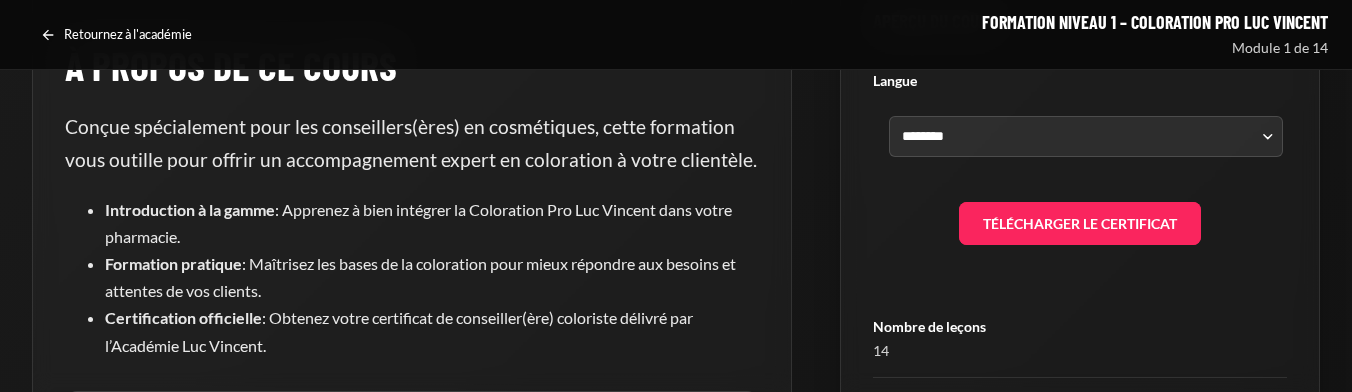 click on "Nombre de leçons
14" at bounding box center (1080, 338) 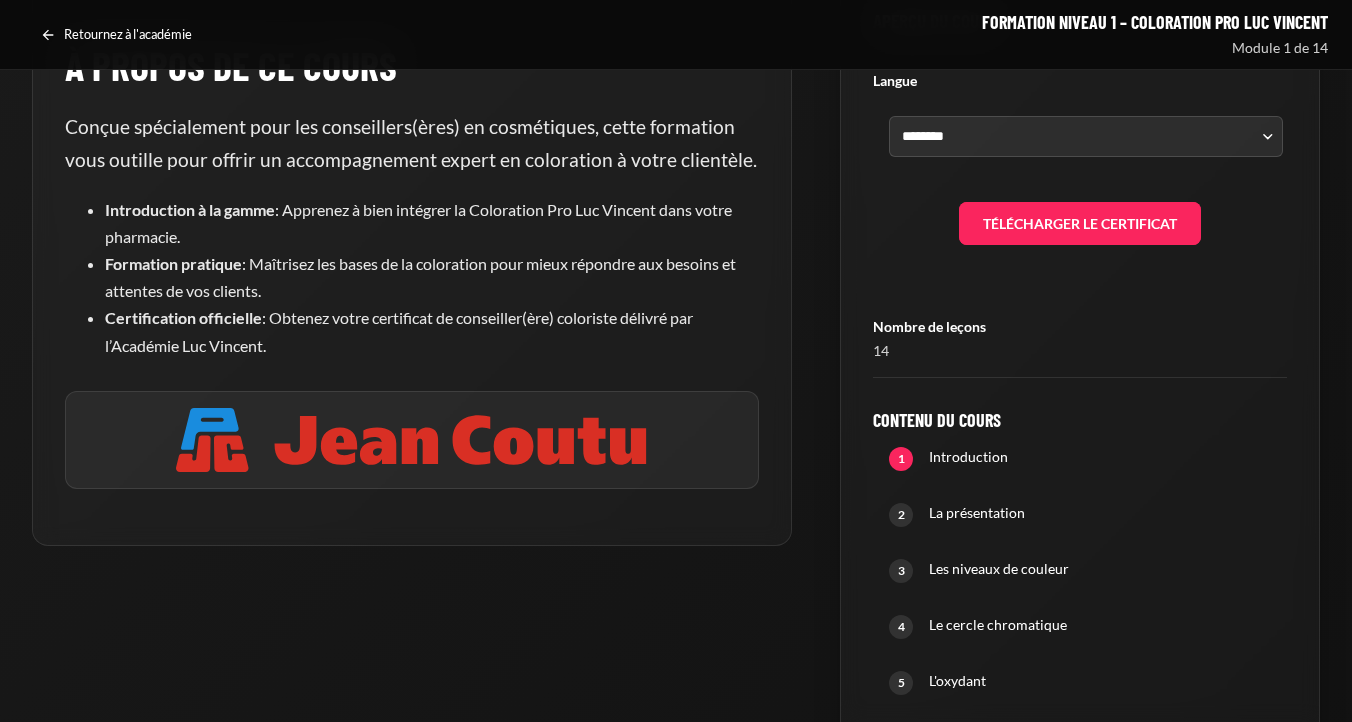click on "1
Introduction" at bounding box center [1080, 459] 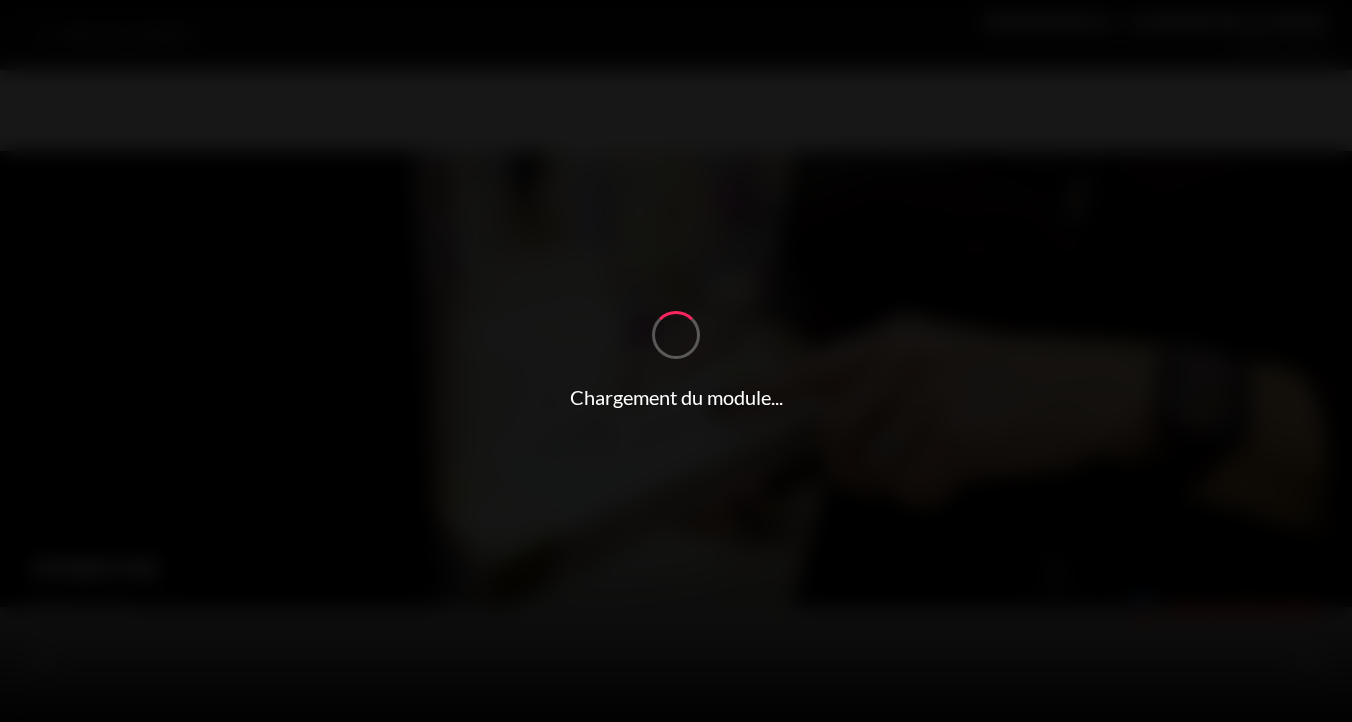 scroll, scrollTop: 0, scrollLeft: 0, axis: both 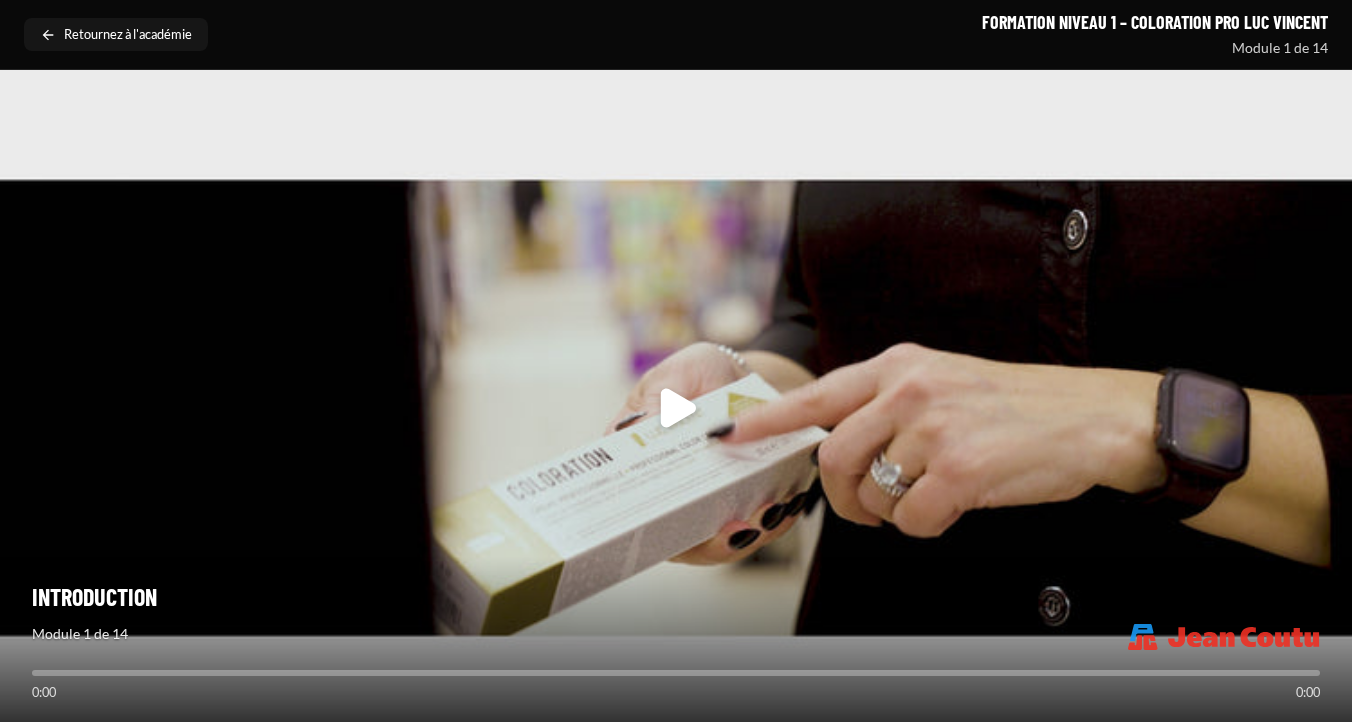 click on "Retournez à l'académie" at bounding box center (128, 35) 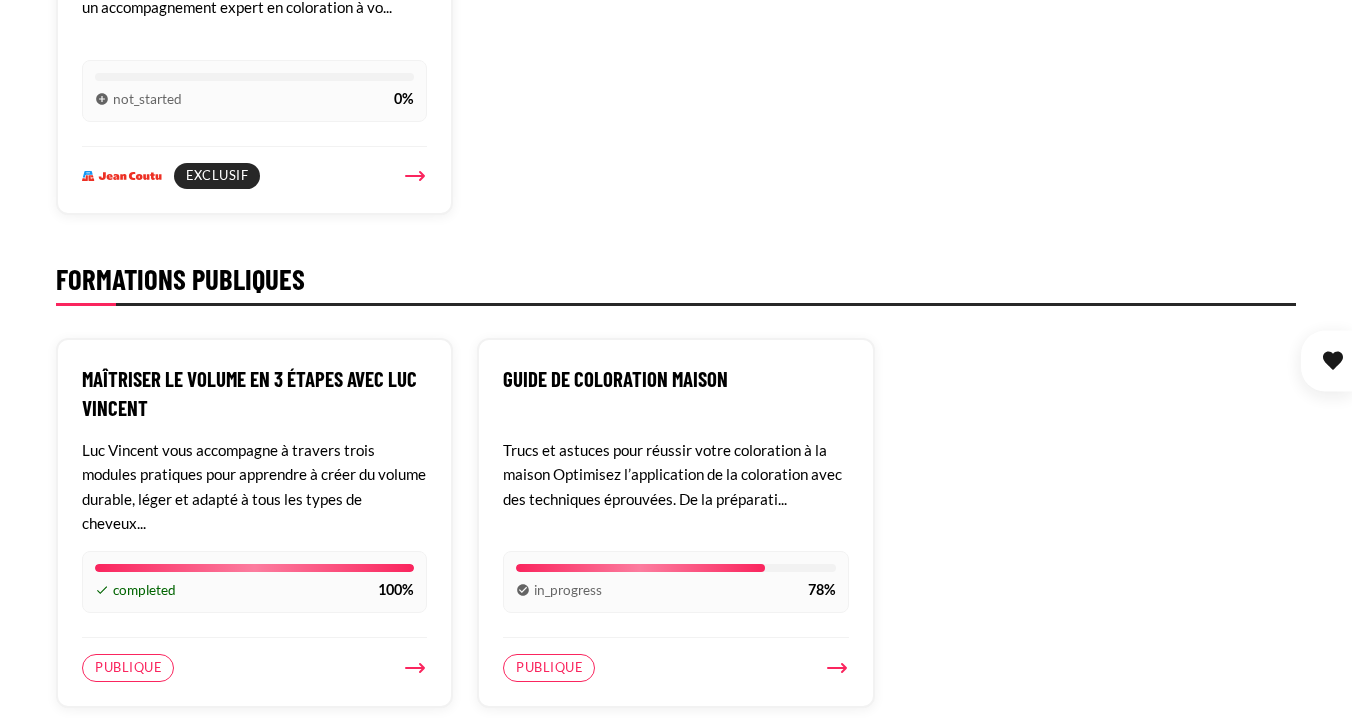 scroll, scrollTop: 1212, scrollLeft: 0, axis: vertical 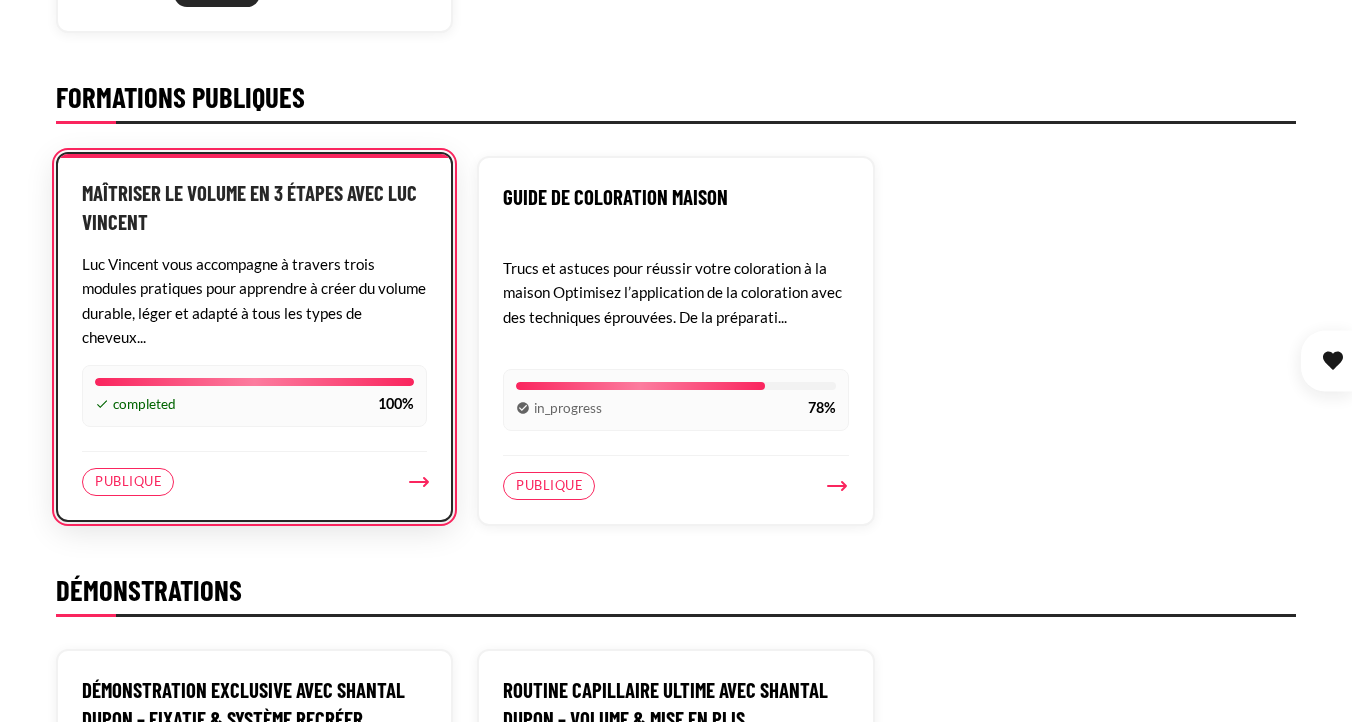 click on "Maîtriser le volume en 3 étapes avec Luc Vincent" at bounding box center (254, 207) 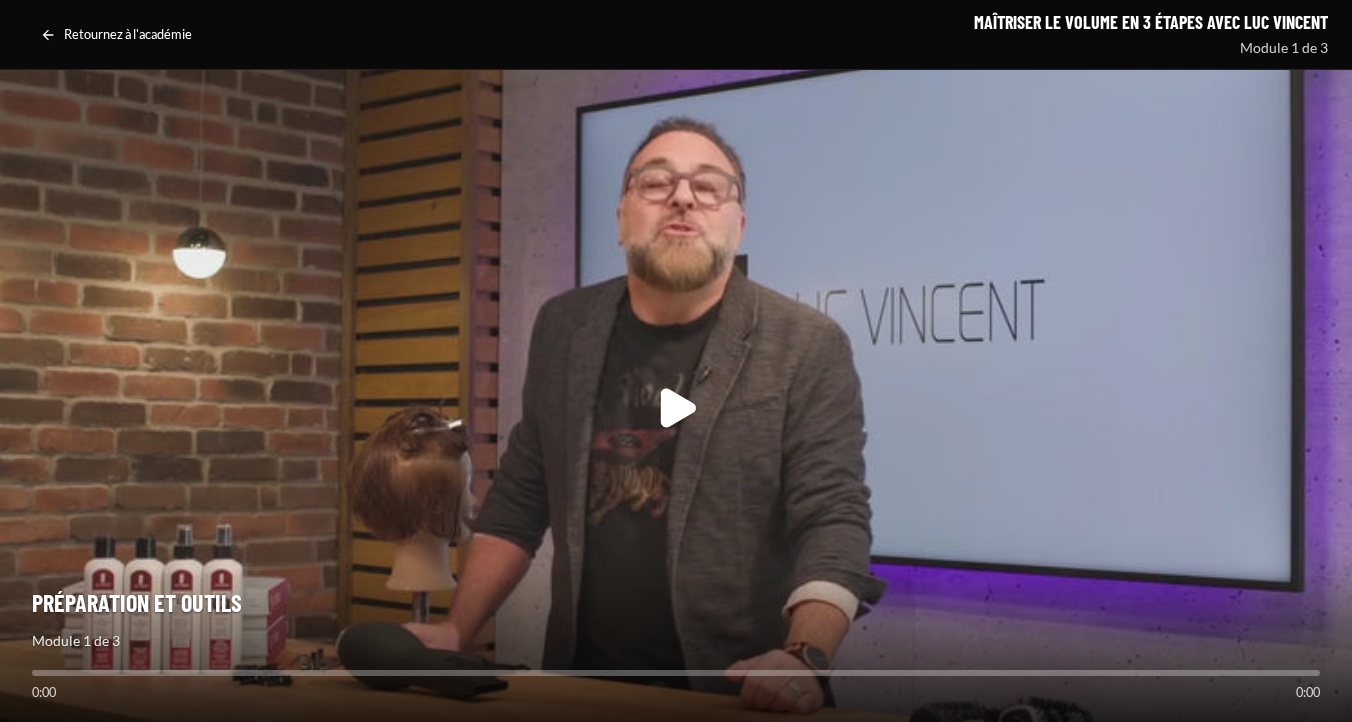 scroll, scrollTop: 0, scrollLeft: 0, axis: both 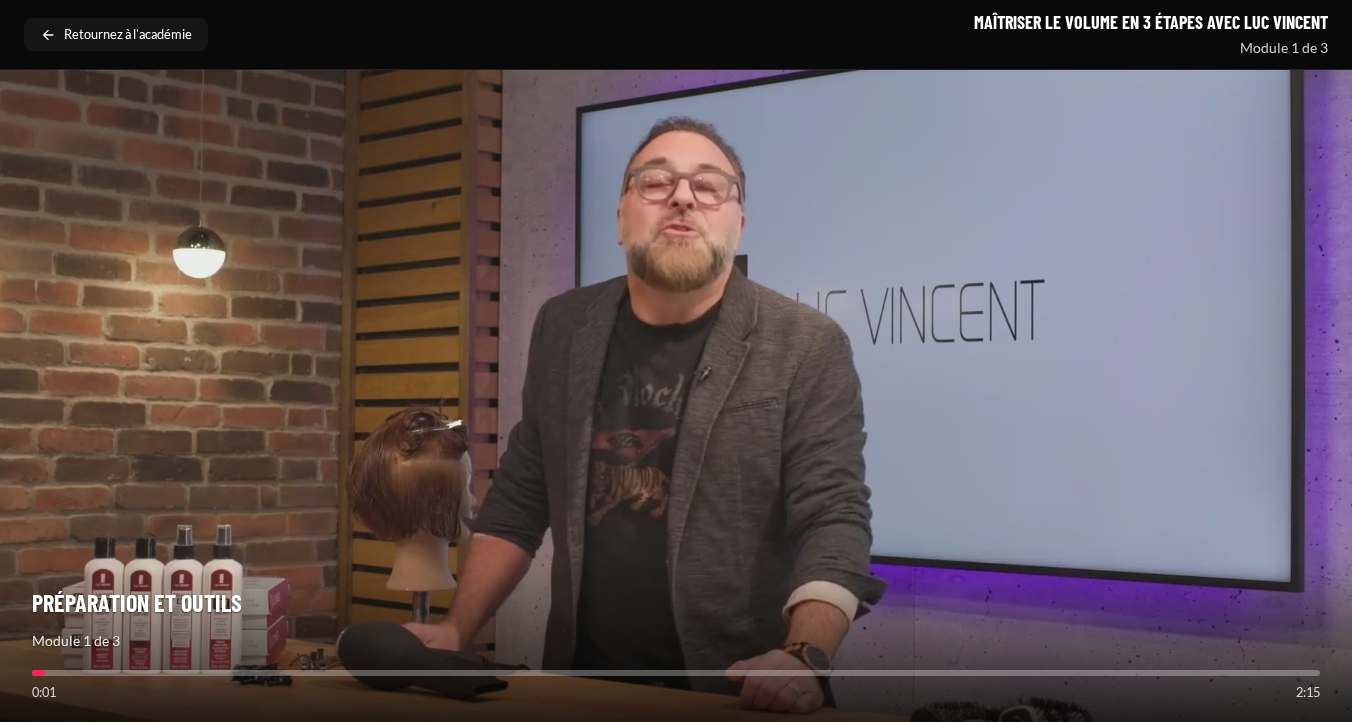 click on "Retournez à l'académie" at bounding box center (128, 35) 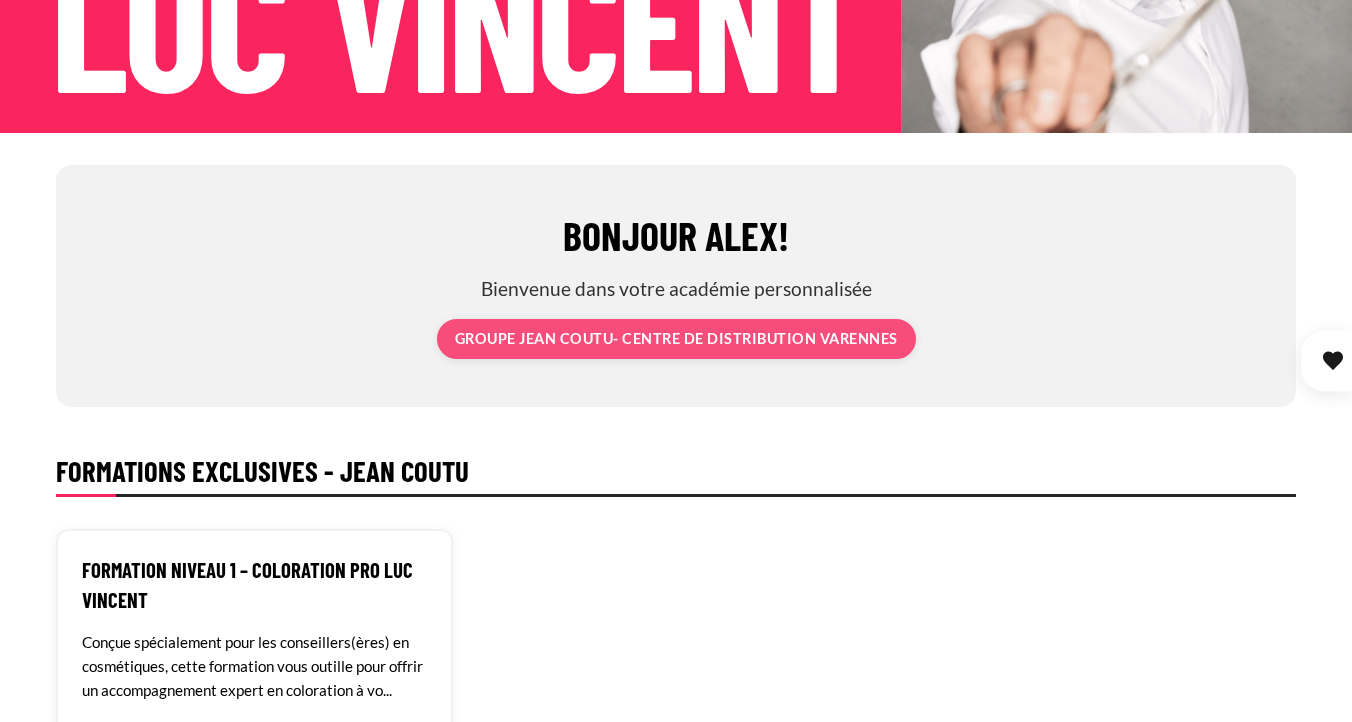 scroll, scrollTop: 589, scrollLeft: 0, axis: vertical 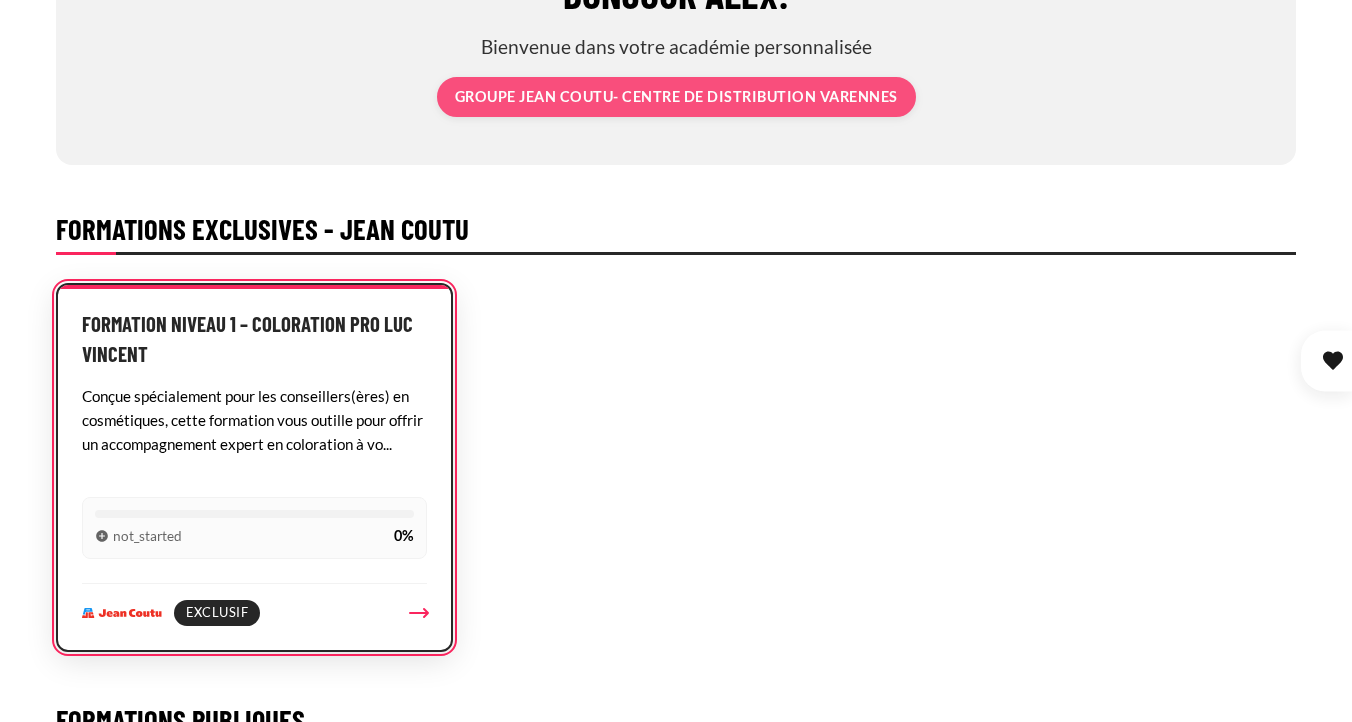 click on "Formation Niveau 1 – Coloration Pro Luc Vincent
Conçue spécialement pour les conseillers(ères) en cosmétiques, cette formation vous outille pour offrir un accompagnement expert en coloration à vo...
not_started
0%
Exclusif" at bounding box center [254, 467] 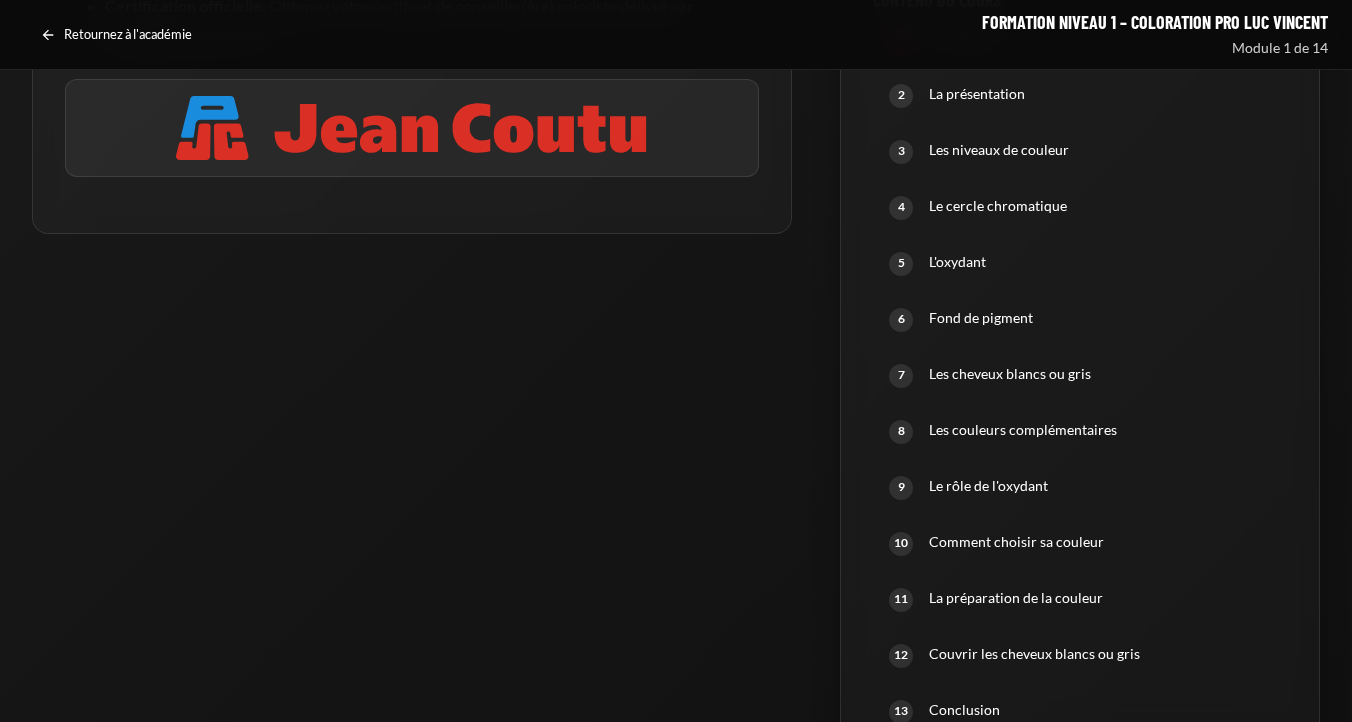 scroll, scrollTop: 1328, scrollLeft: 0, axis: vertical 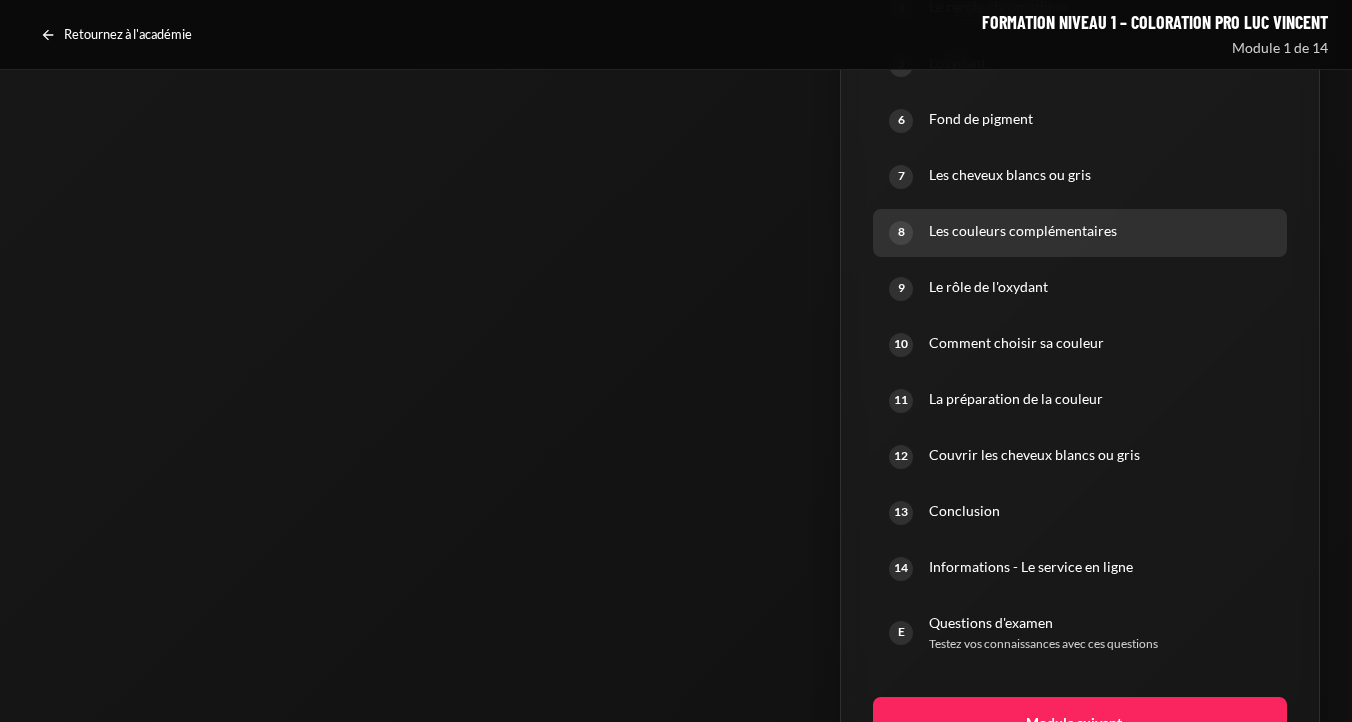 click on "Les couleurs complémentaires" at bounding box center [1100, 231] 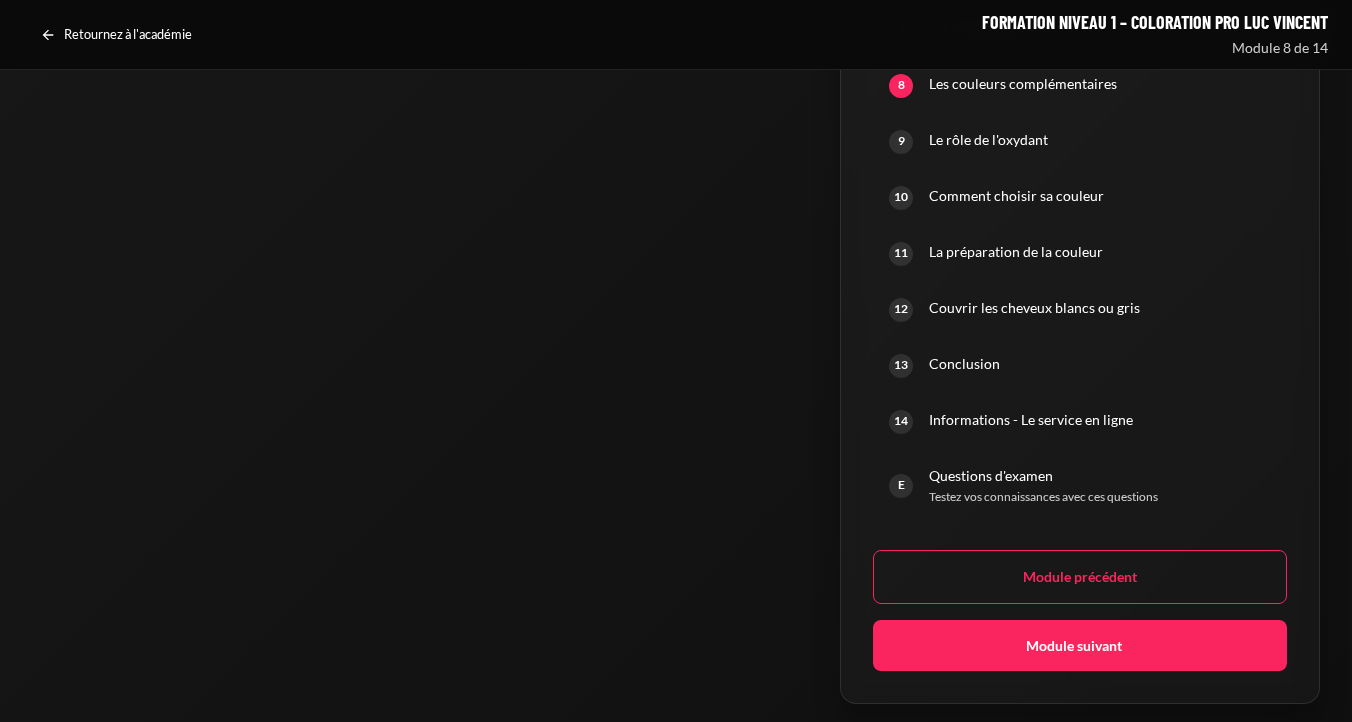 scroll, scrollTop: 1505, scrollLeft: 0, axis: vertical 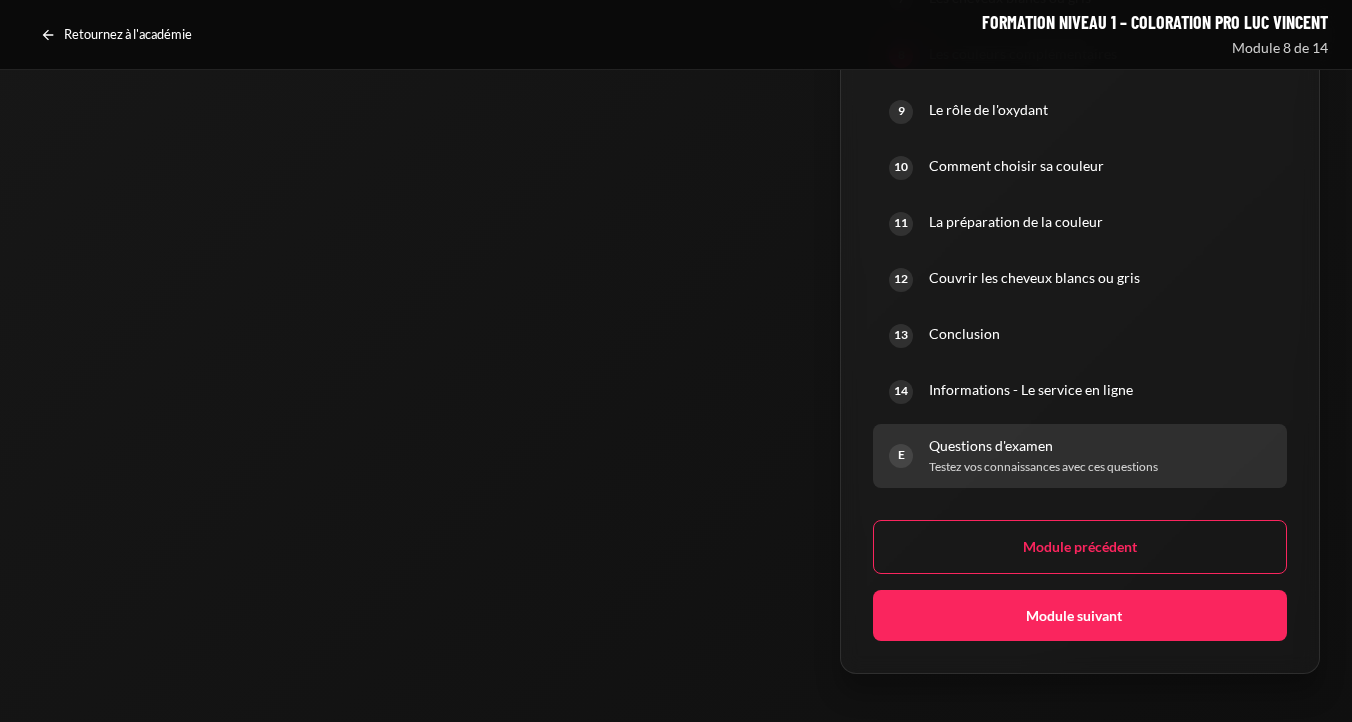 click on "Questions d'examen
Testez vos connaissances avec ces questions" at bounding box center (1100, 456) 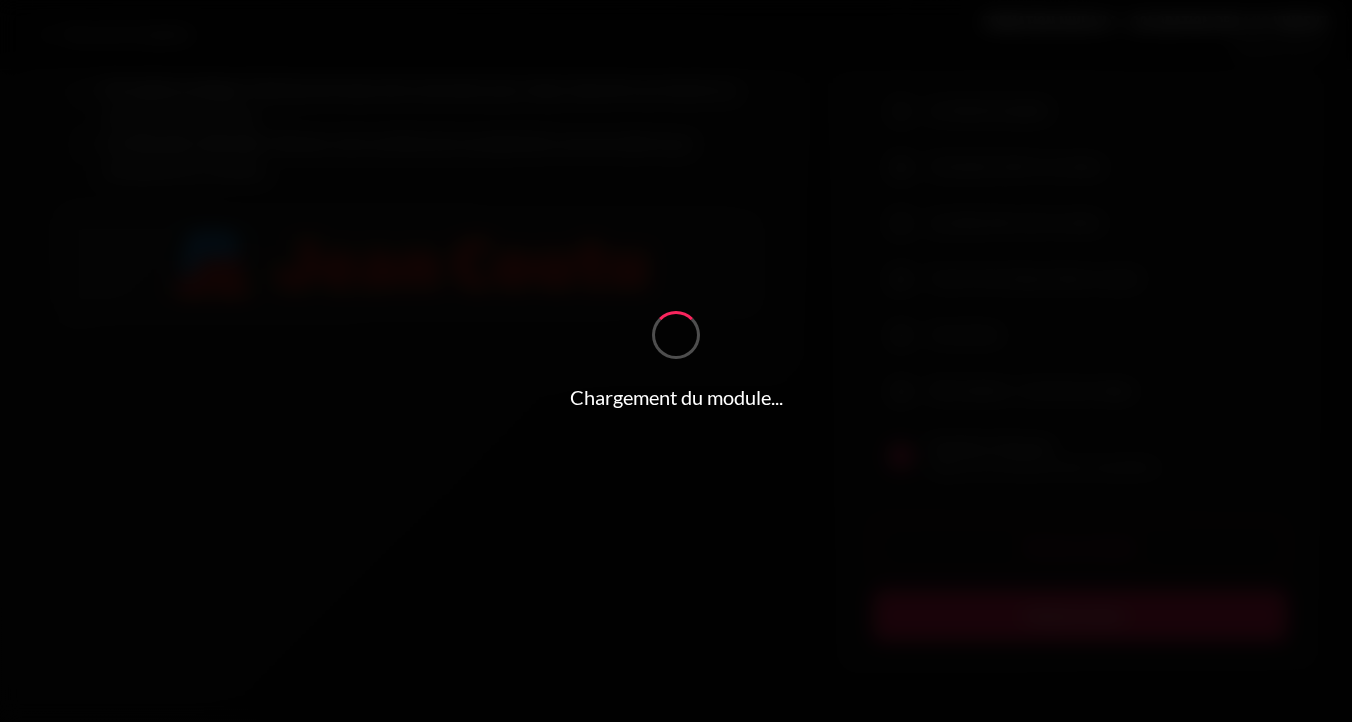 scroll, scrollTop: 759, scrollLeft: 0, axis: vertical 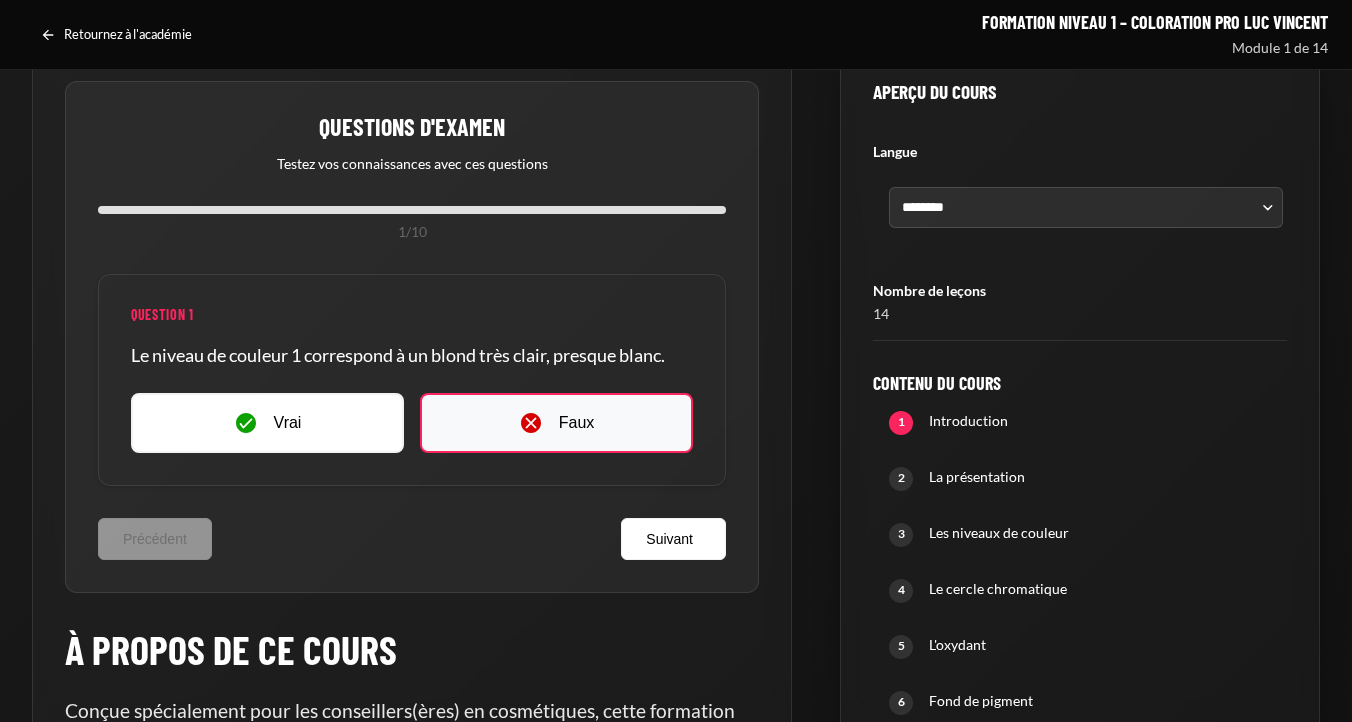 click on "Faux" at bounding box center (556, 423) 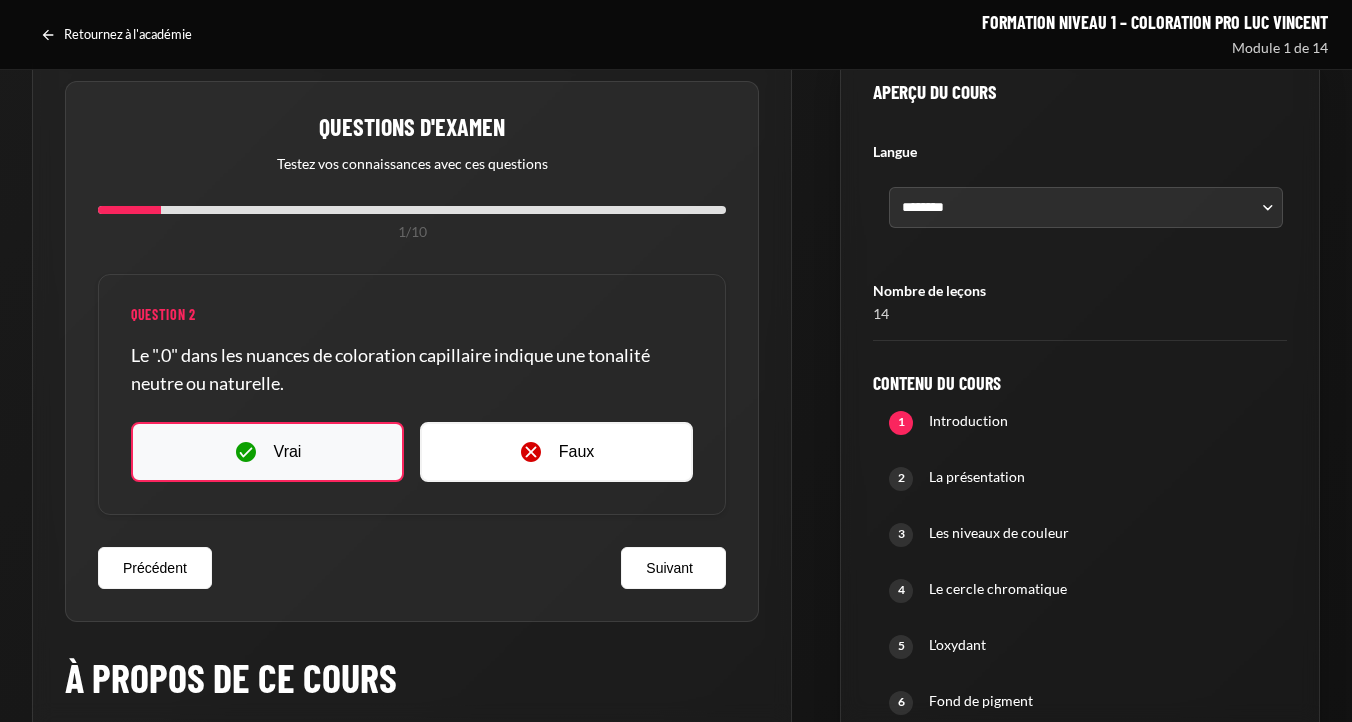 click on "Vrai" at bounding box center [267, 452] 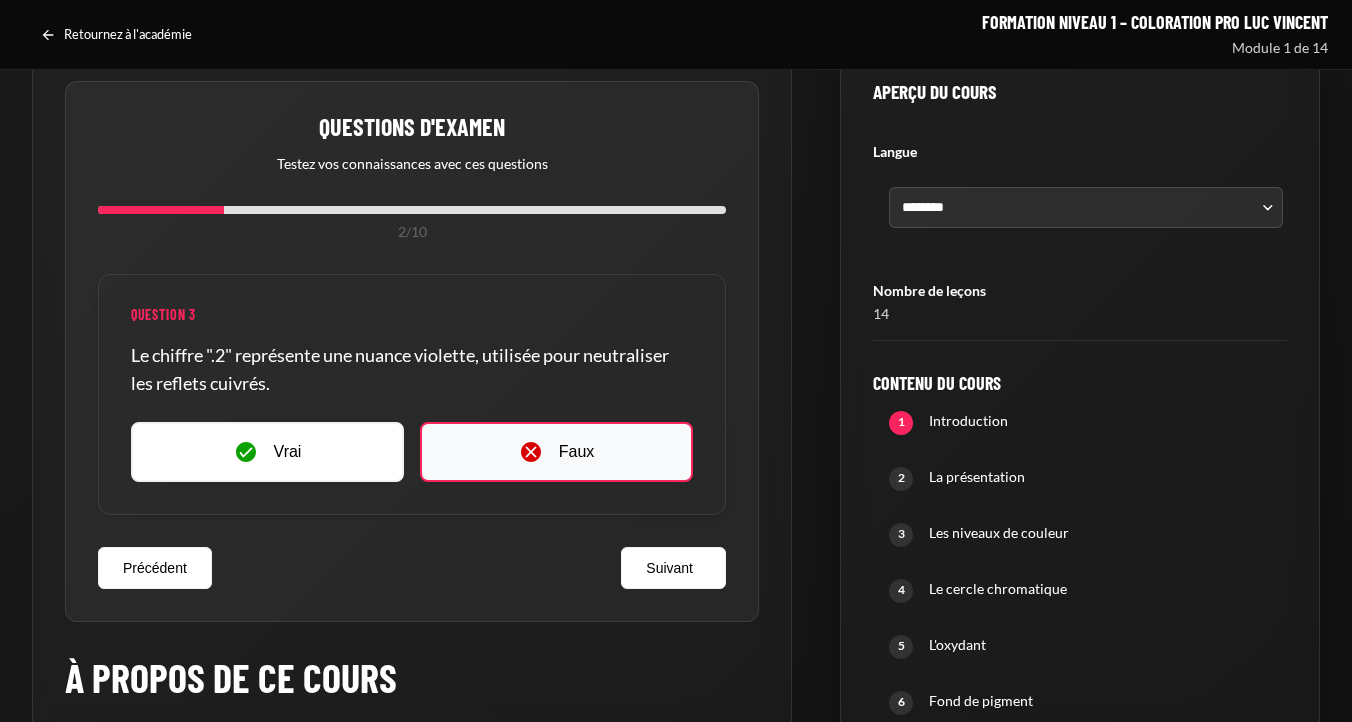click on "Faux" at bounding box center (556, 452) 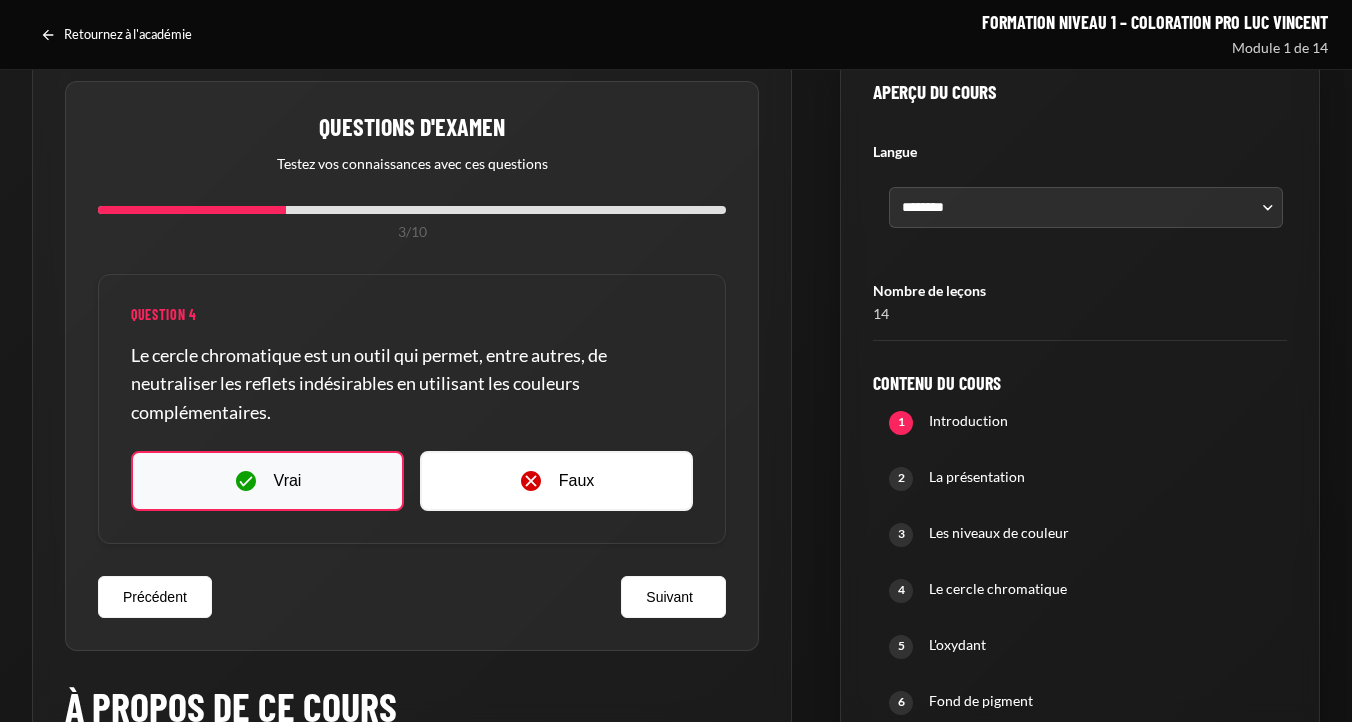 click on "Vrai" at bounding box center [267, 481] 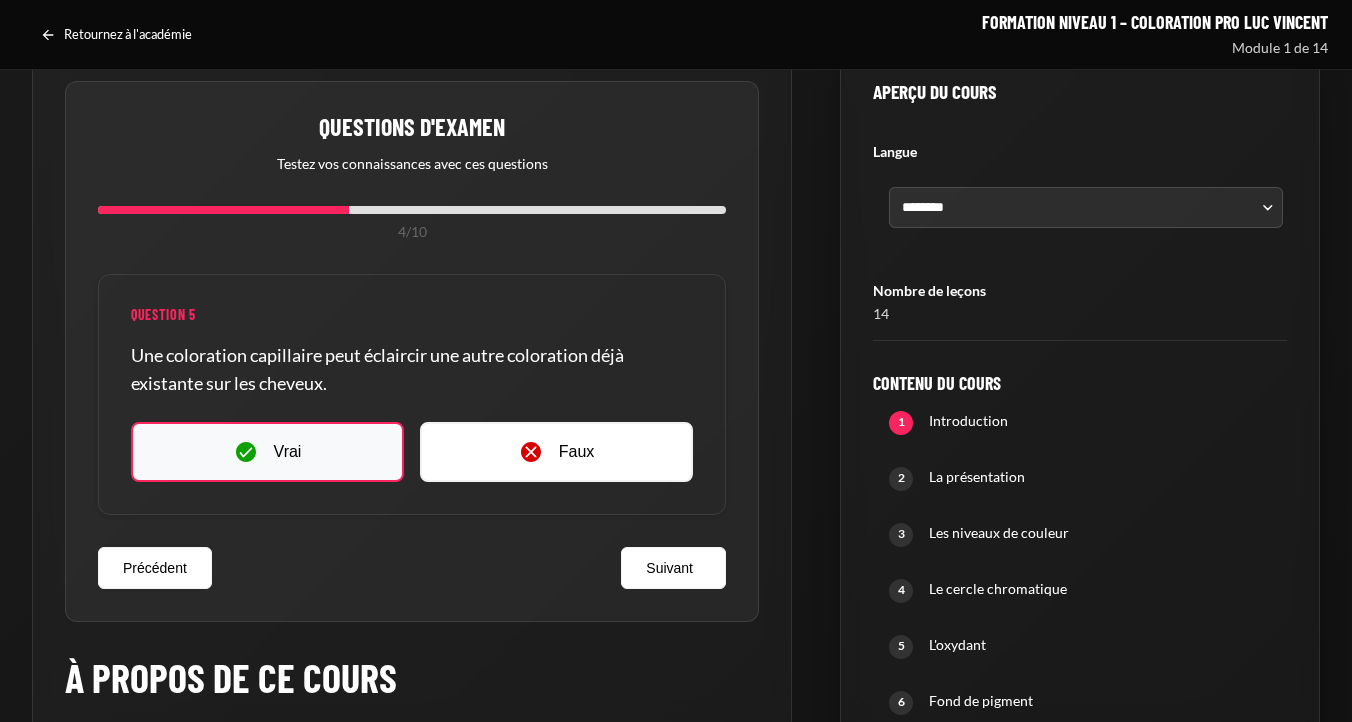 click on "Vrai" at bounding box center (288, 452) 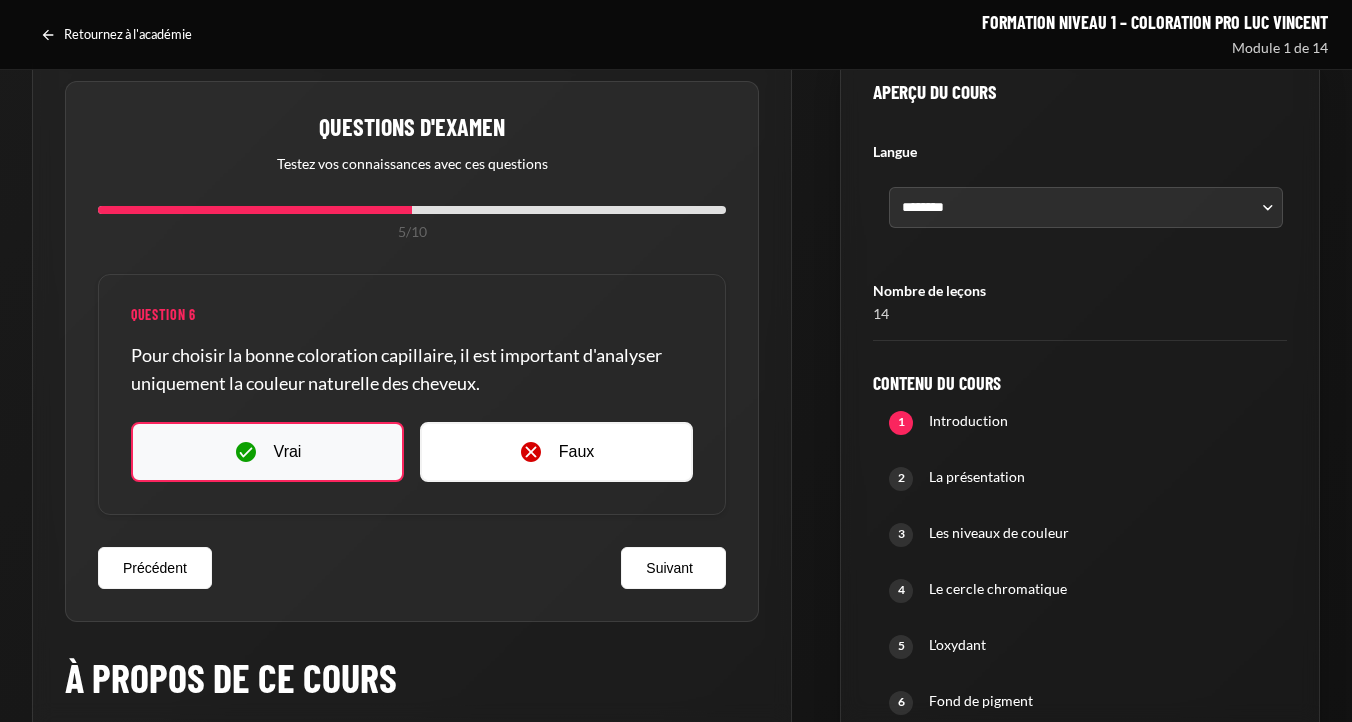 click on "Vrai" at bounding box center (267, 452) 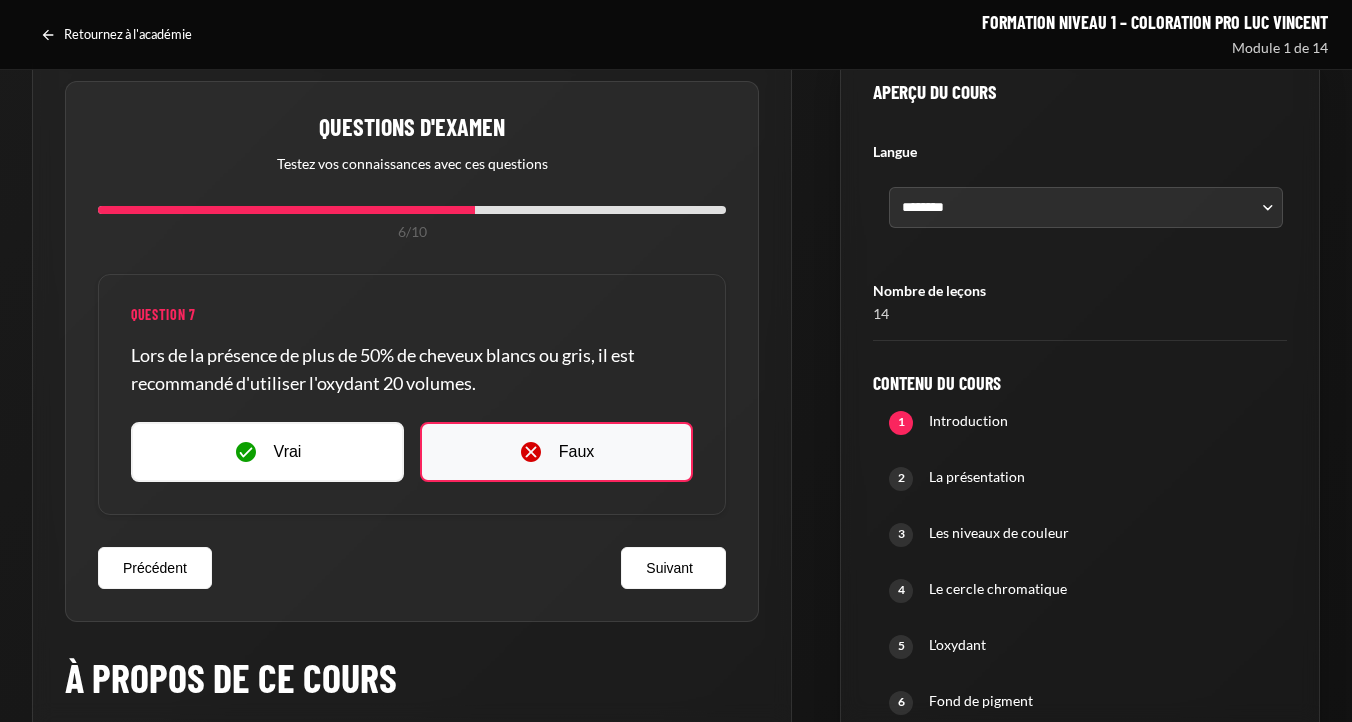 click on "Faux" at bounding box center [556, 452] 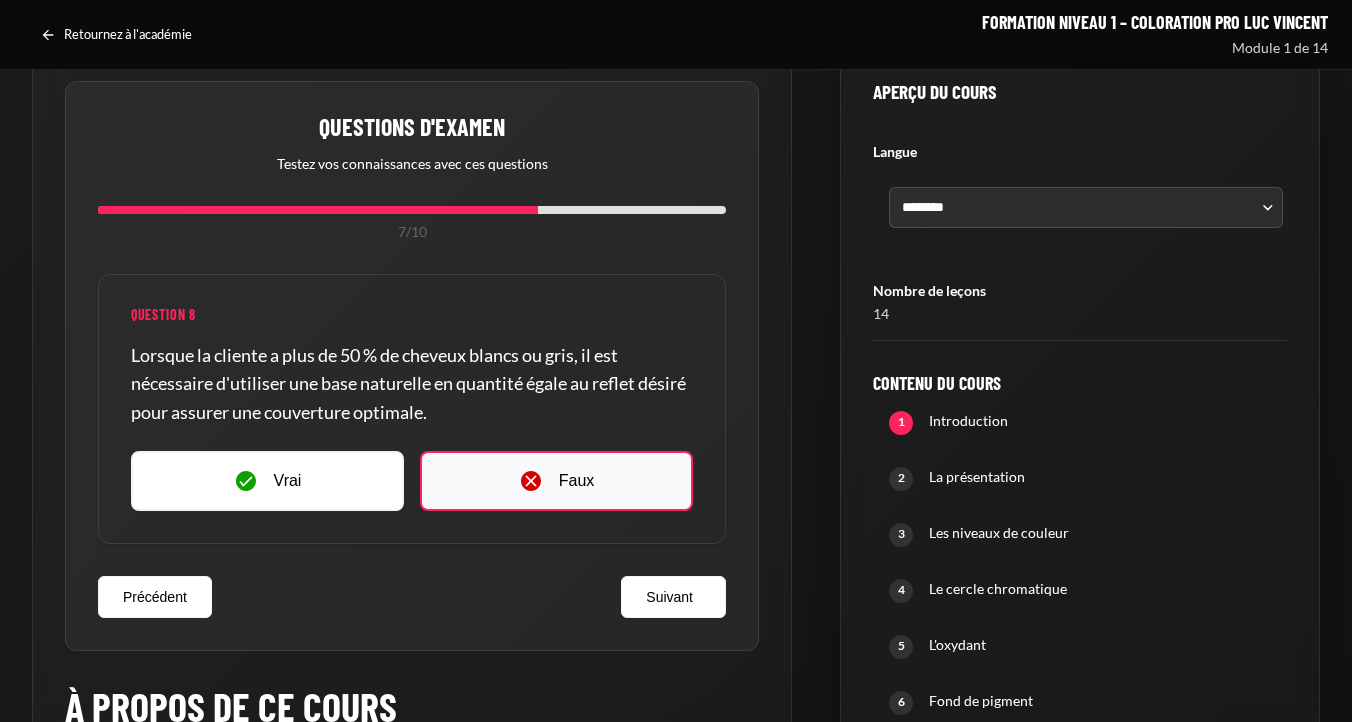 click on "Faux" at bounding box center (556, 481) 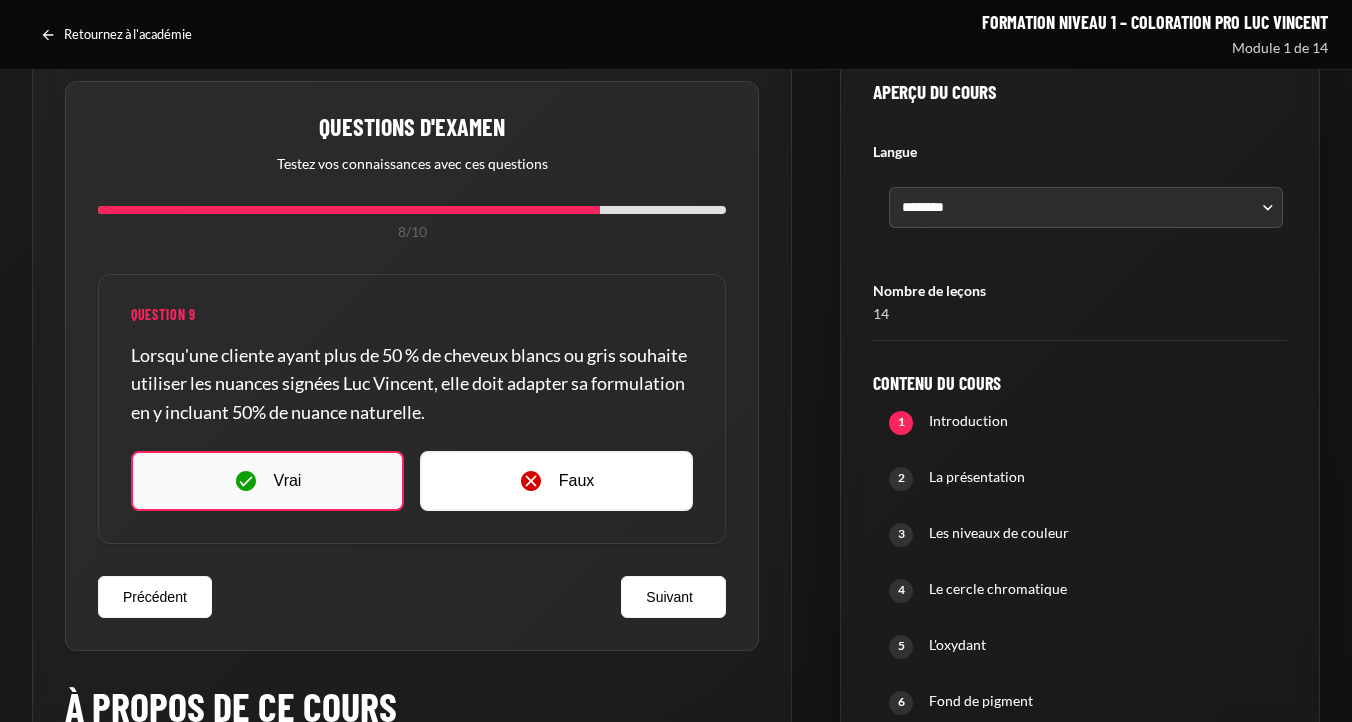 click on "Vrai" at bounding box center [267, 481] 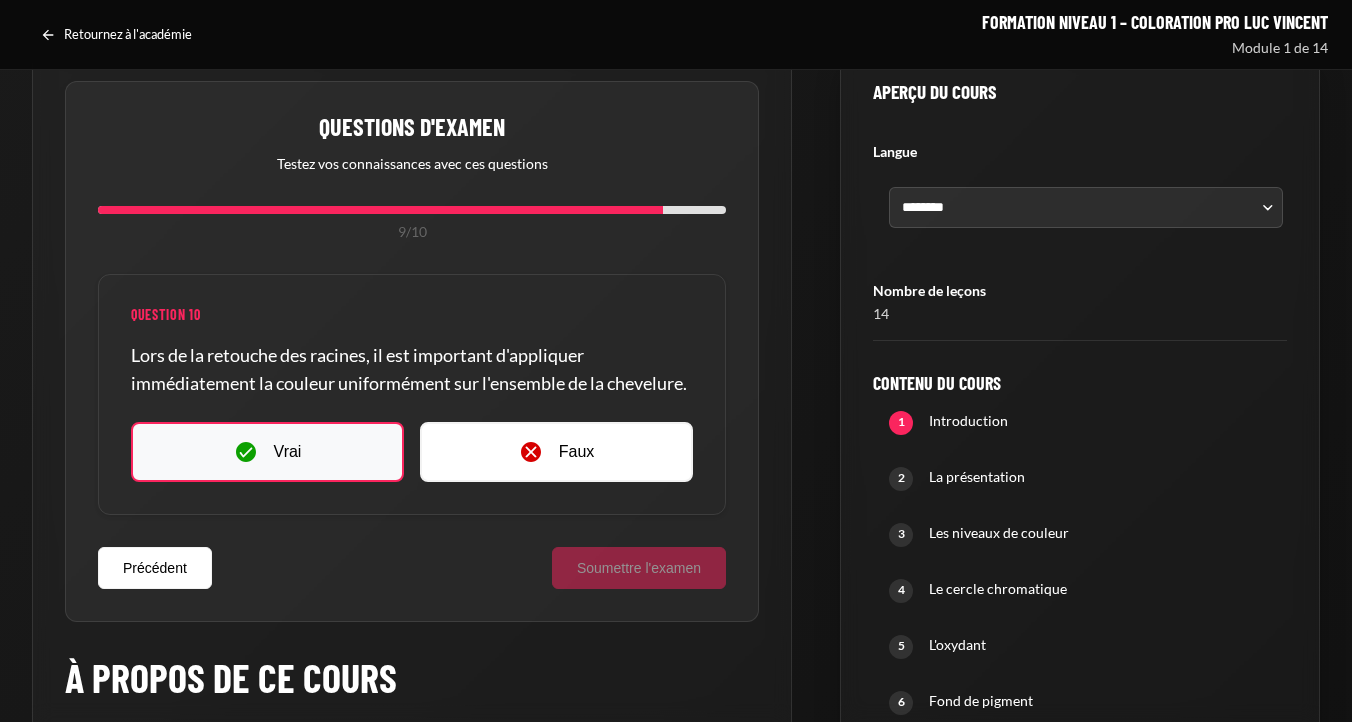 click on "Vrai" at bounding box center [267, 452] 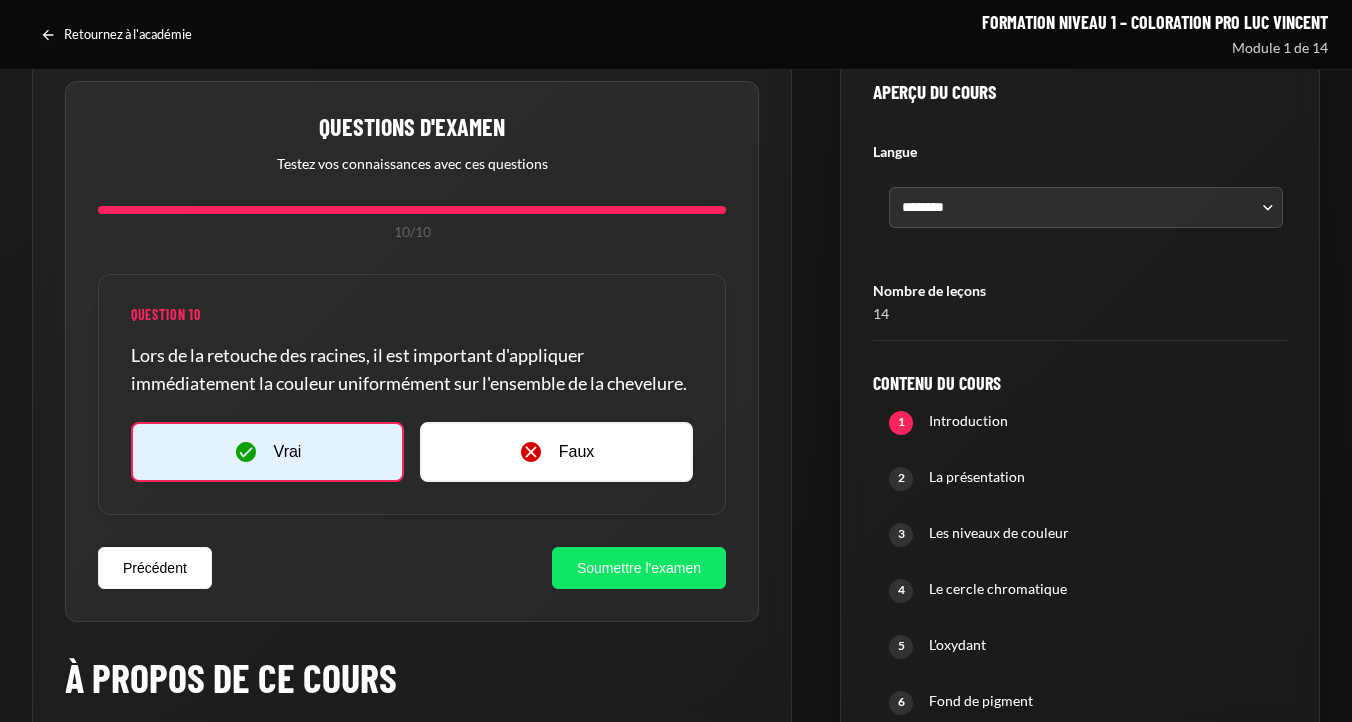 click on "Soumettre l'examen" at bounding box center (639, 568) 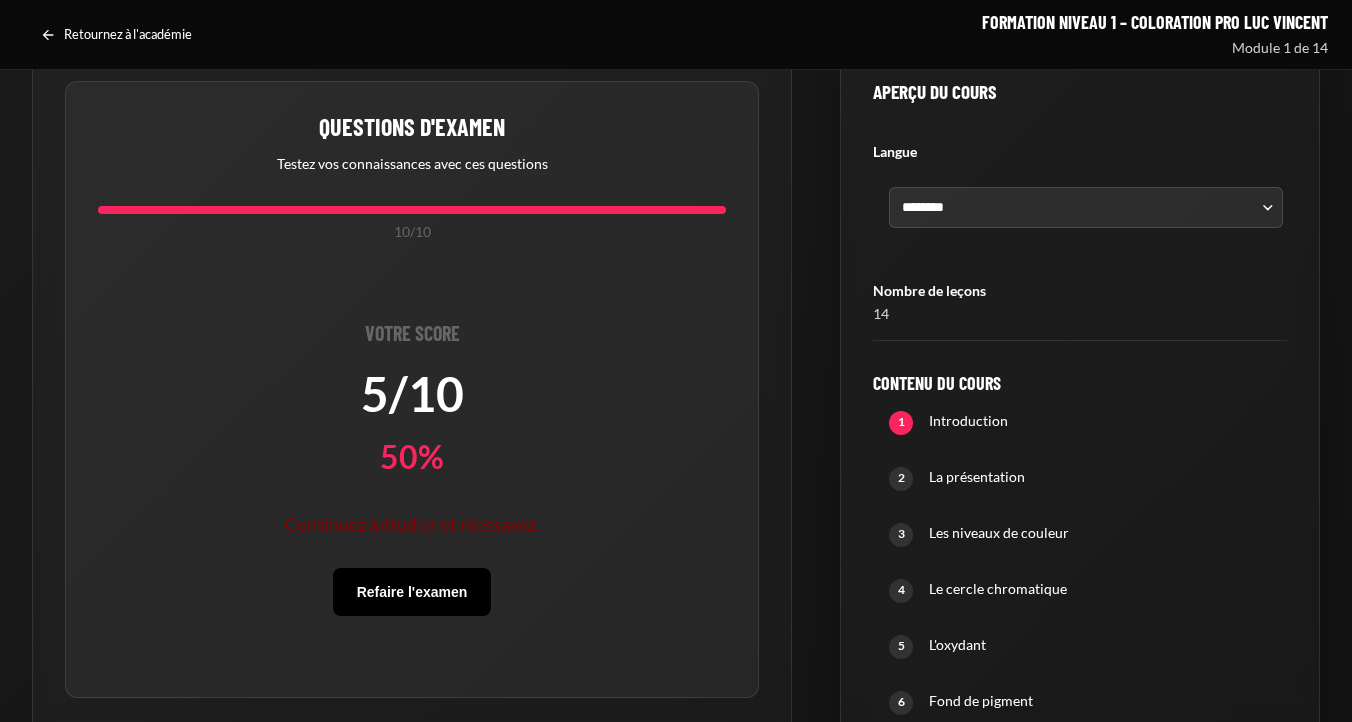 click on "Refaire l'examen" at bounding box center (412, 592) 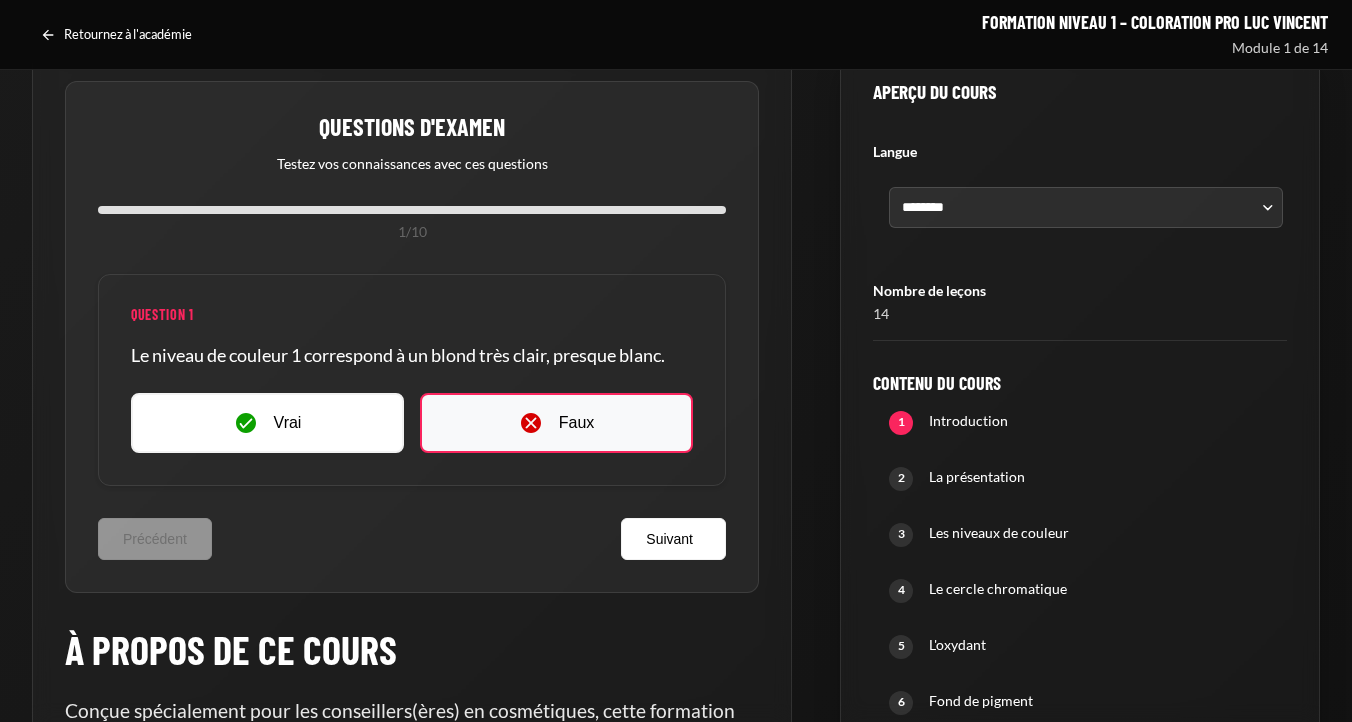 click at bounding box center (531, 423) 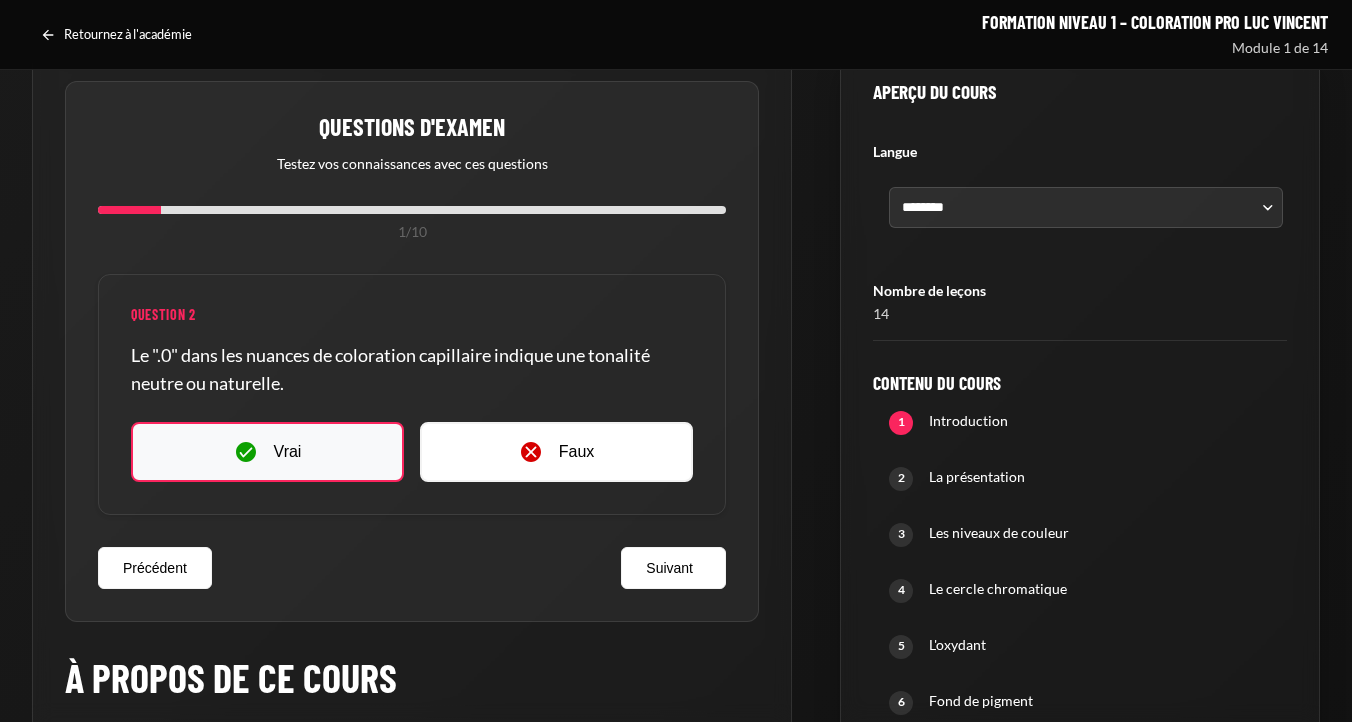 click on "Vrai" at bounding box center (267, 452) 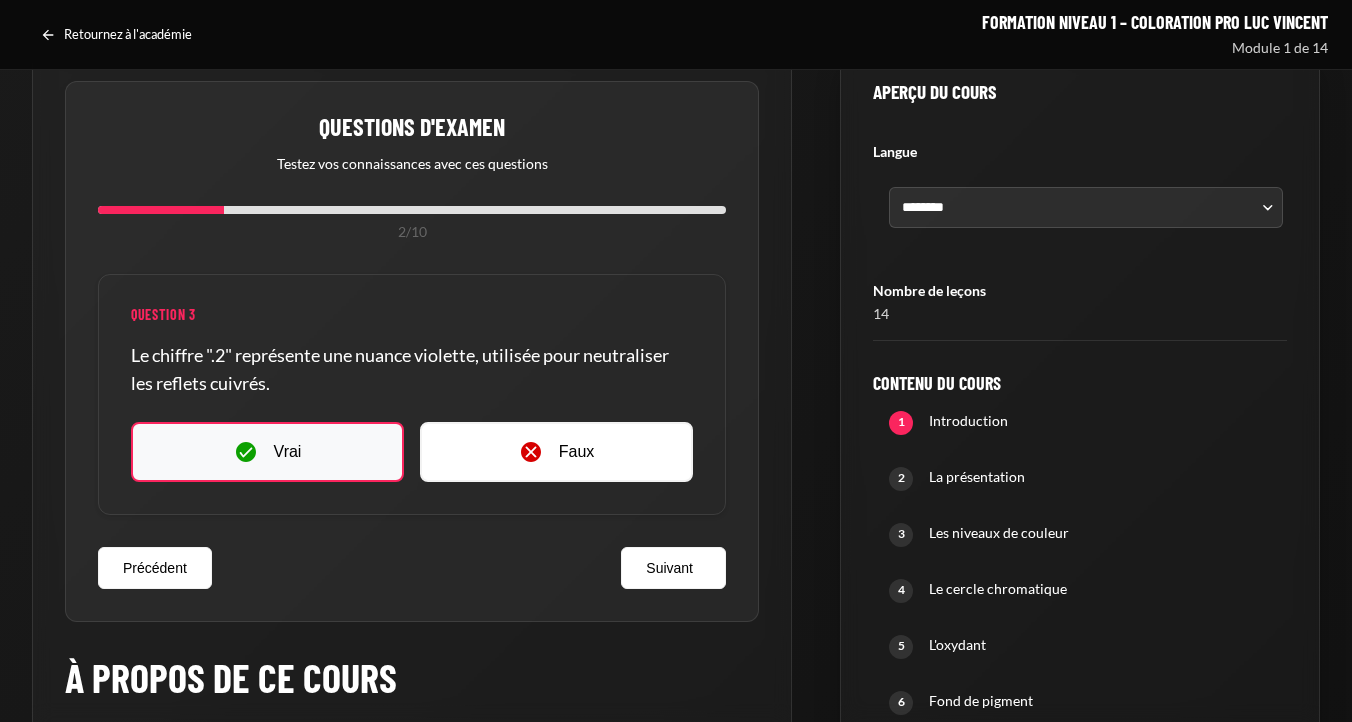 click on "Vrai" at bounding box center [288, 452] 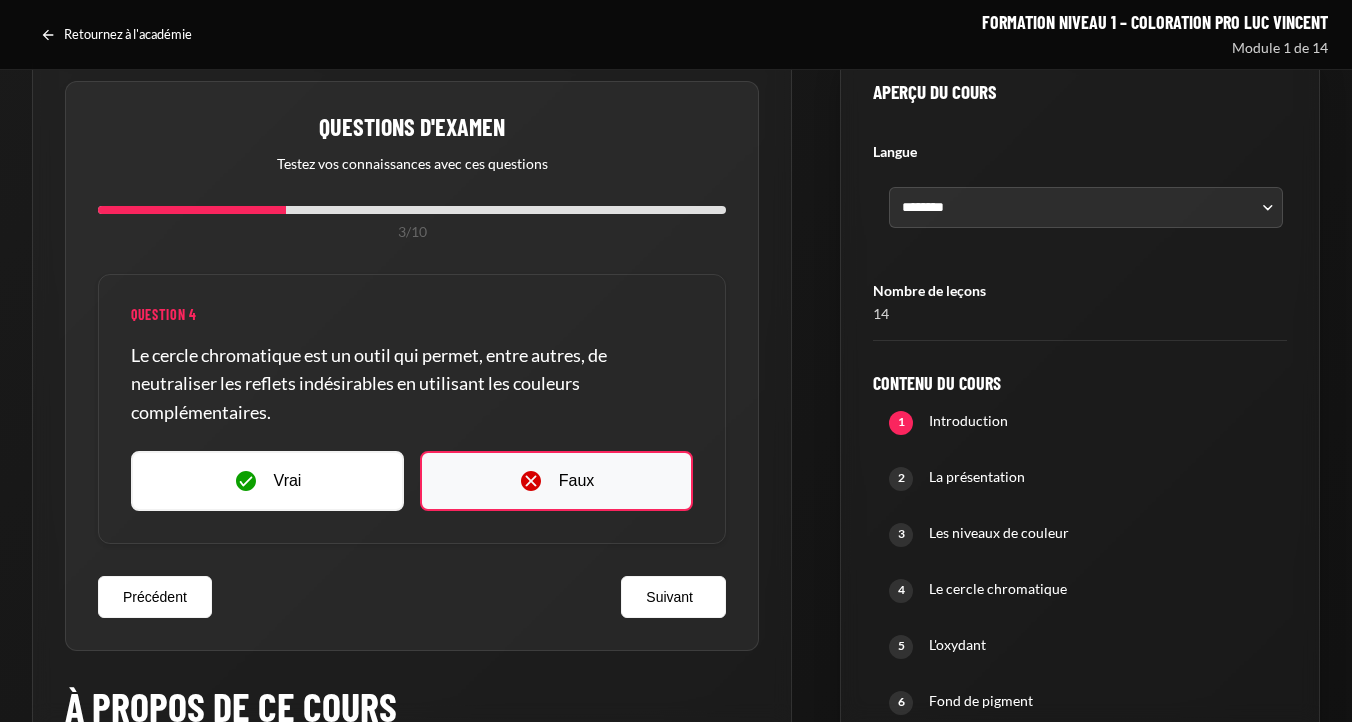 click at bounding box center [531, 481] 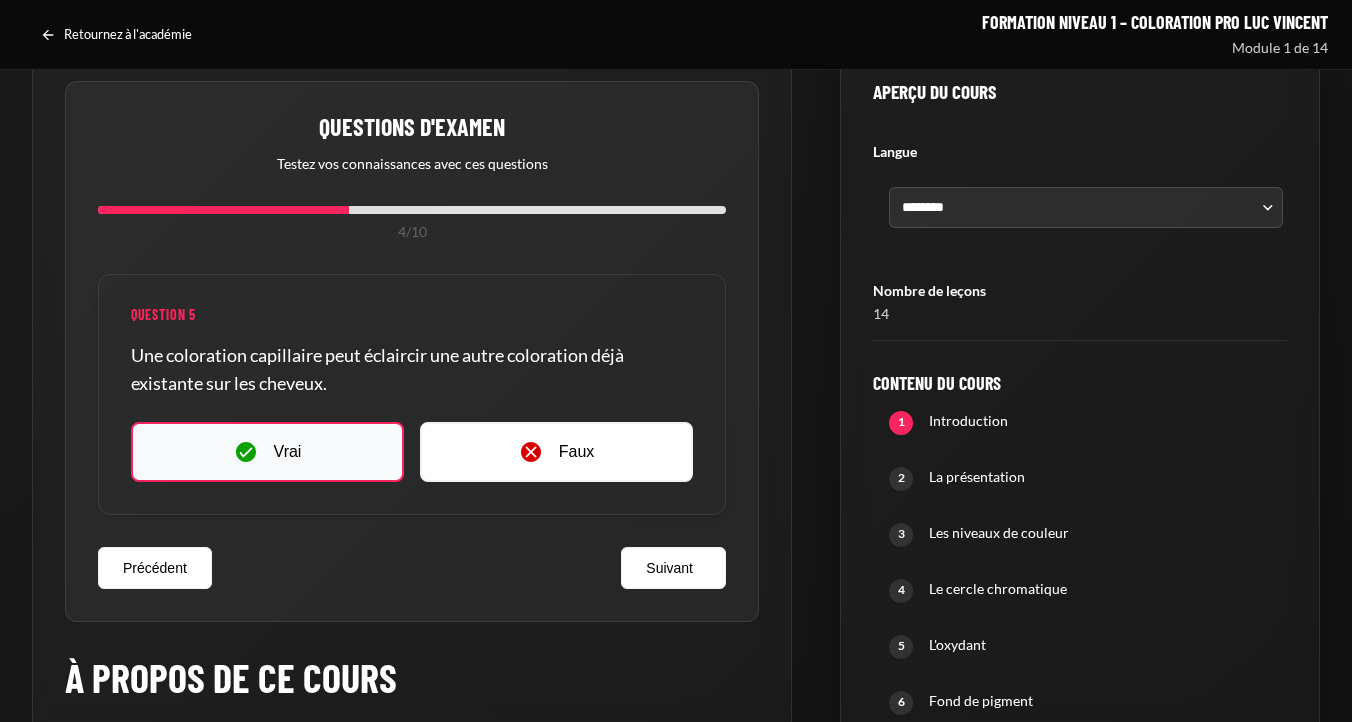 click on "Vrai" at bounding box center (267, 452) 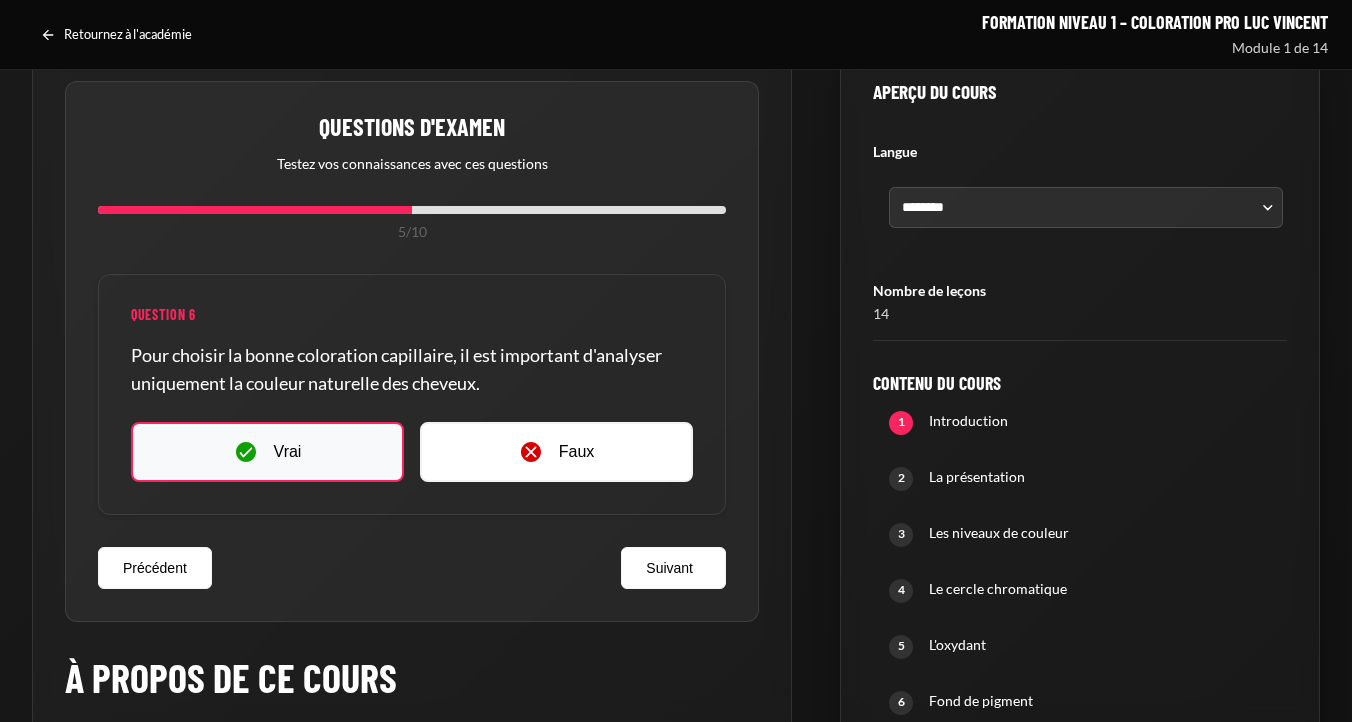 click on "Vrai" at bounding box center [267, 452] 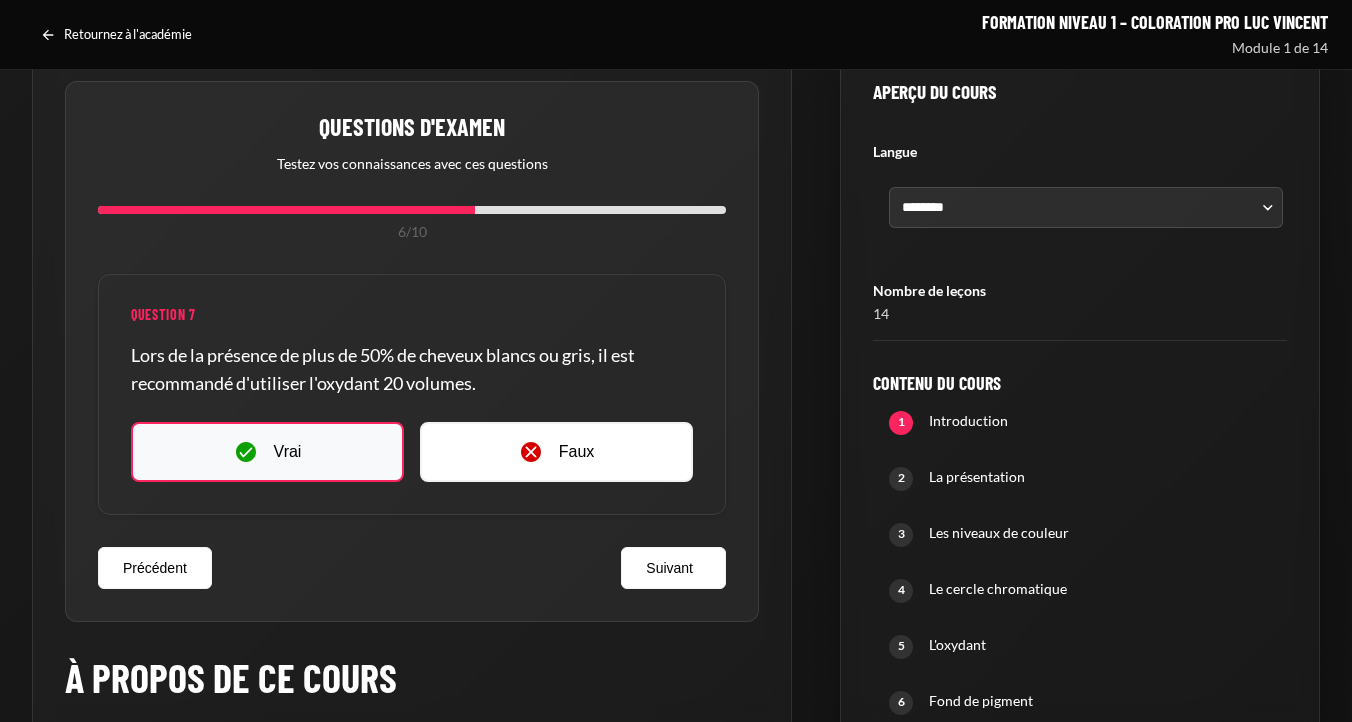 click on "Vrai" at bounding box center (288, 452) 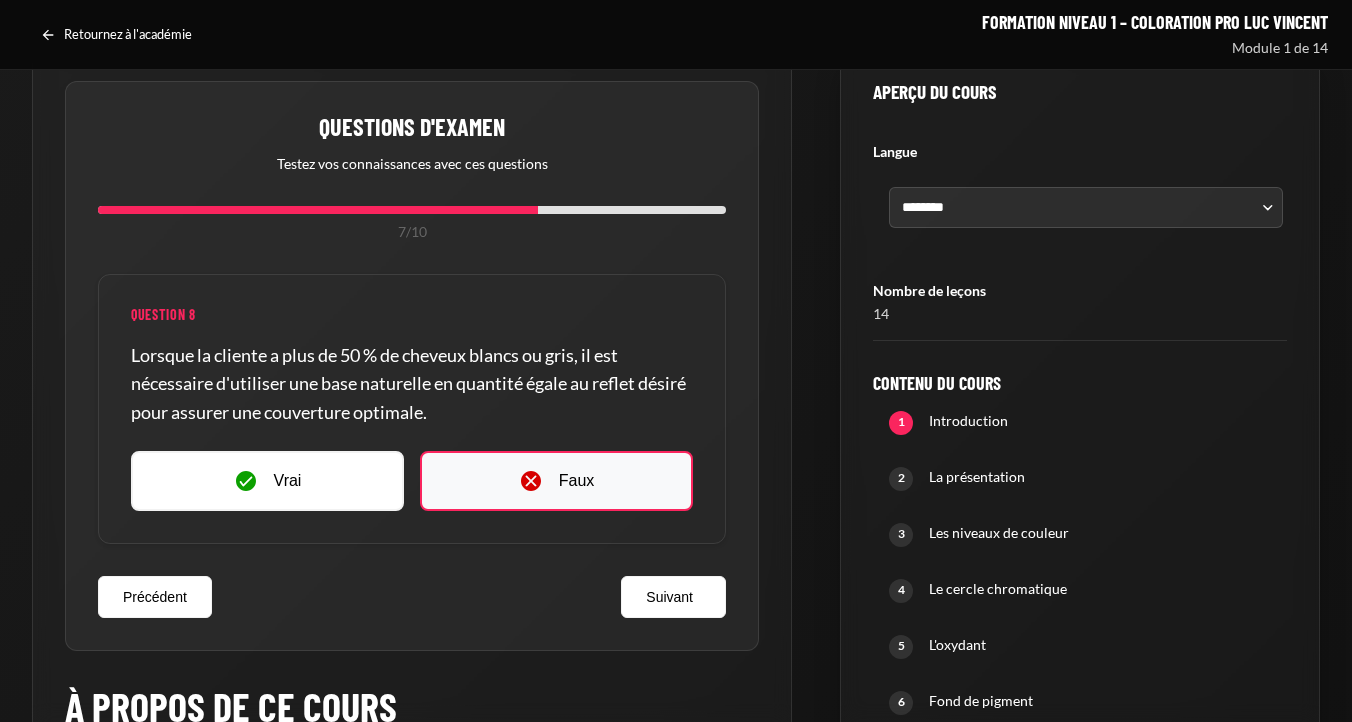 click on "Faux" at bounding box center (556, 481) 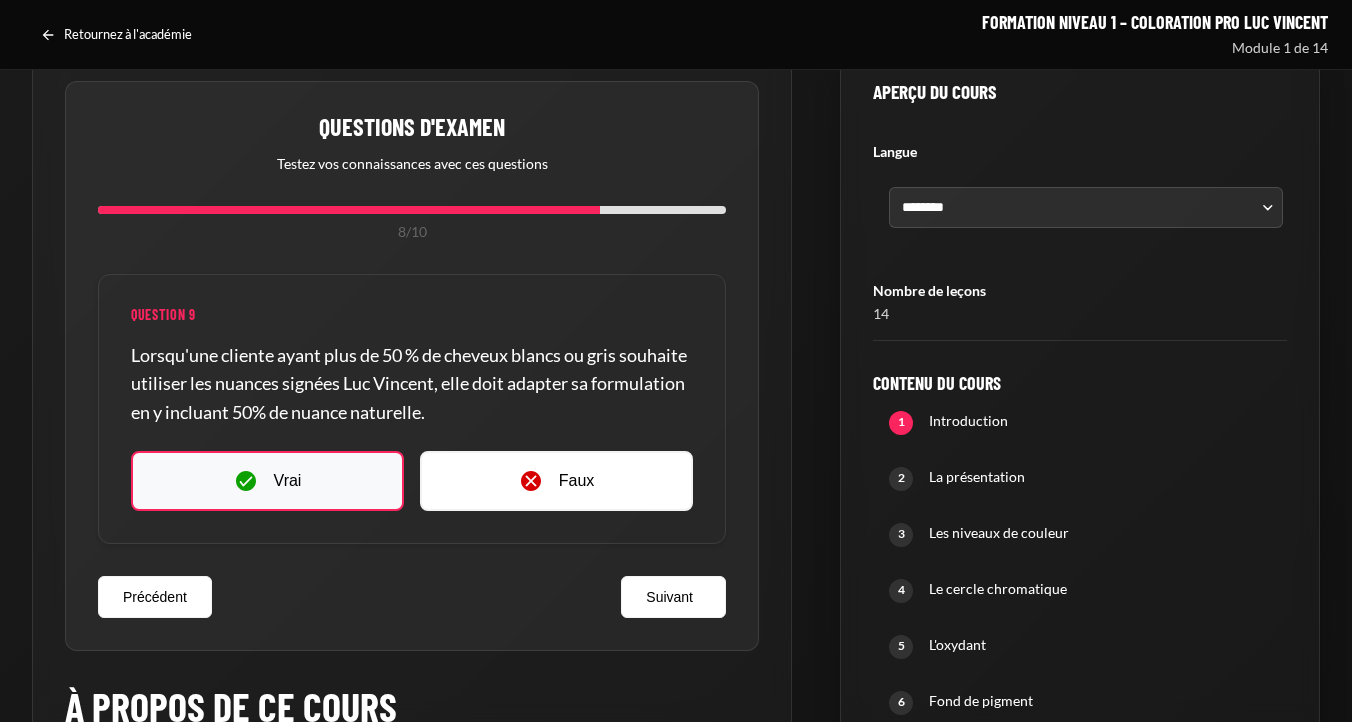 click on "Vrai" at bounding box center (267, 481) 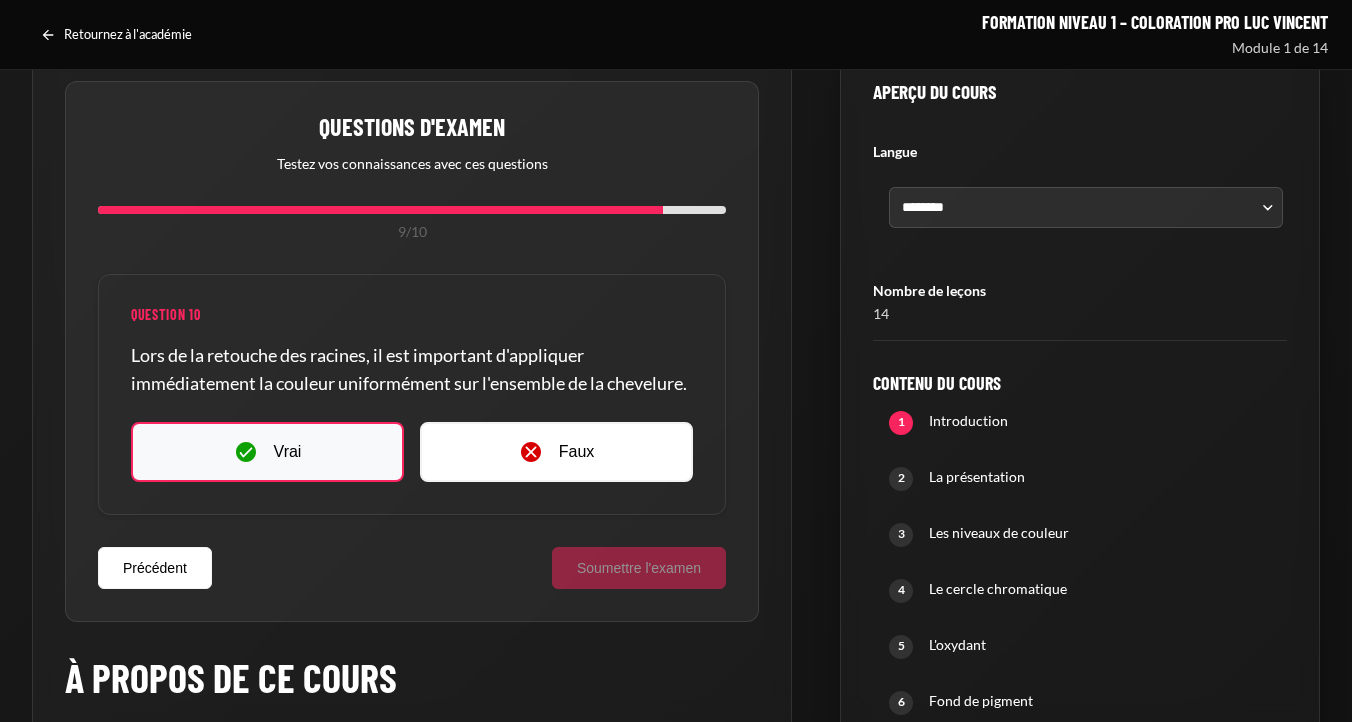 click on "Vrai" at bounding box center [267, 452] 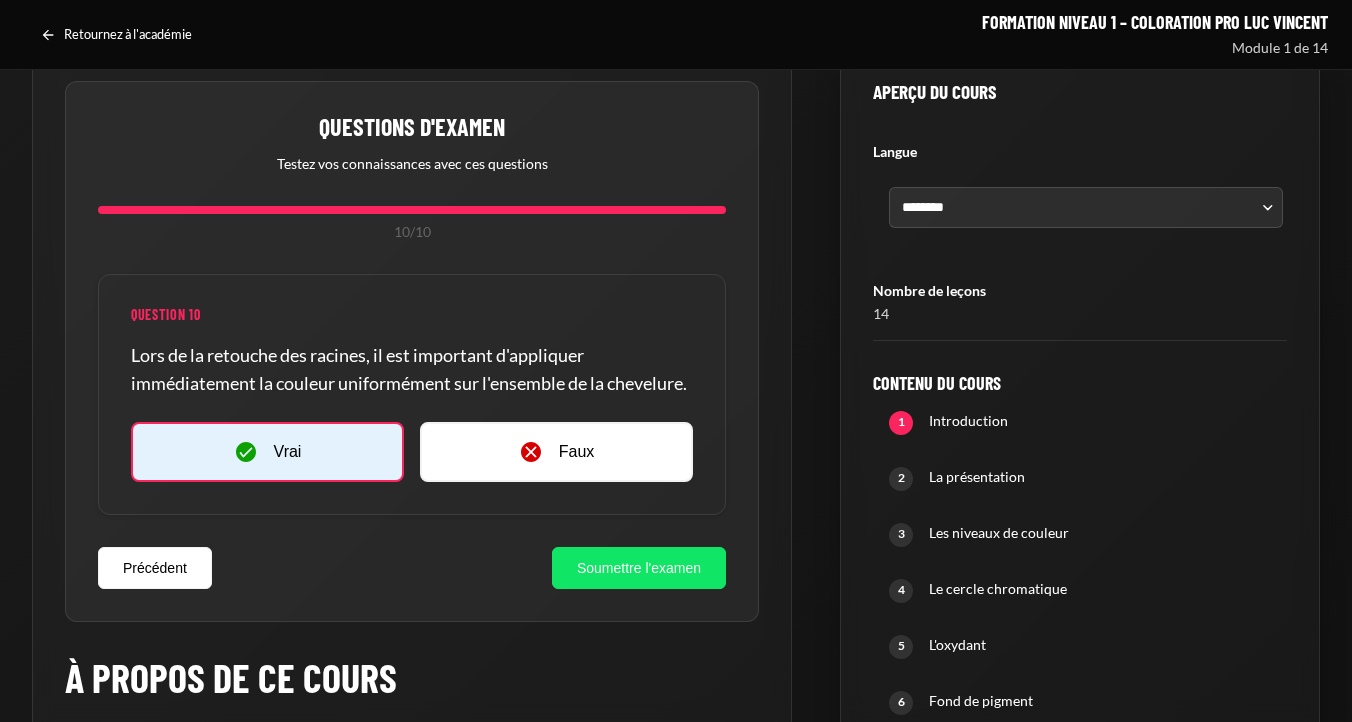 click on "Soumettre l'examen" at bounding box center (639, 568) 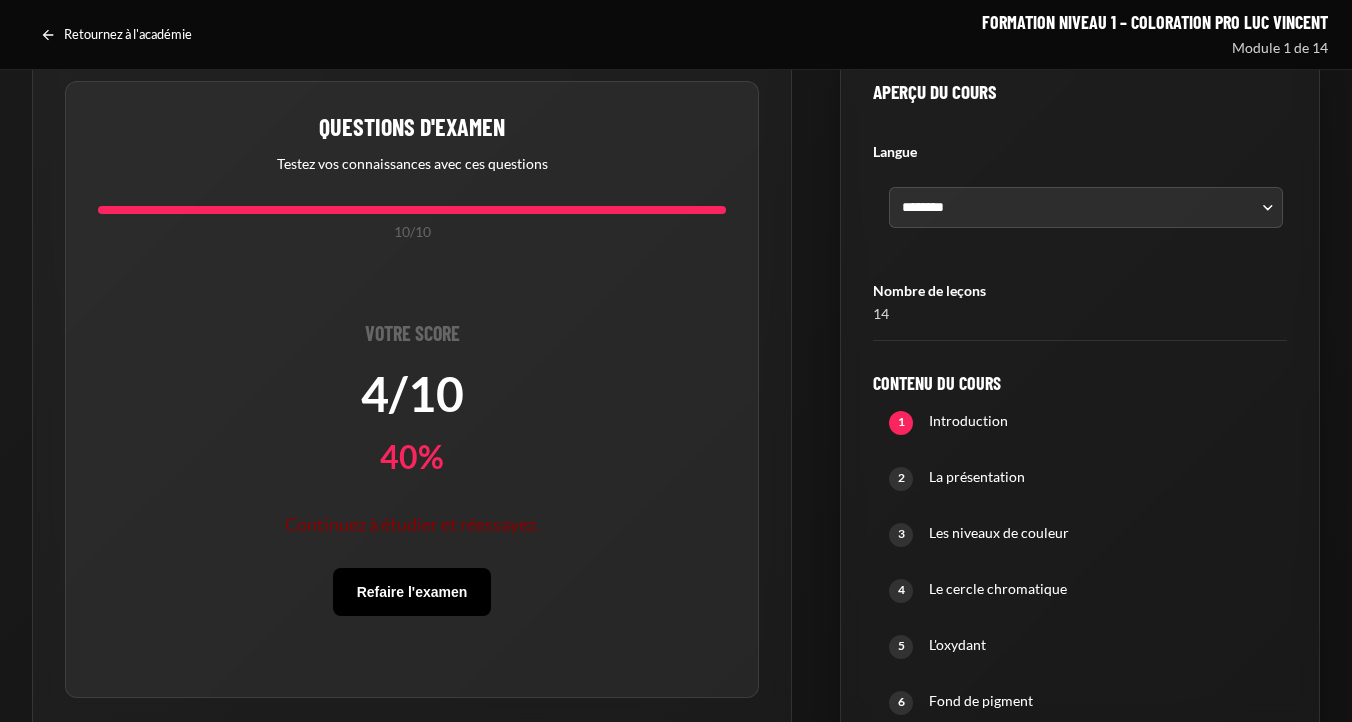 click on "Refaire l'examen" at bounding box center [412, 592] 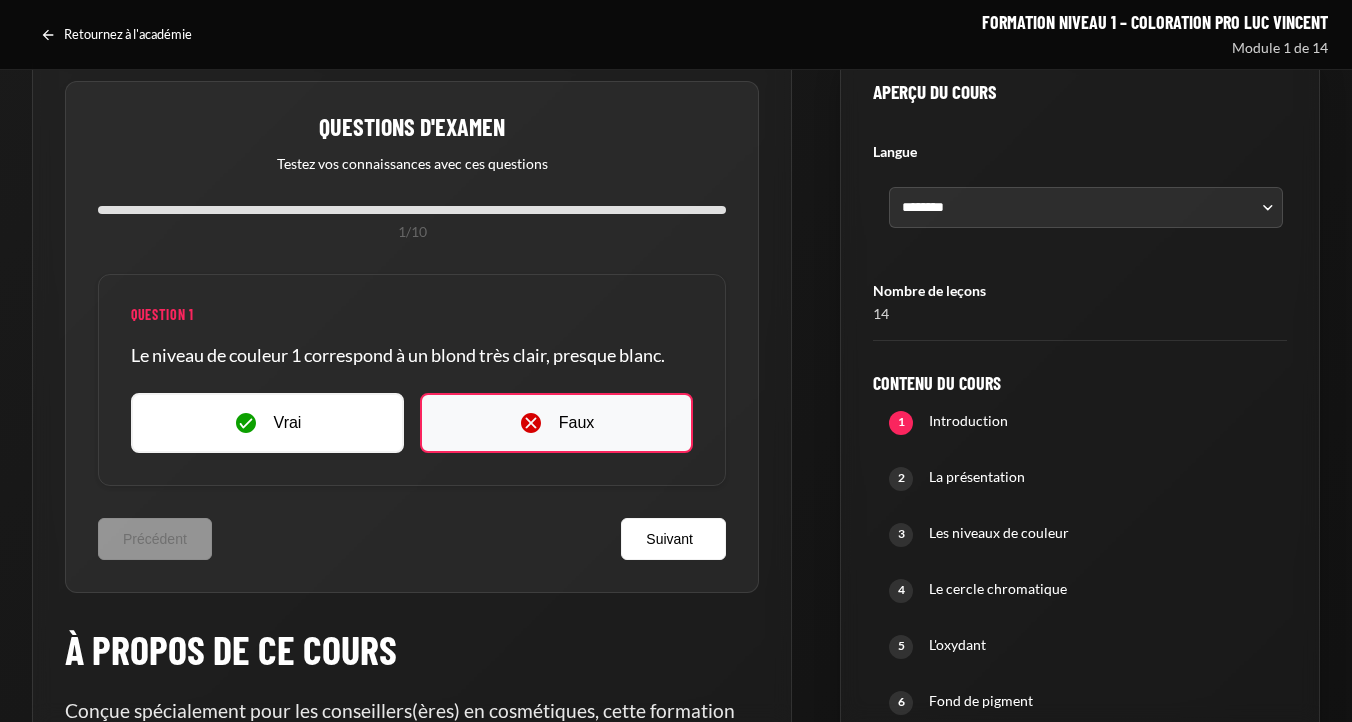click on "Faux" at bounding box center [577, 423] 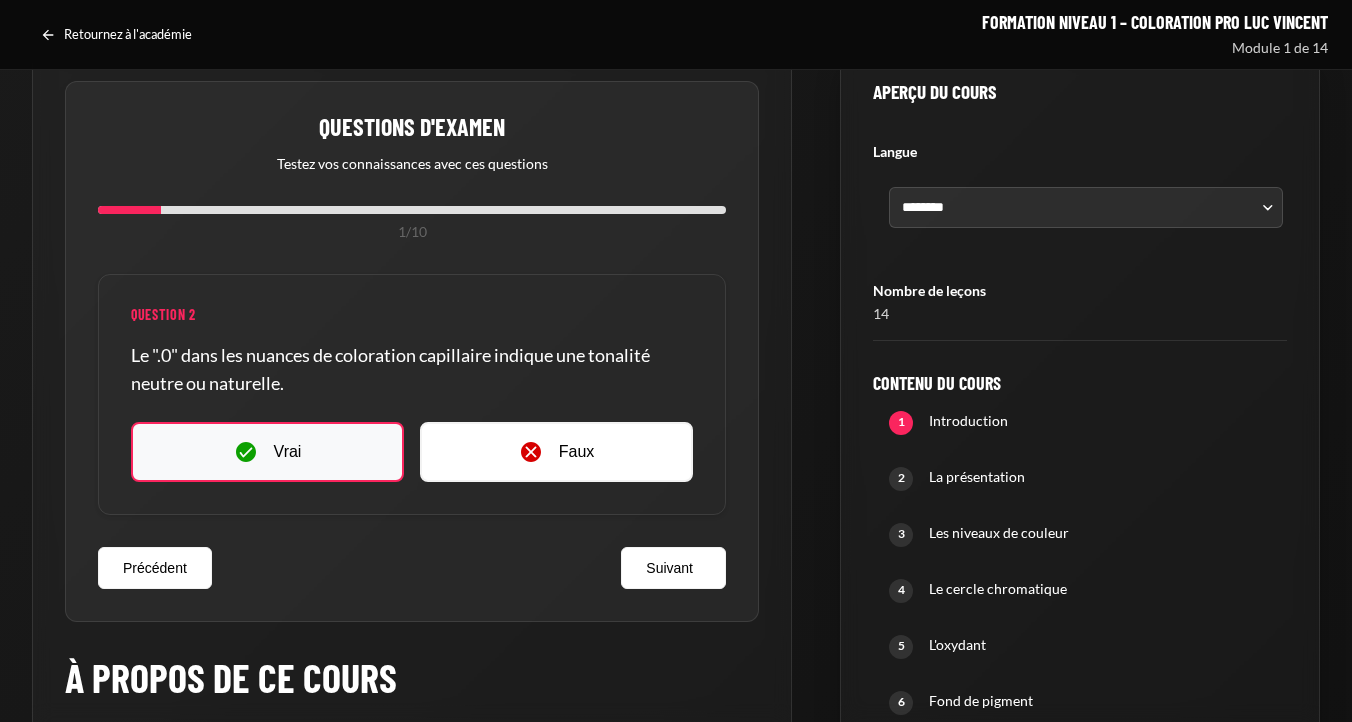 click on "Vrai" at bounding box center [267, 452] 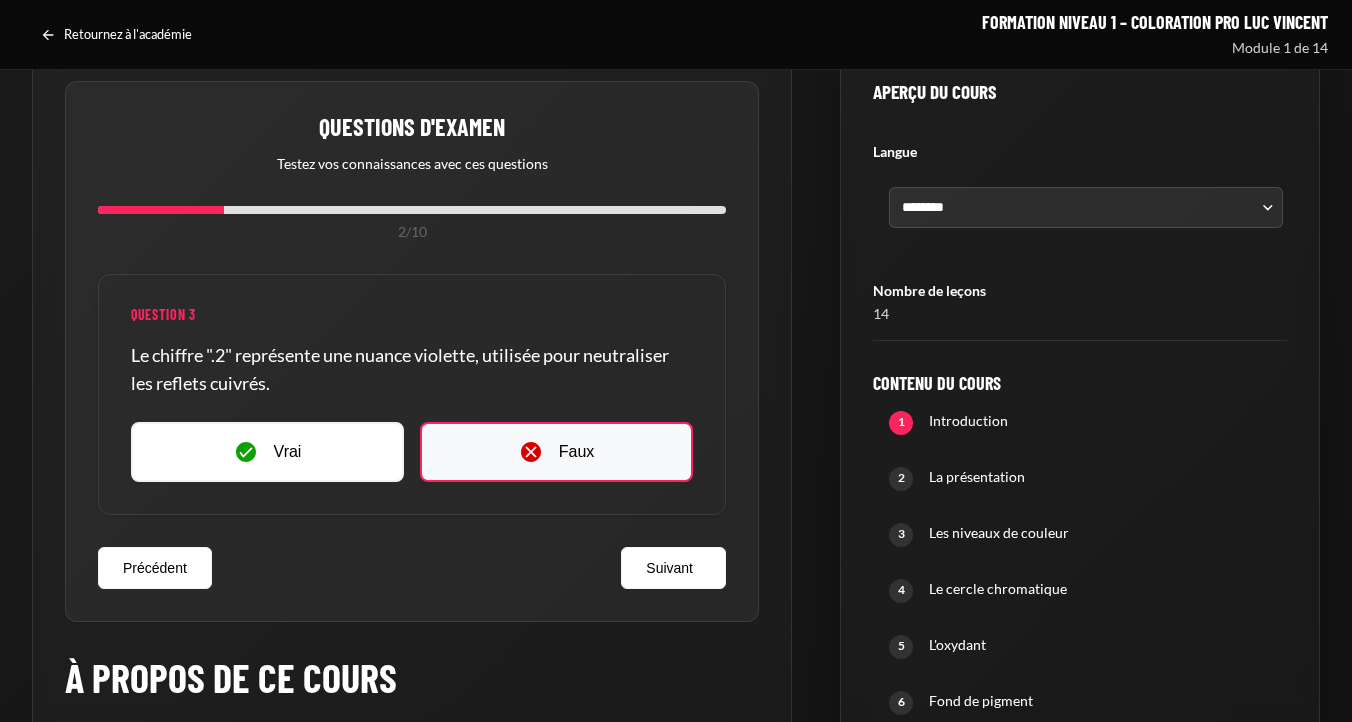 click on "Faux" at bounding box center (577, 452) 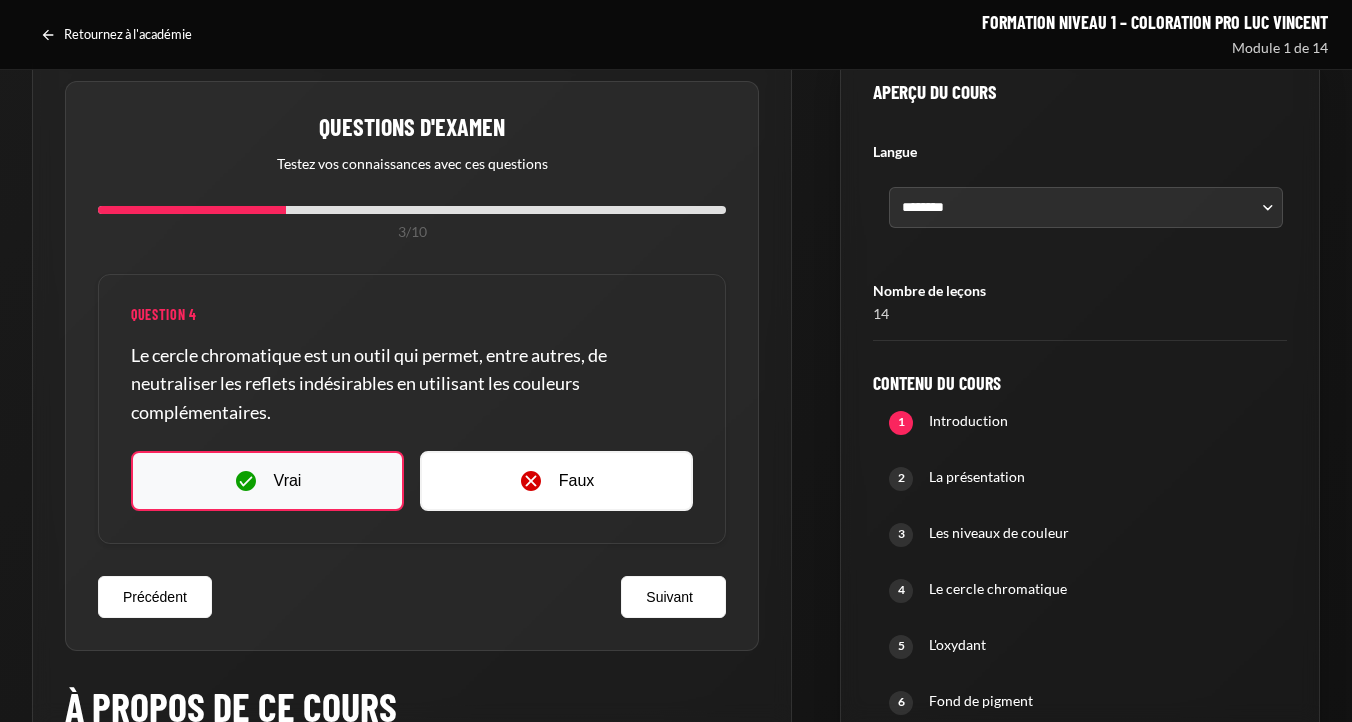 click on "Vrai" at bounding box center (267, 481) 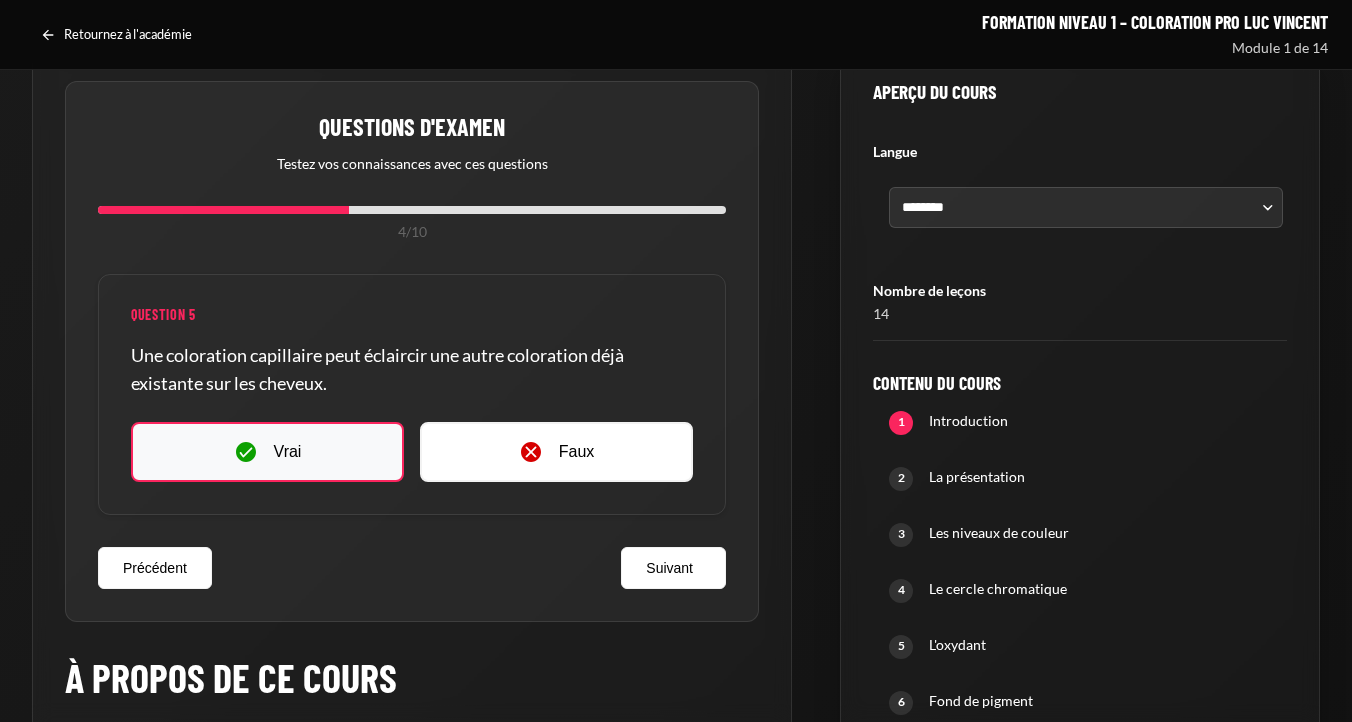 click on "Vrai" at bounding box center (267, 452) 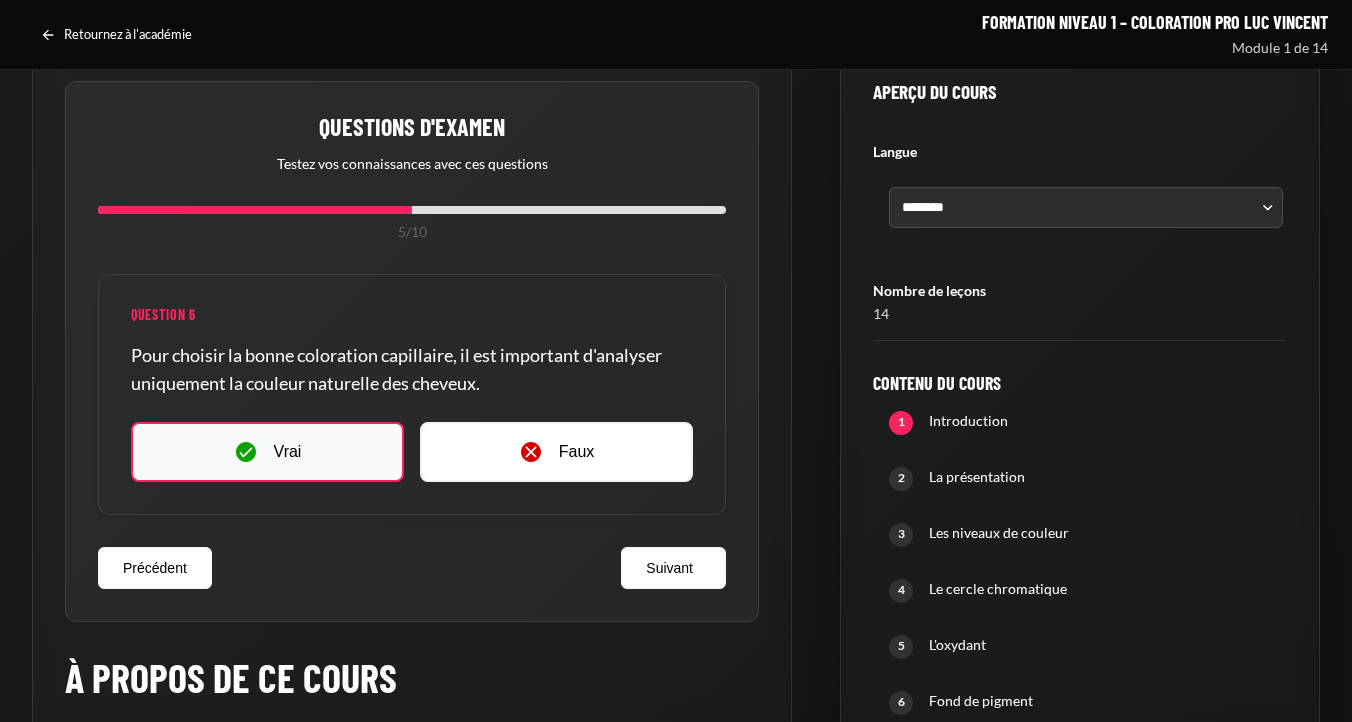 click on "Vrai" at bounding box center (288, 452) 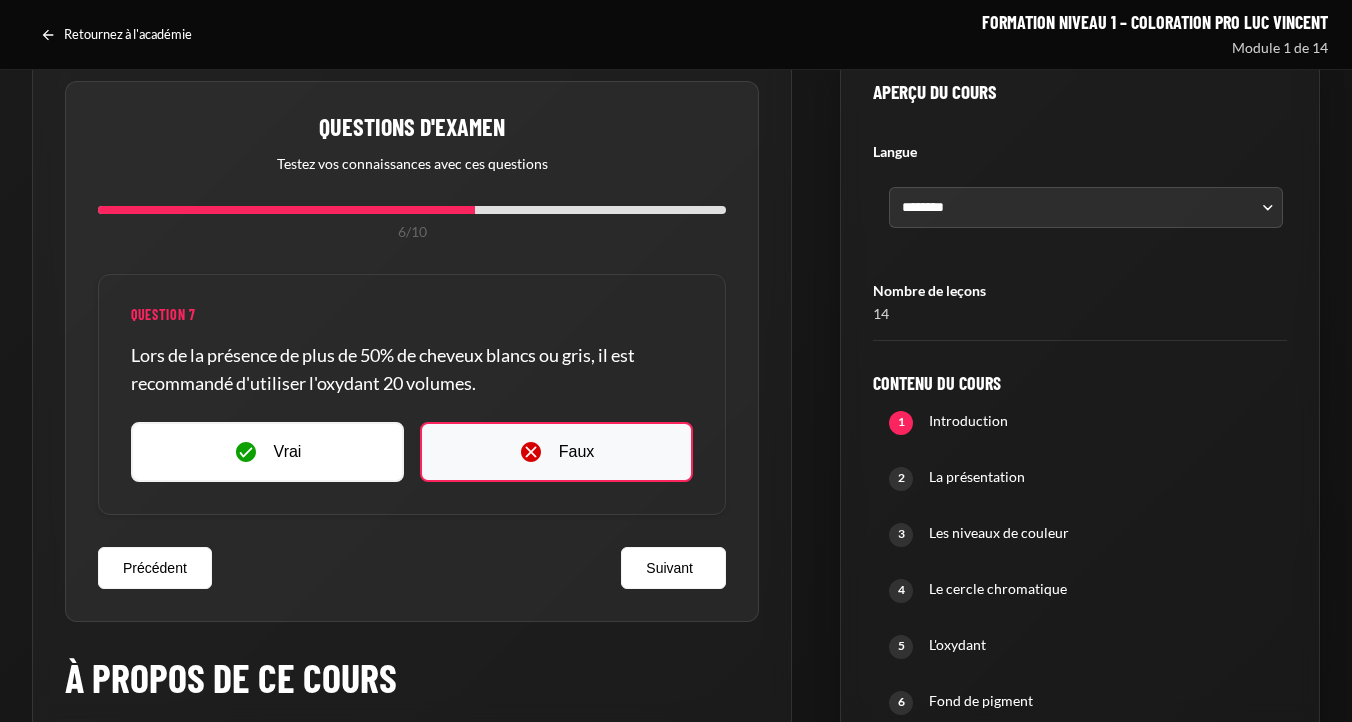 click on "Faux" at bounding box center (556, 452) 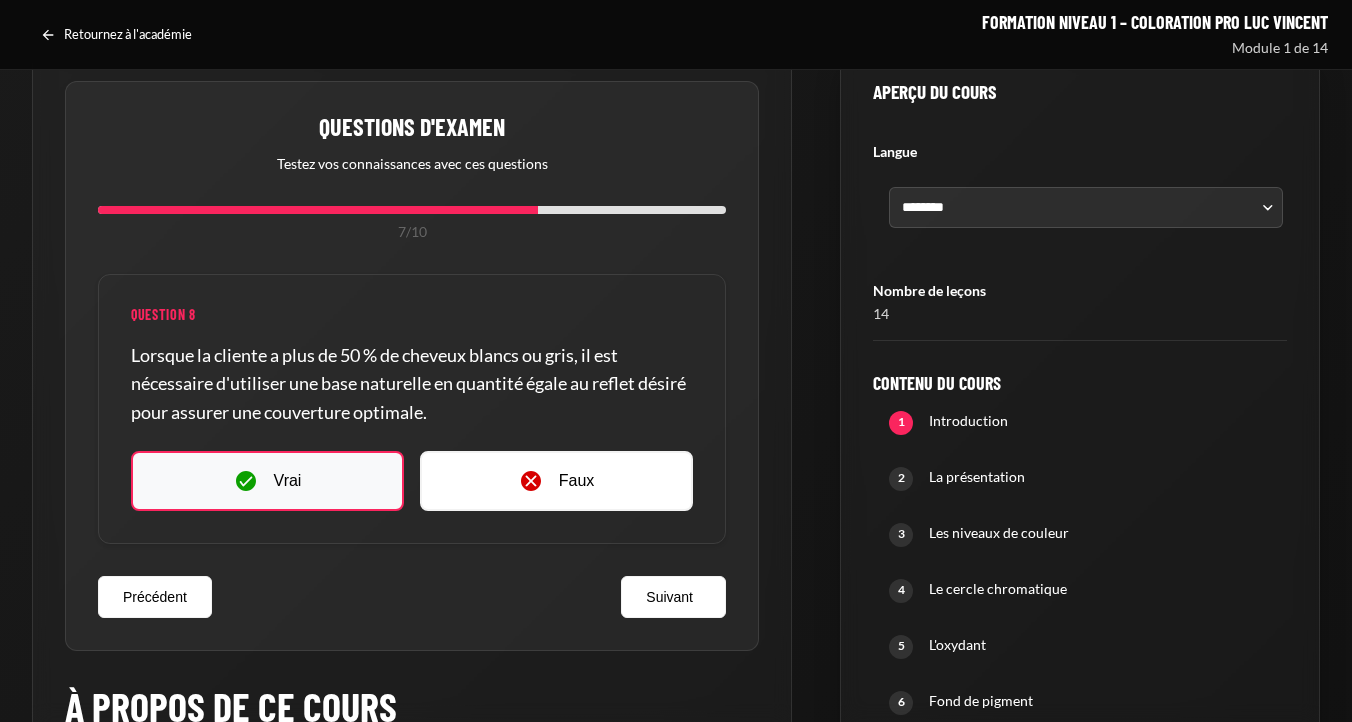 click on "Vrai" at bounding box center (267, 481) 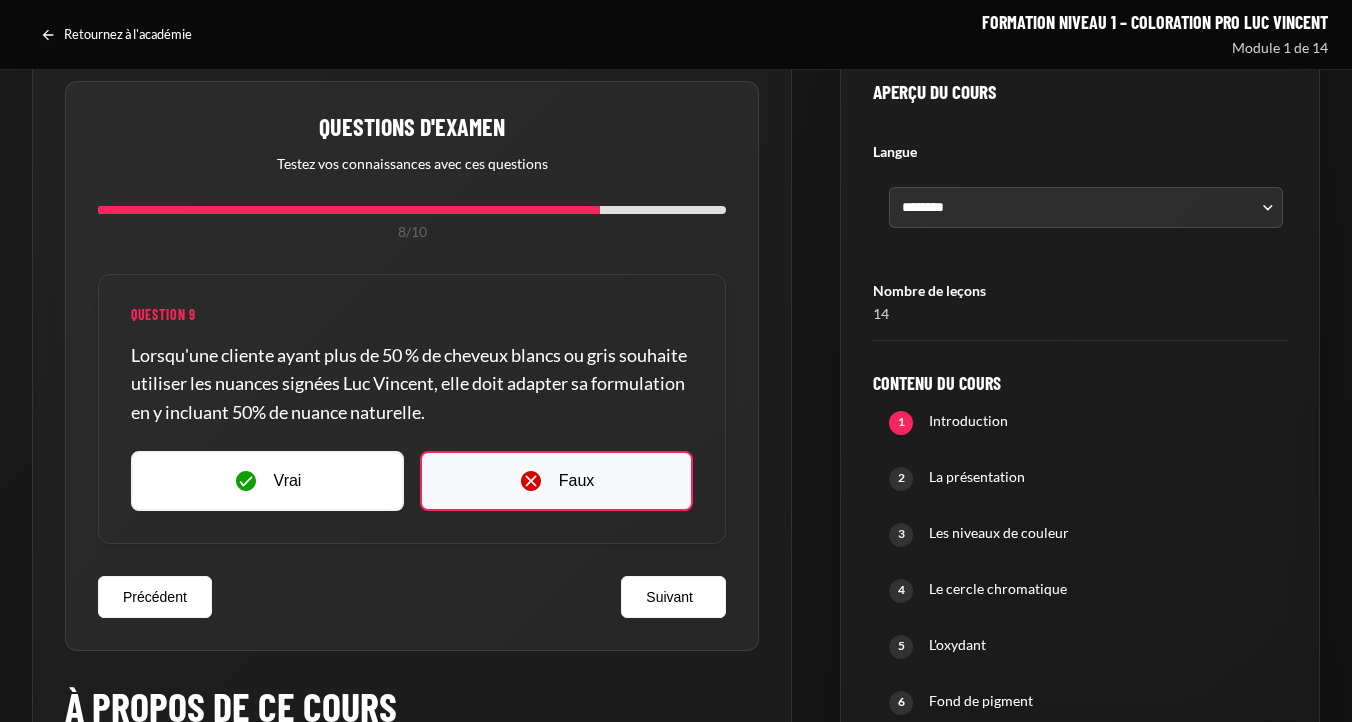 click on "Faux" at bounding box center (556, 481) 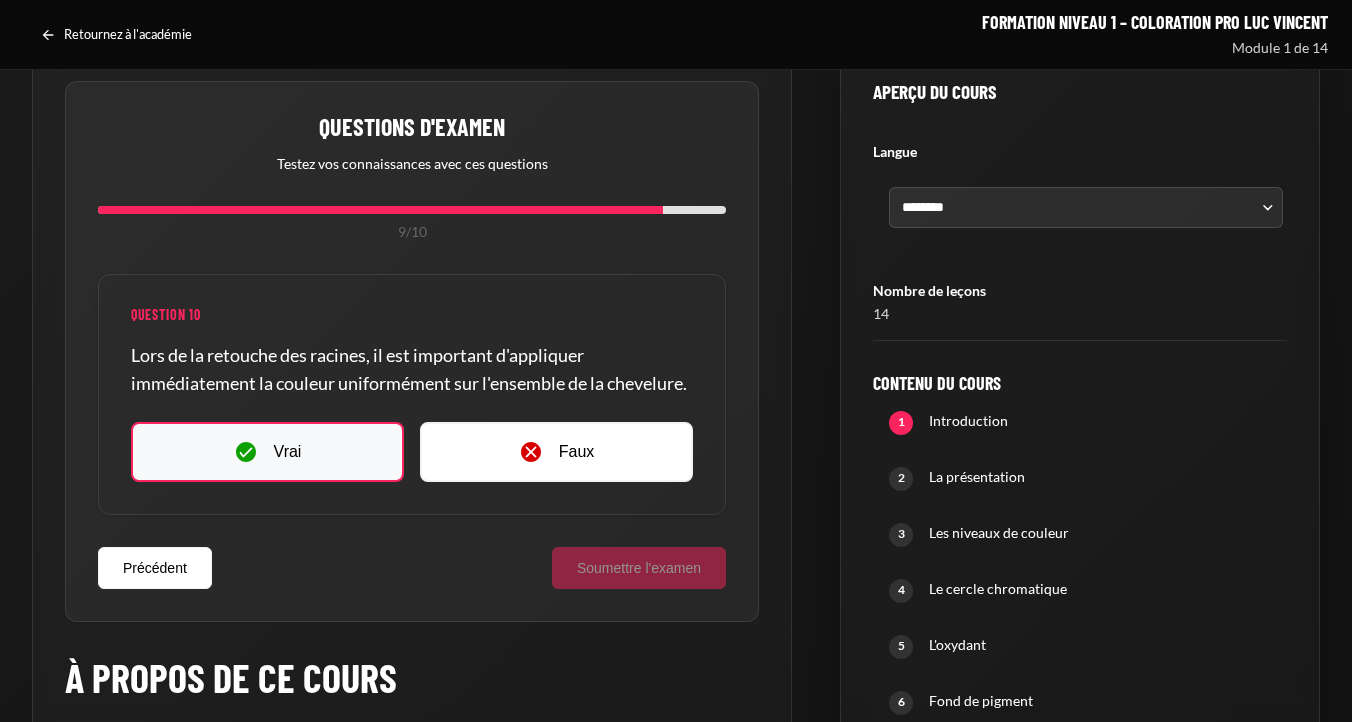click on "Vrai" at bounding box center (267, 452) 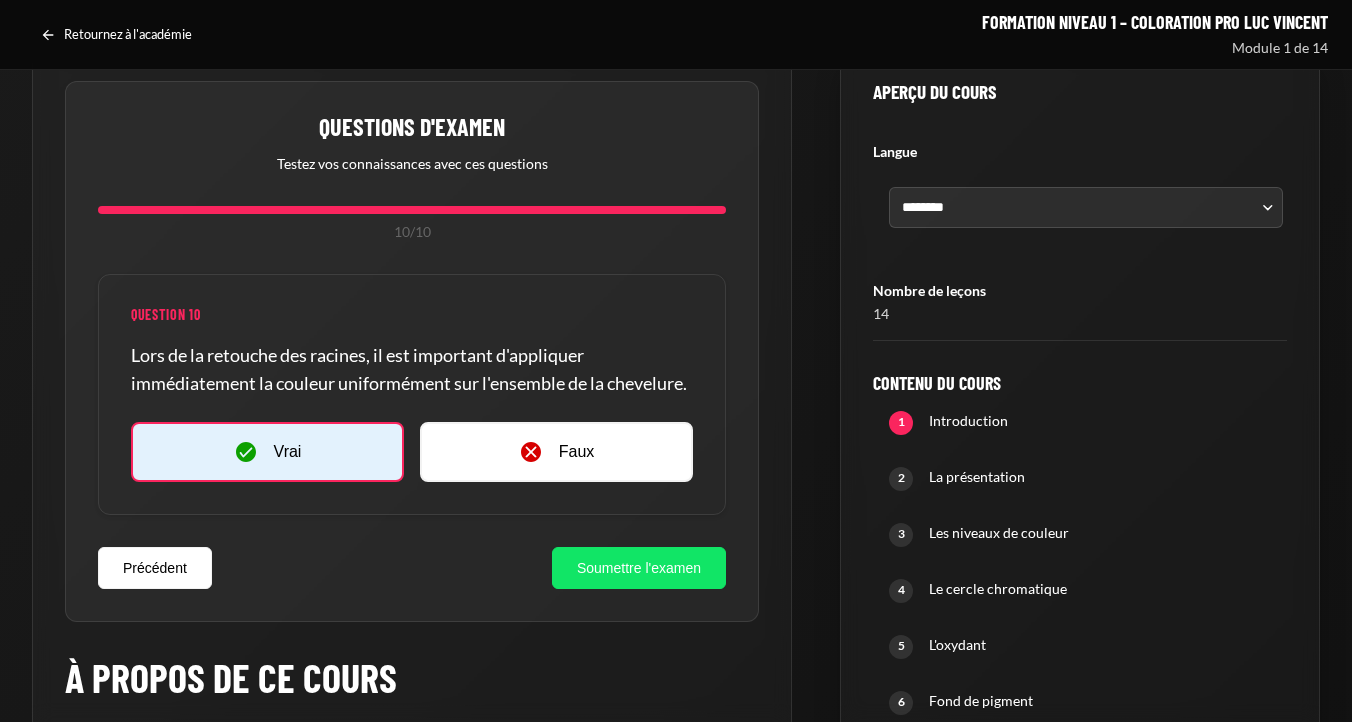 click on "Soumettre l'examen" at bounding box center [639, 568] 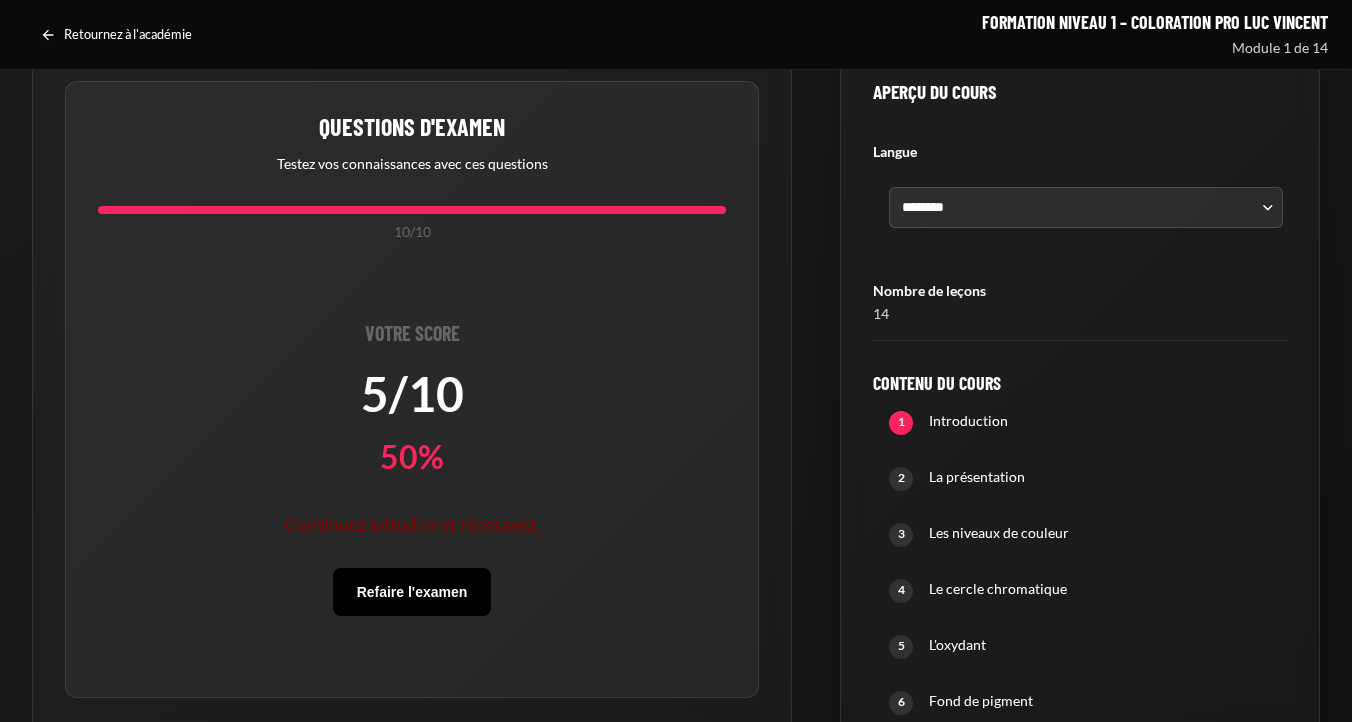 click on "Refaire l'examen" at bounding box center [412, 592] 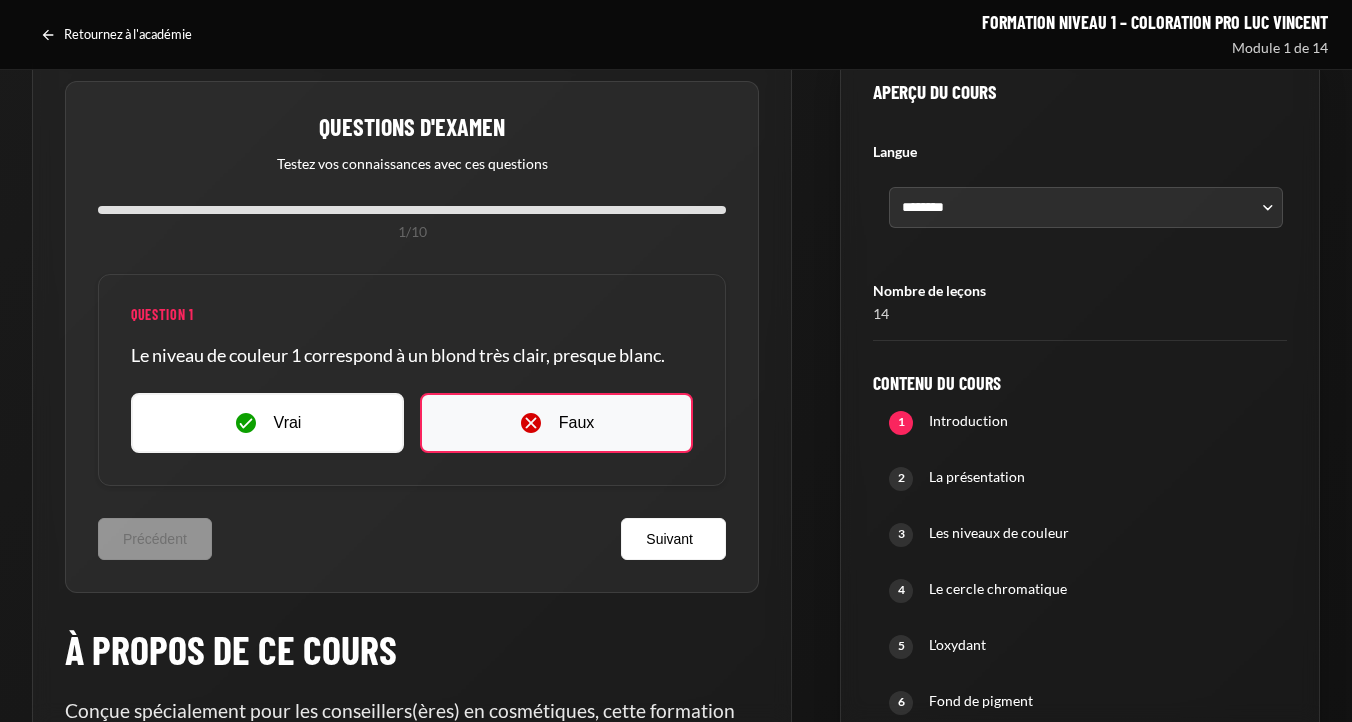 click on "Faux" at bounding box center (556, 423) 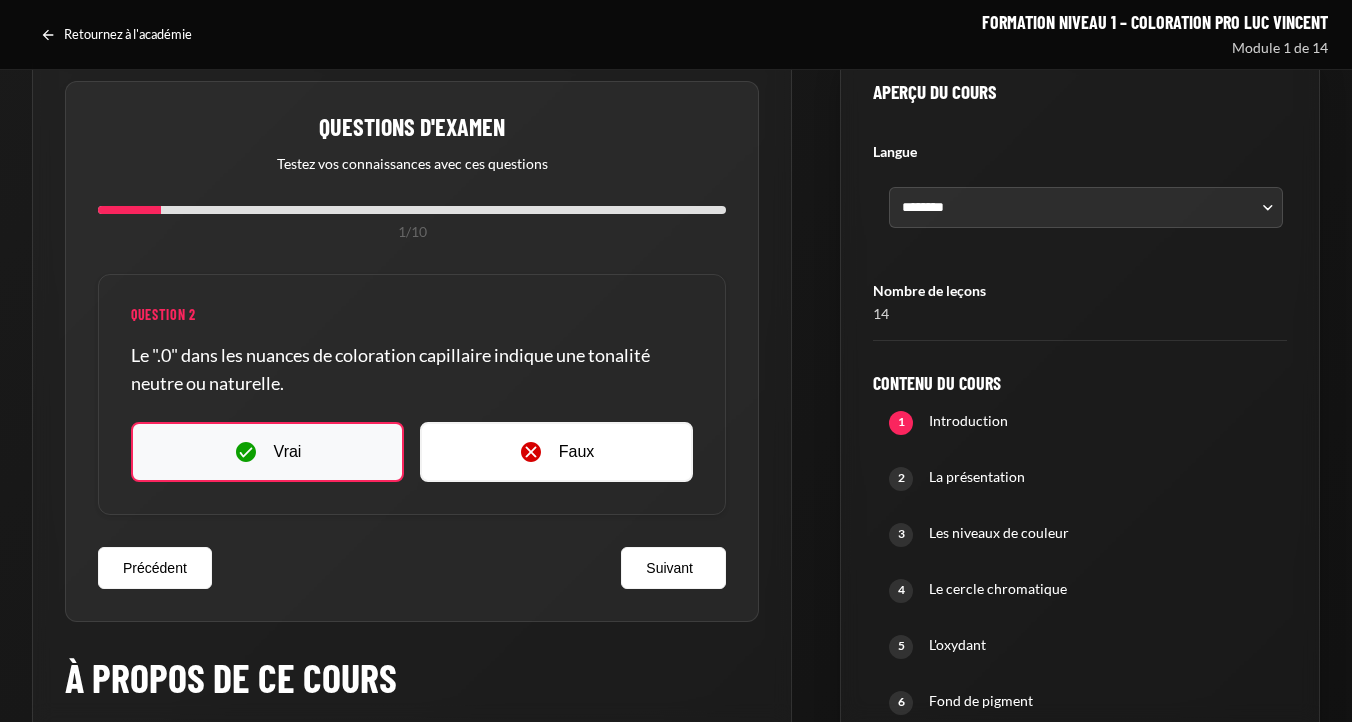 click on "Vrai" at bounding box center (267, 452) 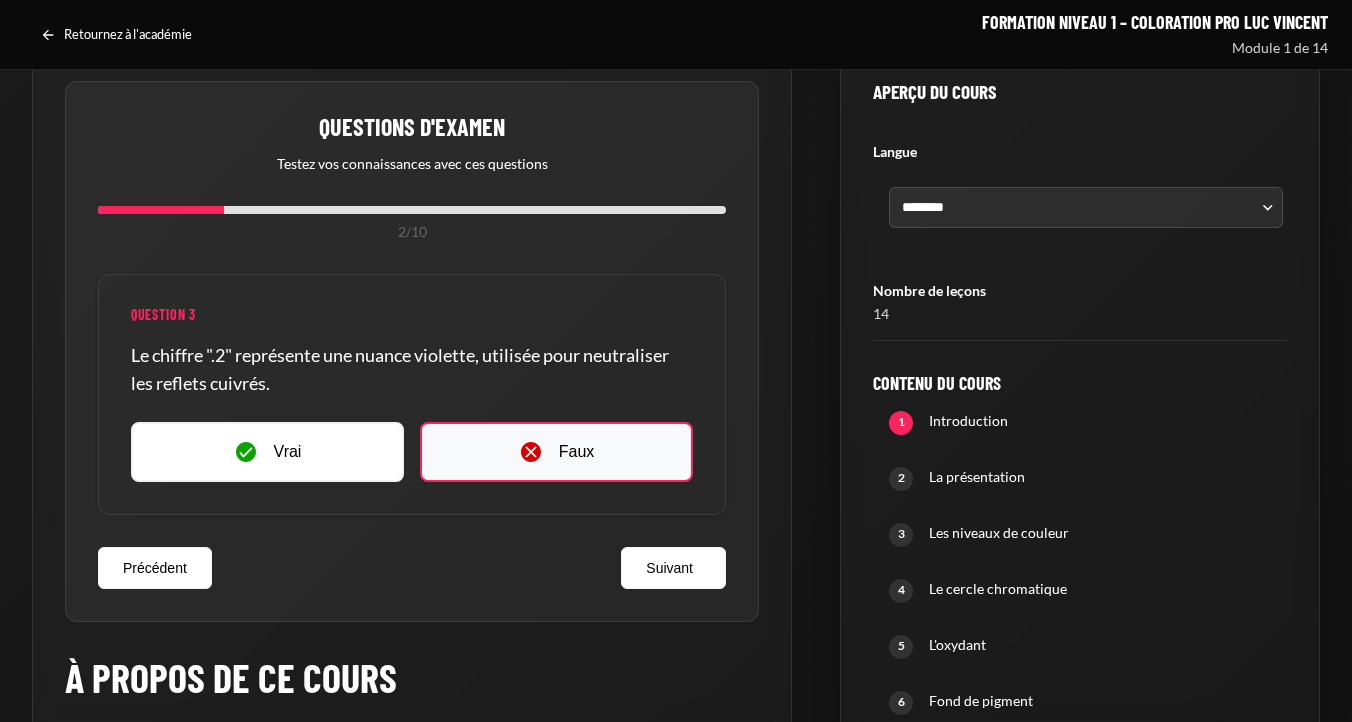 click at bounding box center [531, 452] 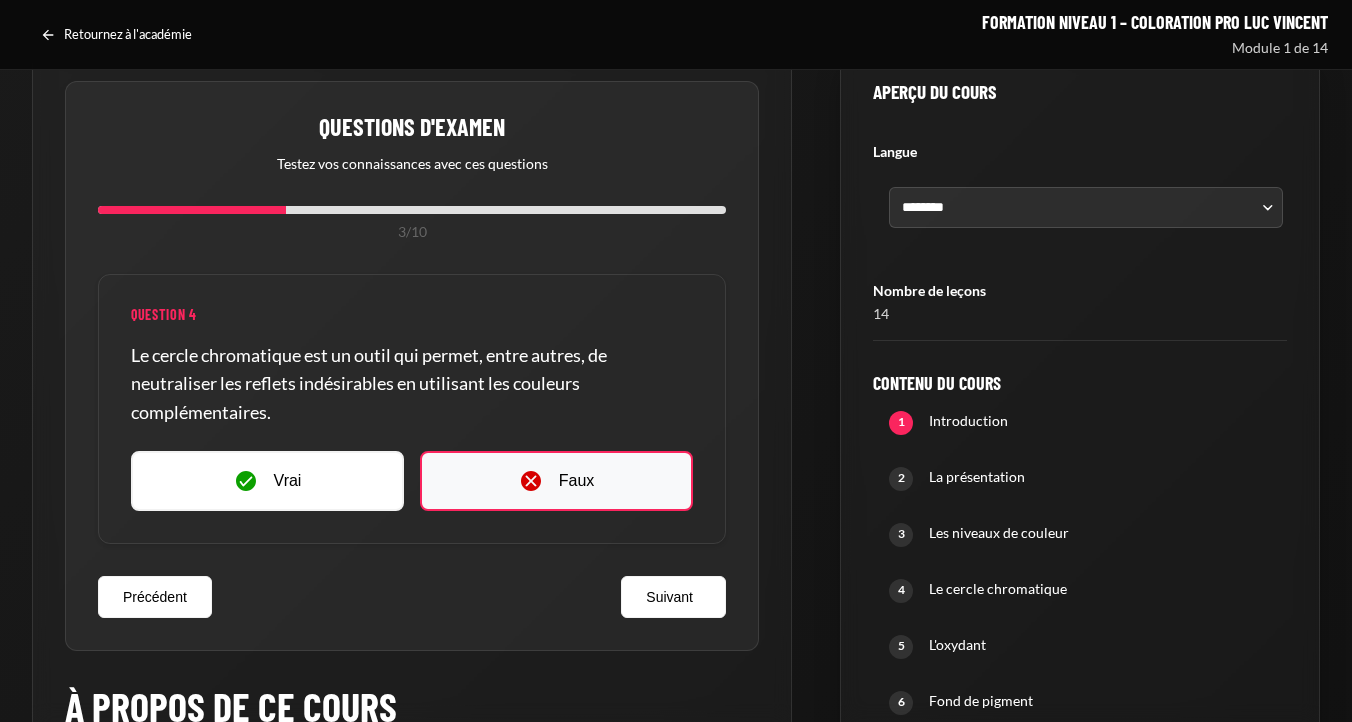 click on "Faux" at bounding box center [556, 481] 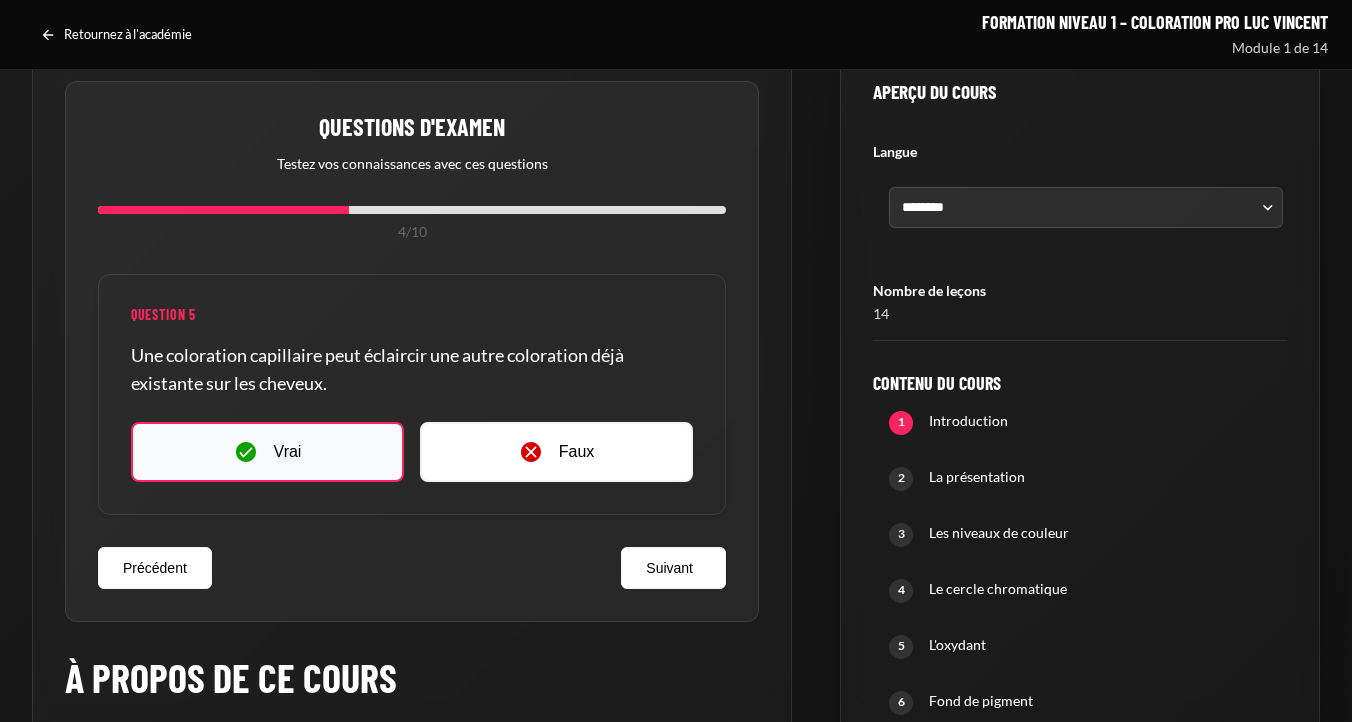 click on "Vrai" at bounding box center (267, 452) 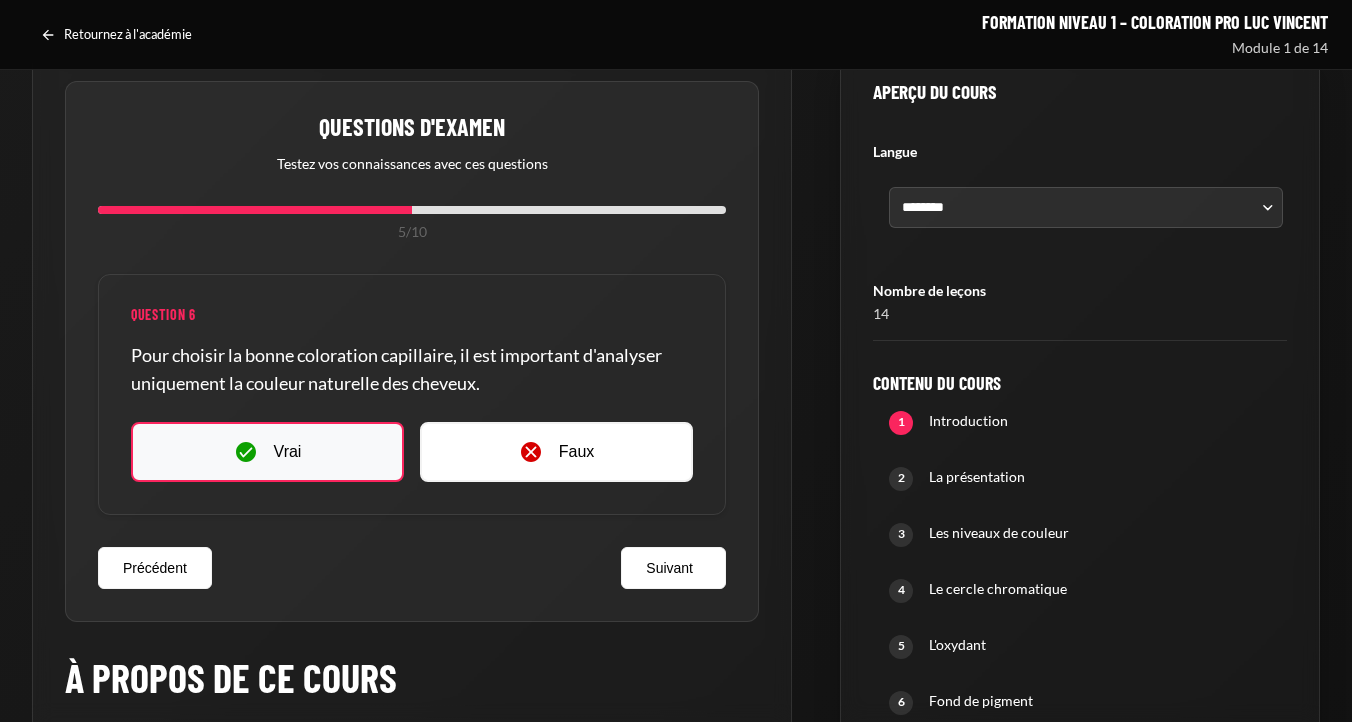 click on "Vrai" at bounding box center [267, 452] 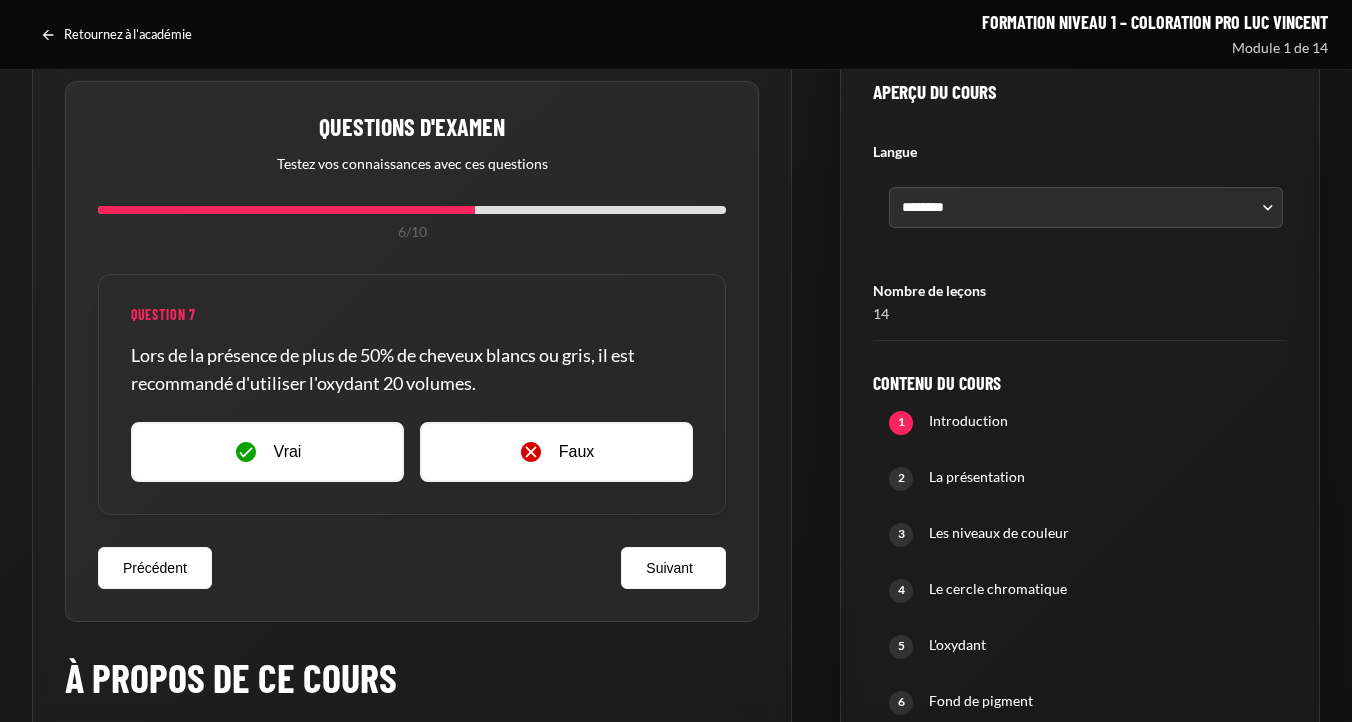 click on "Vrai" at bounding box center [267, 452] 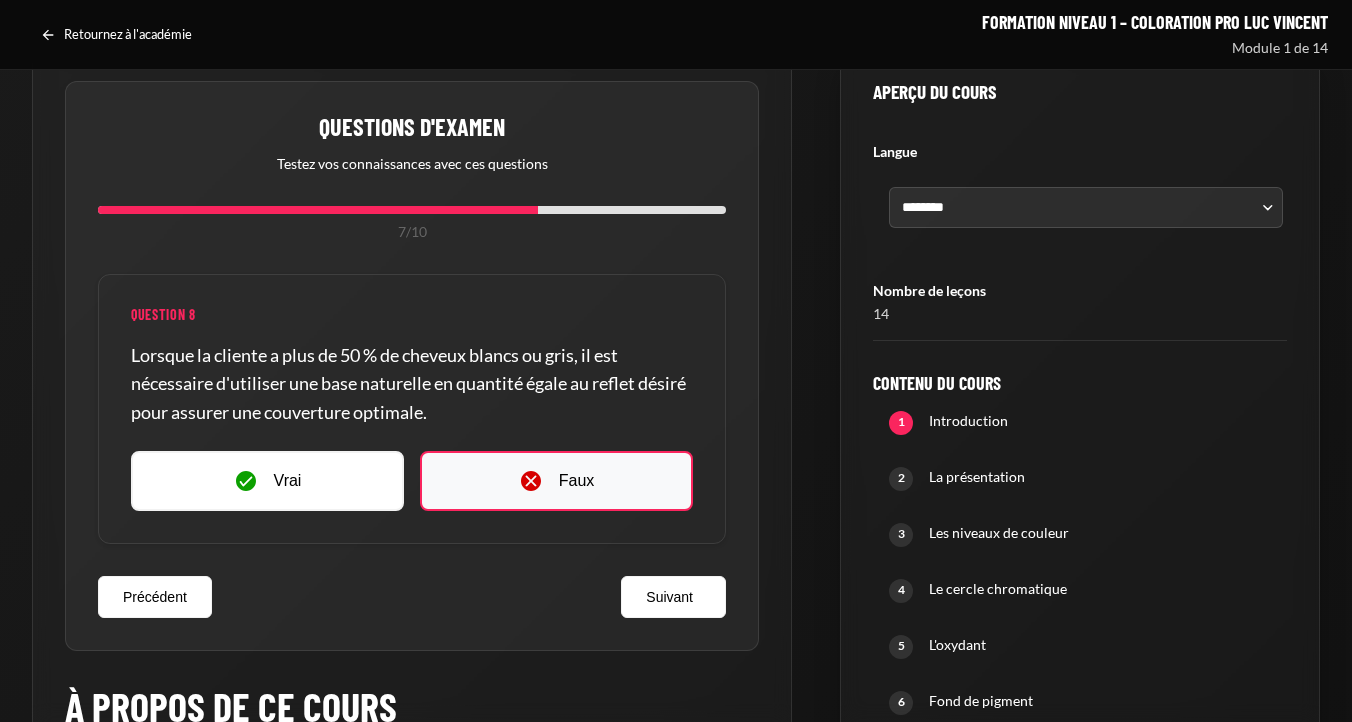 click at bounding box center [531, 481] 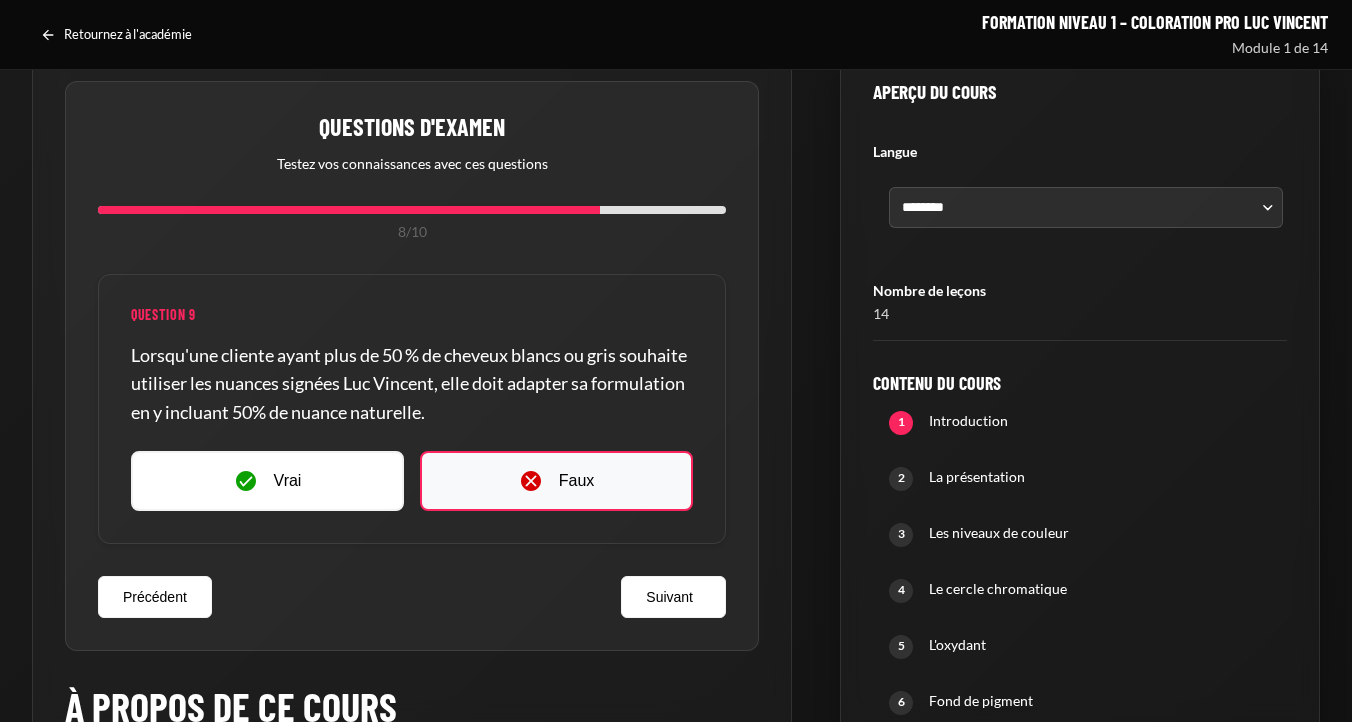 click at bounding box center [531, 481] 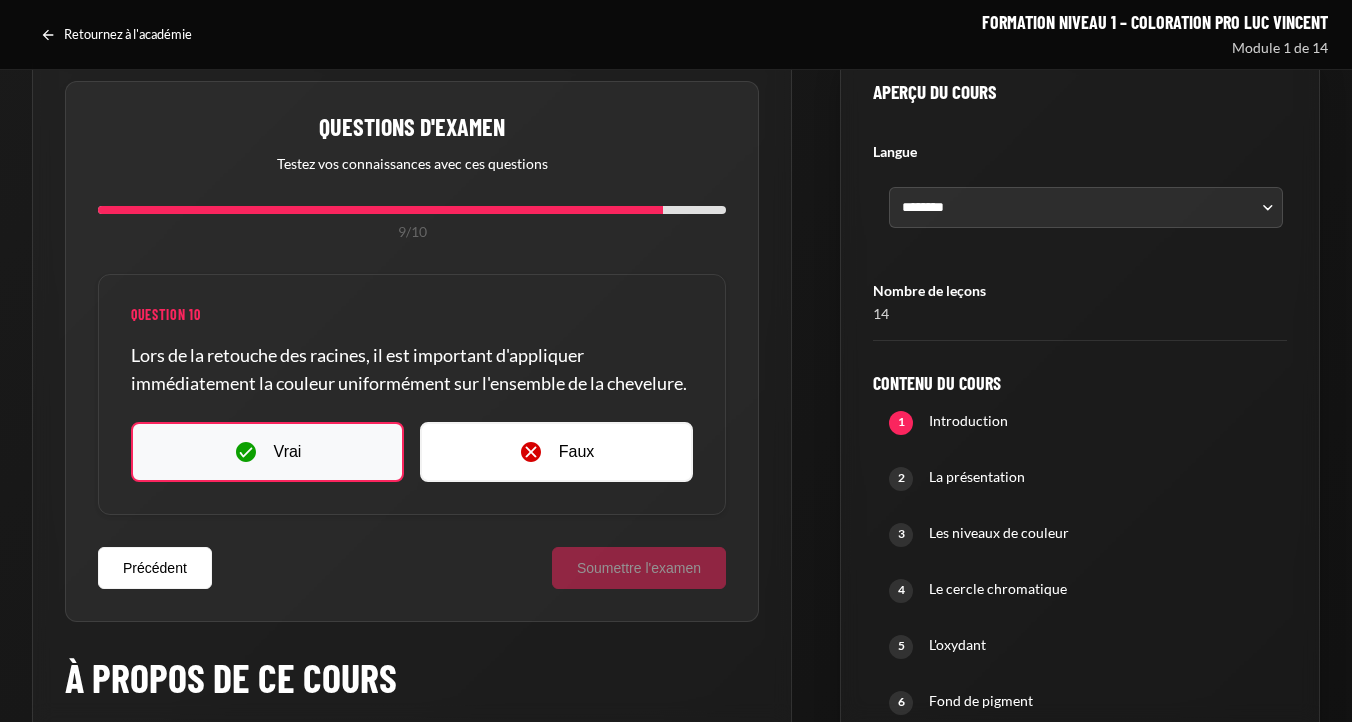 click on "Vrai" at bounding box center (267, 452) 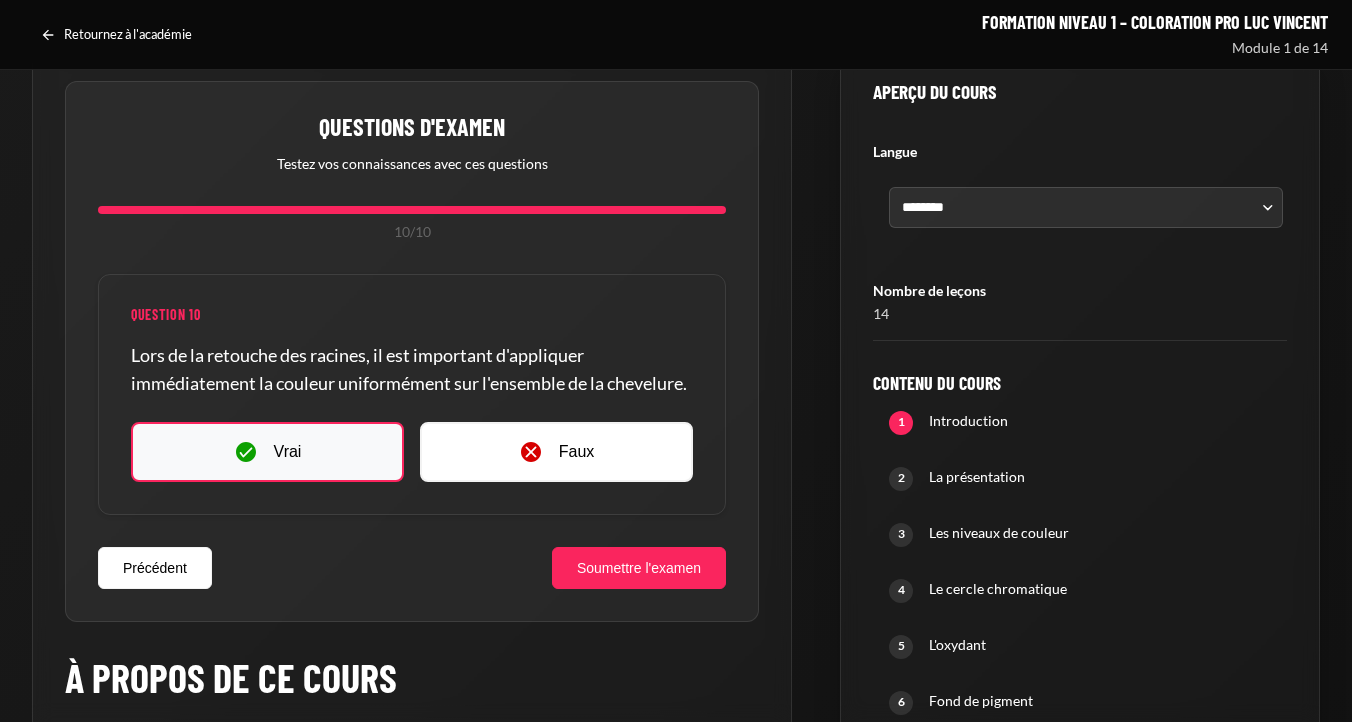 click on "Vrai" at bounding box center (267, 452) 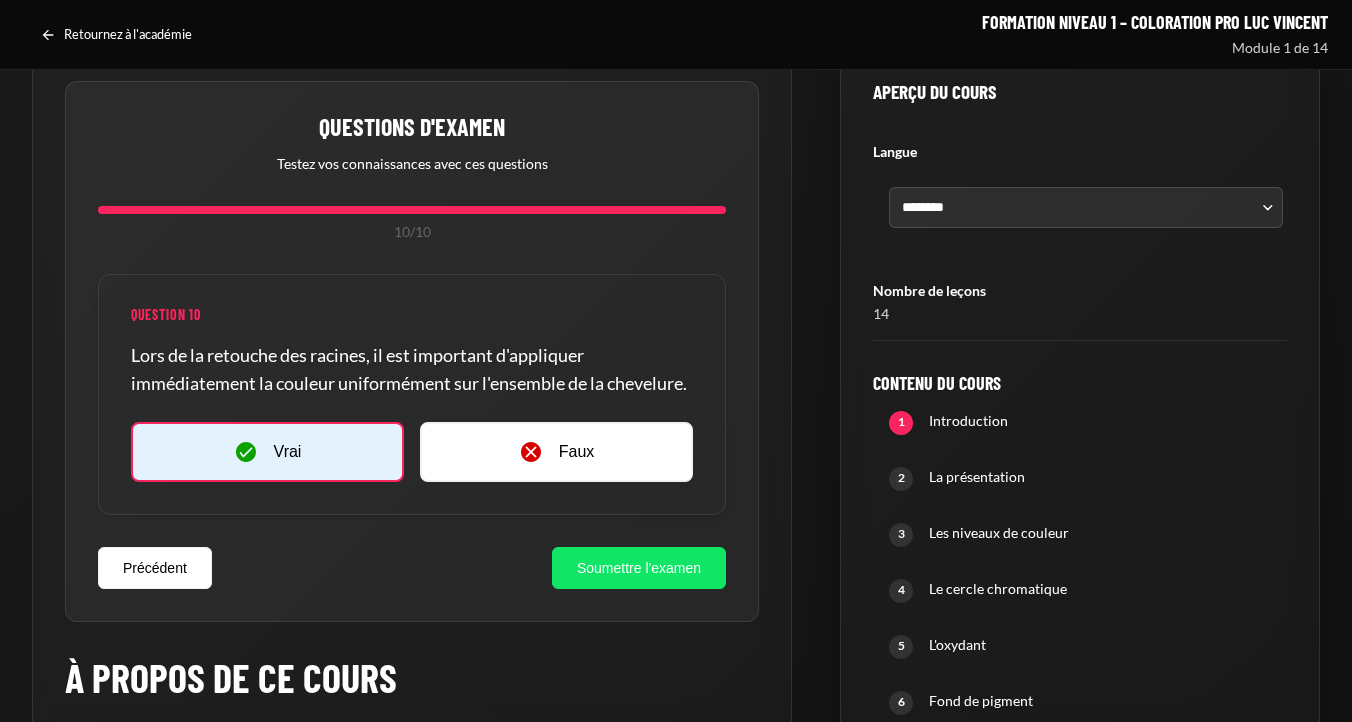 click on "Soumettre l'examen" at bounding box center (639, 568) 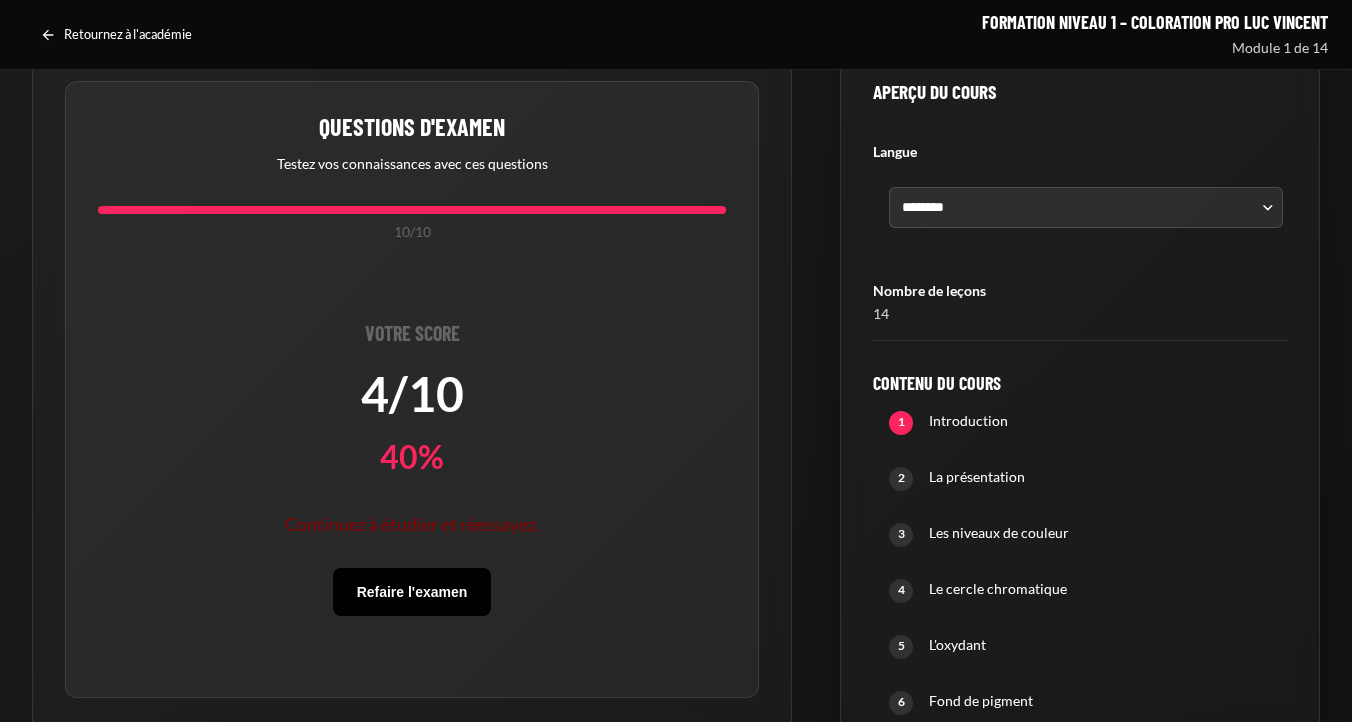 click on "Refaire l'examen" at bounding box center (412, 592) 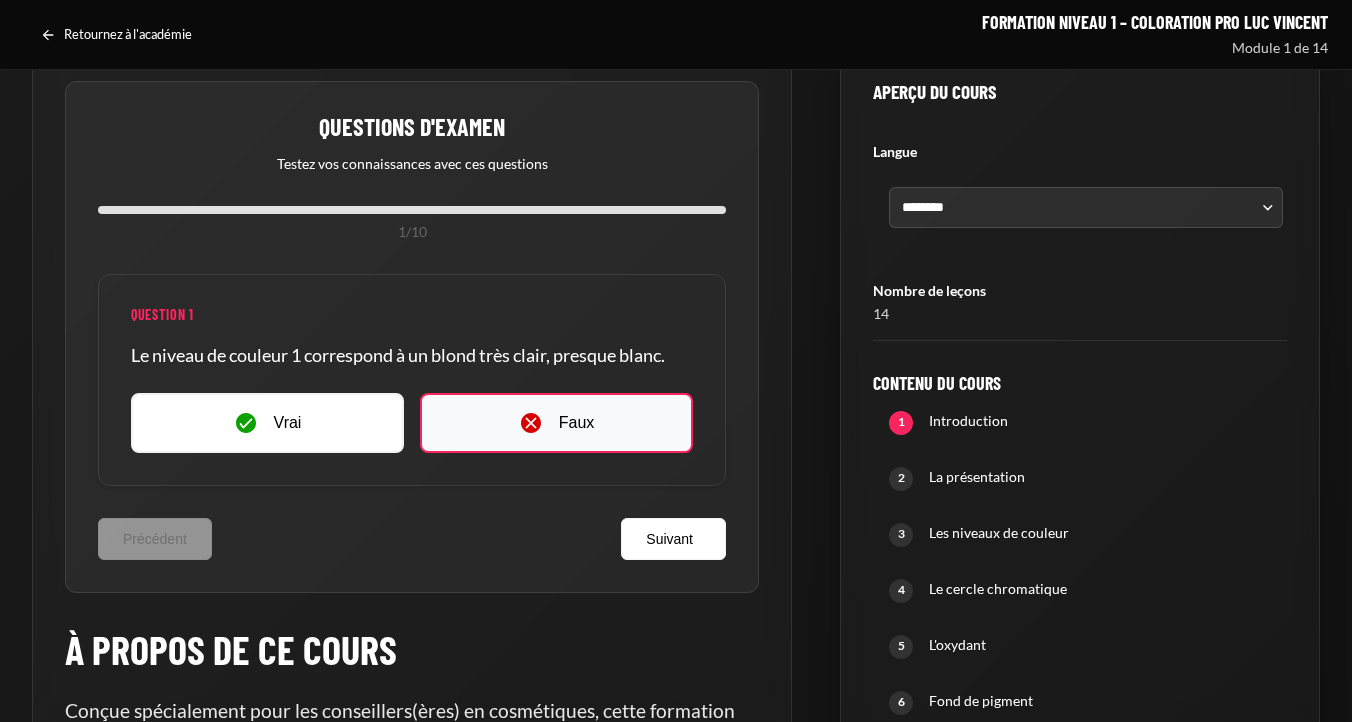 click on "Faux" at bounding box center (556, 423) 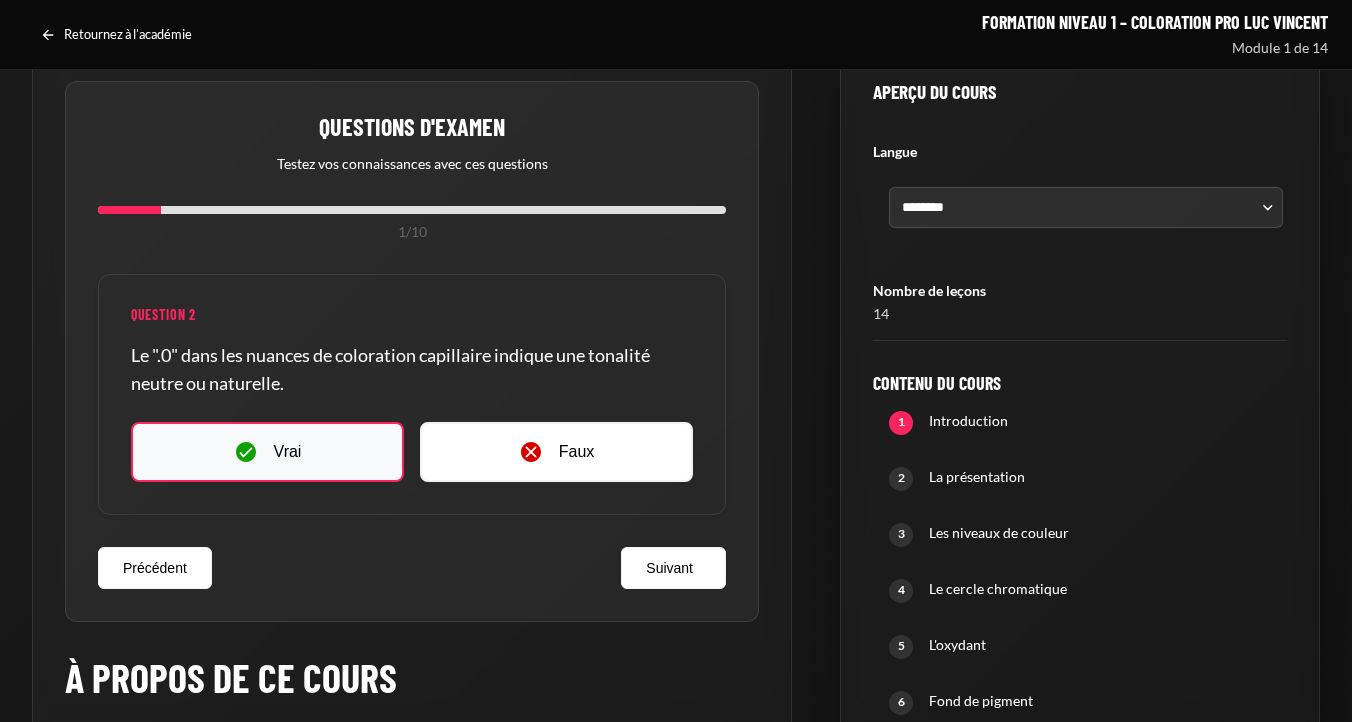 click on "Vrai" at bounding box center [267, 452] 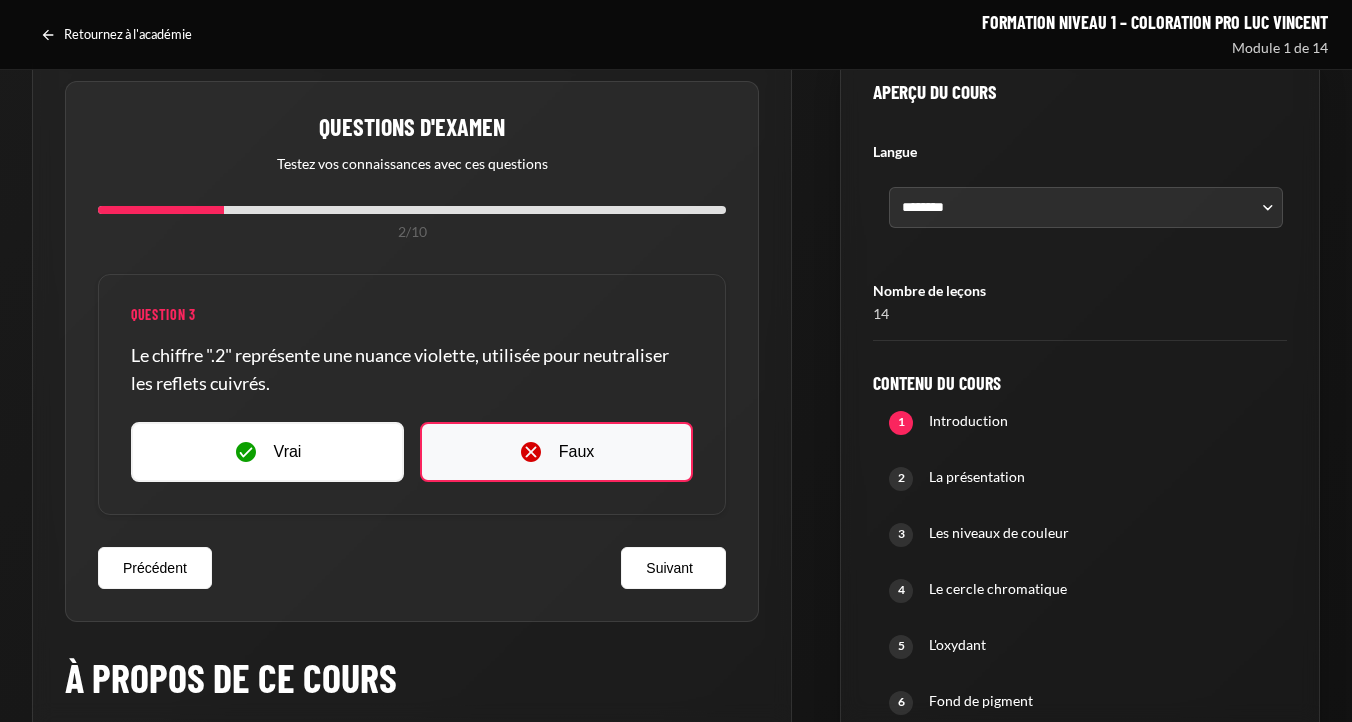 click on "Faux" at bounding box center (556, 452) 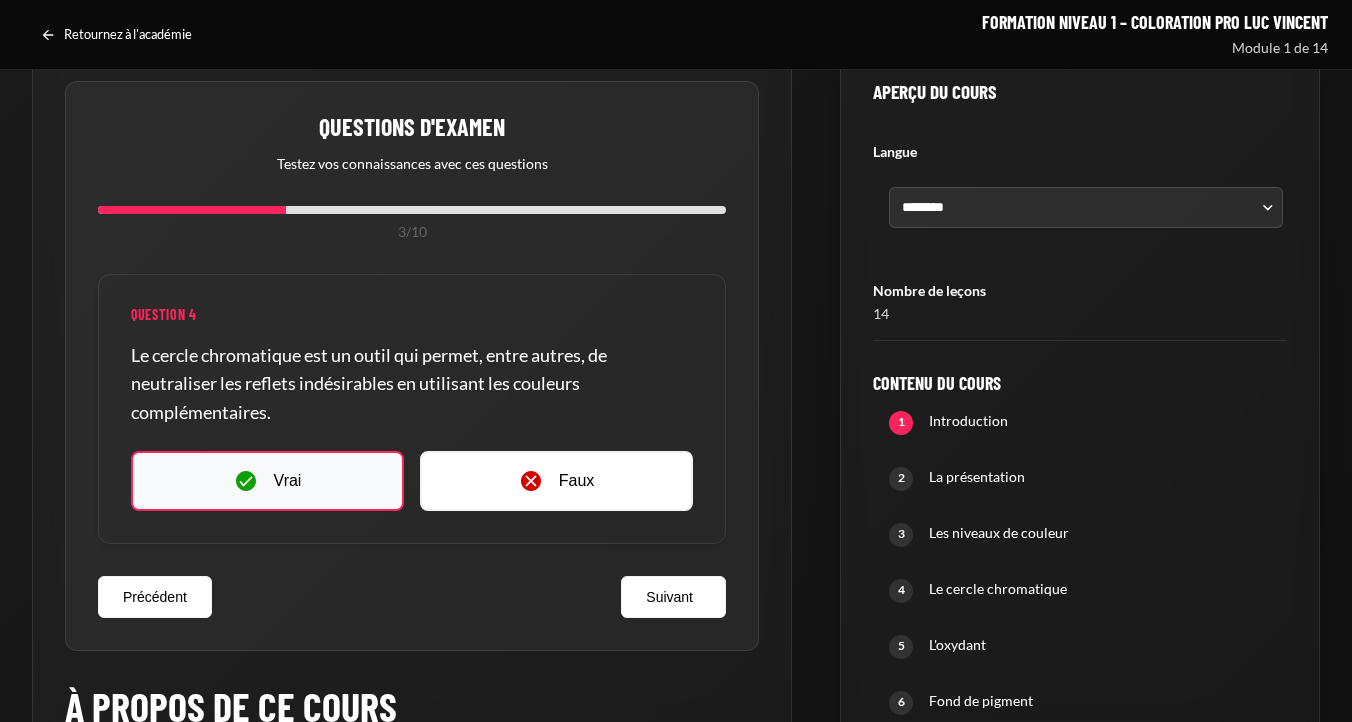 click on "Vrai" at bounding box center [267, 481] 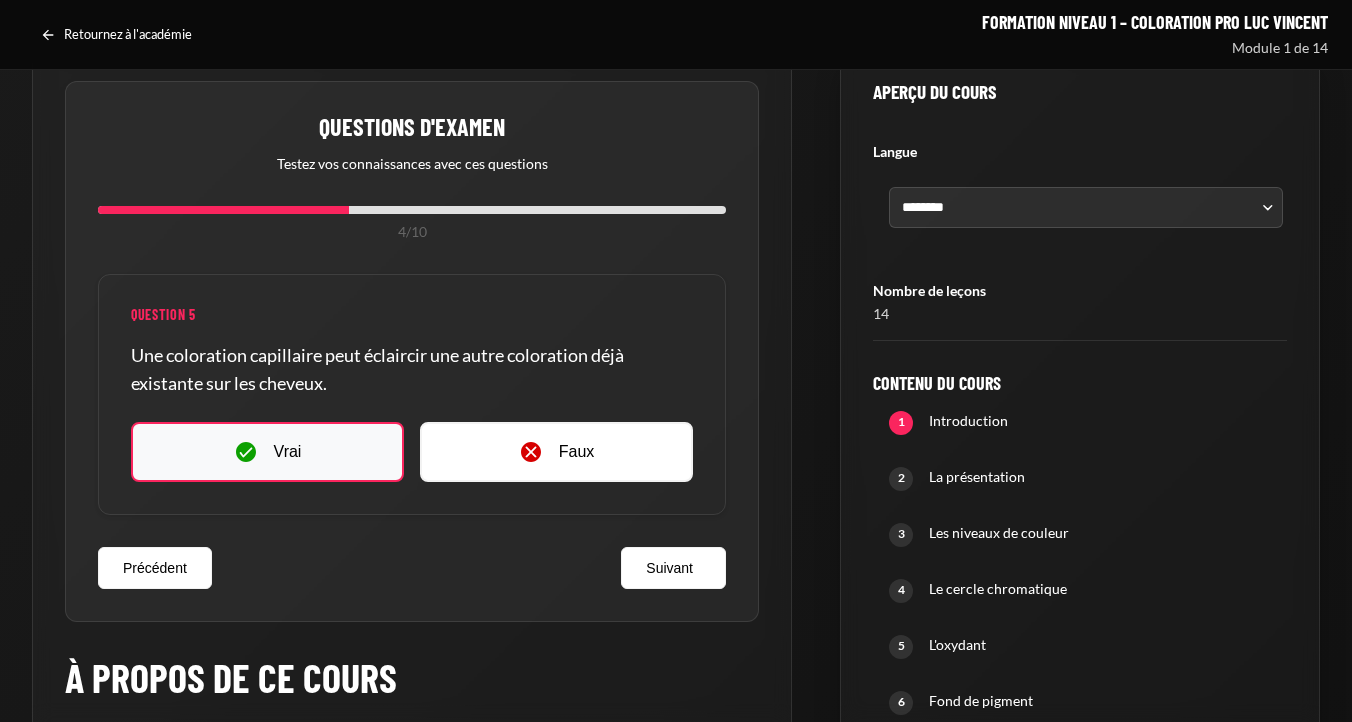 click on "Vrai" at bounding box center [288, 452] 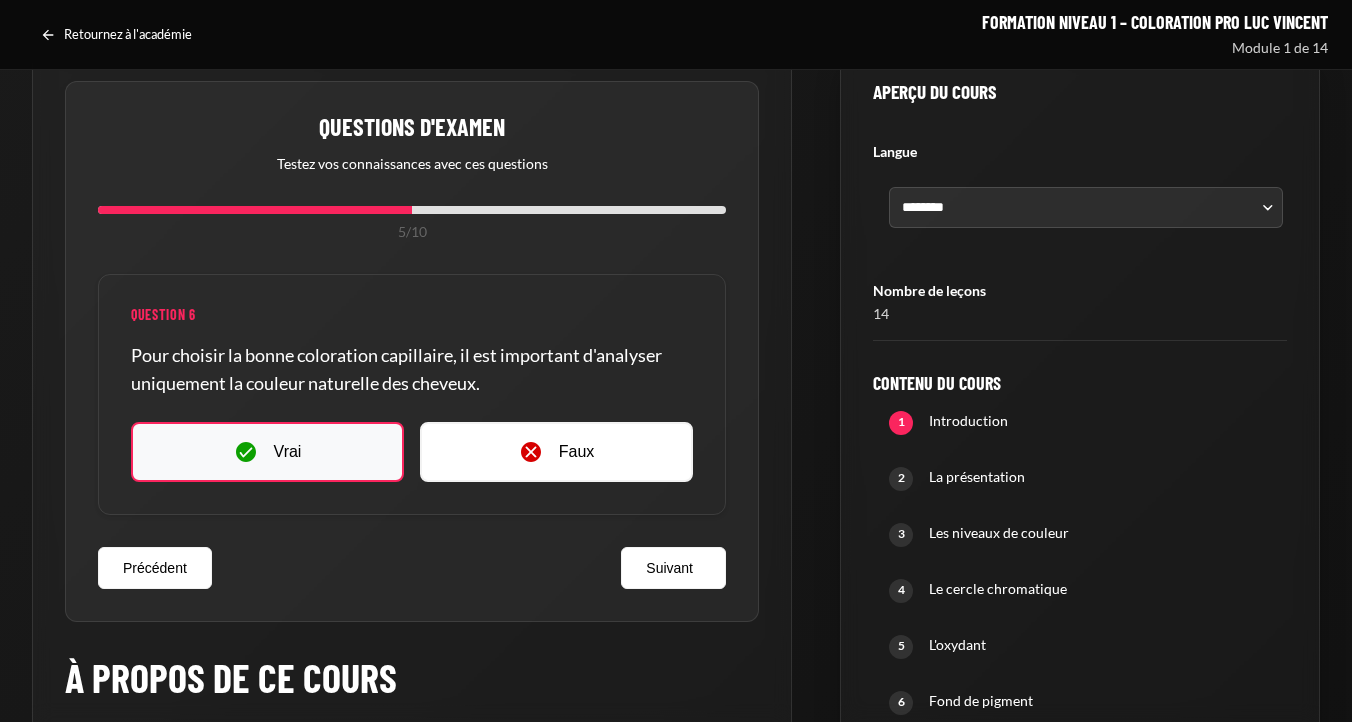click on "Vrai" at bounding box center (267, 452) 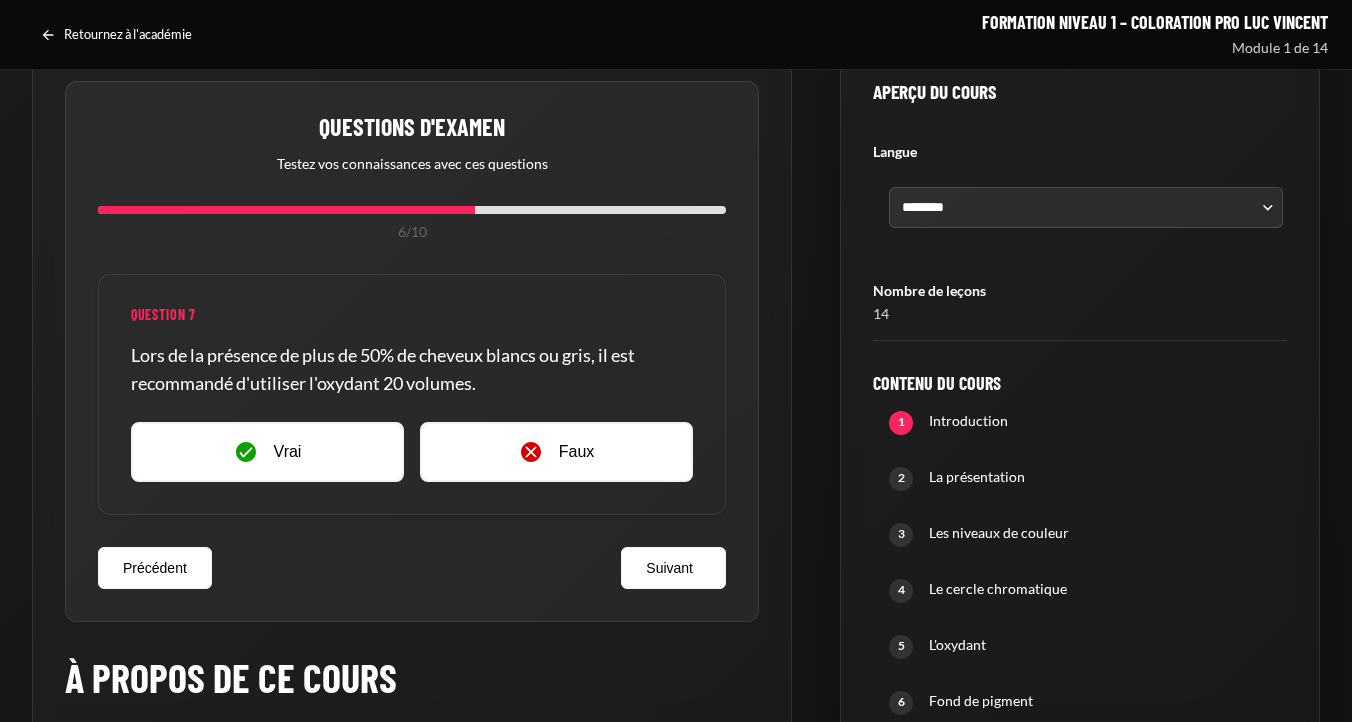click on "Vrai" at bounding box center (267, 452) 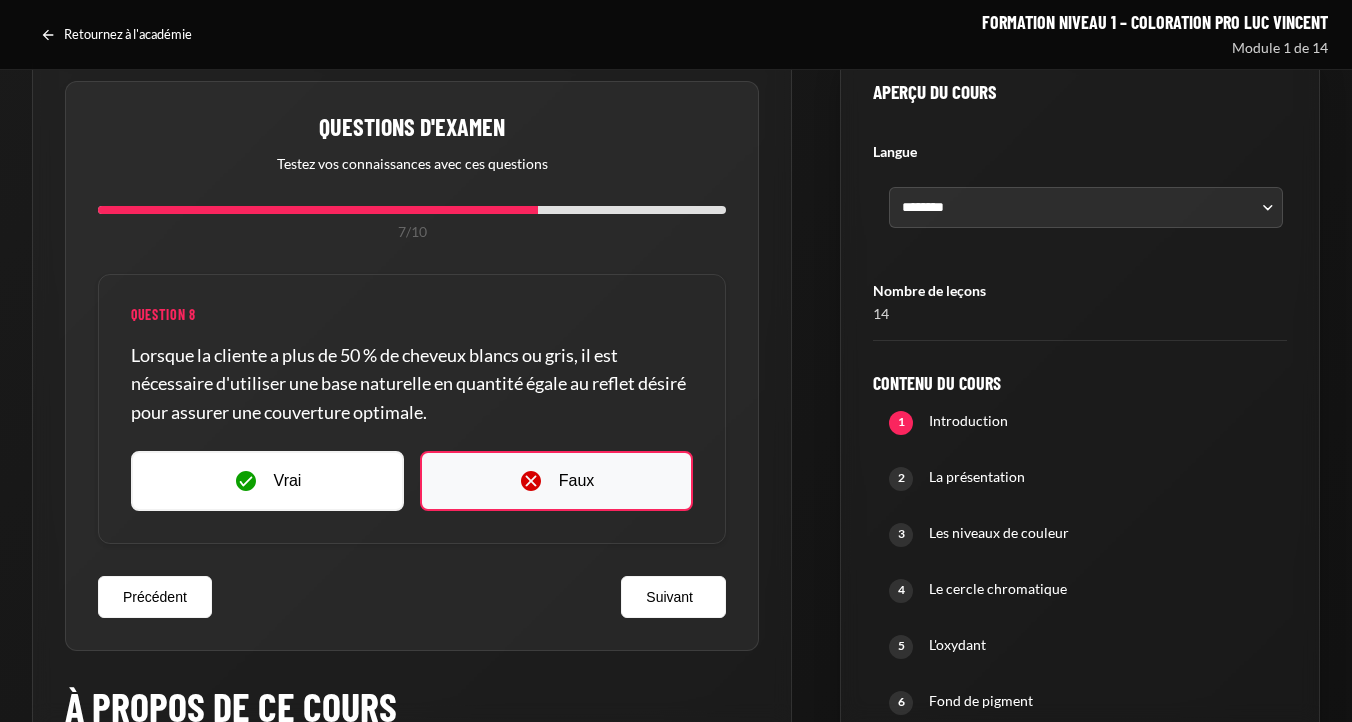 click on "Faux" at bounding box center [556, 481] 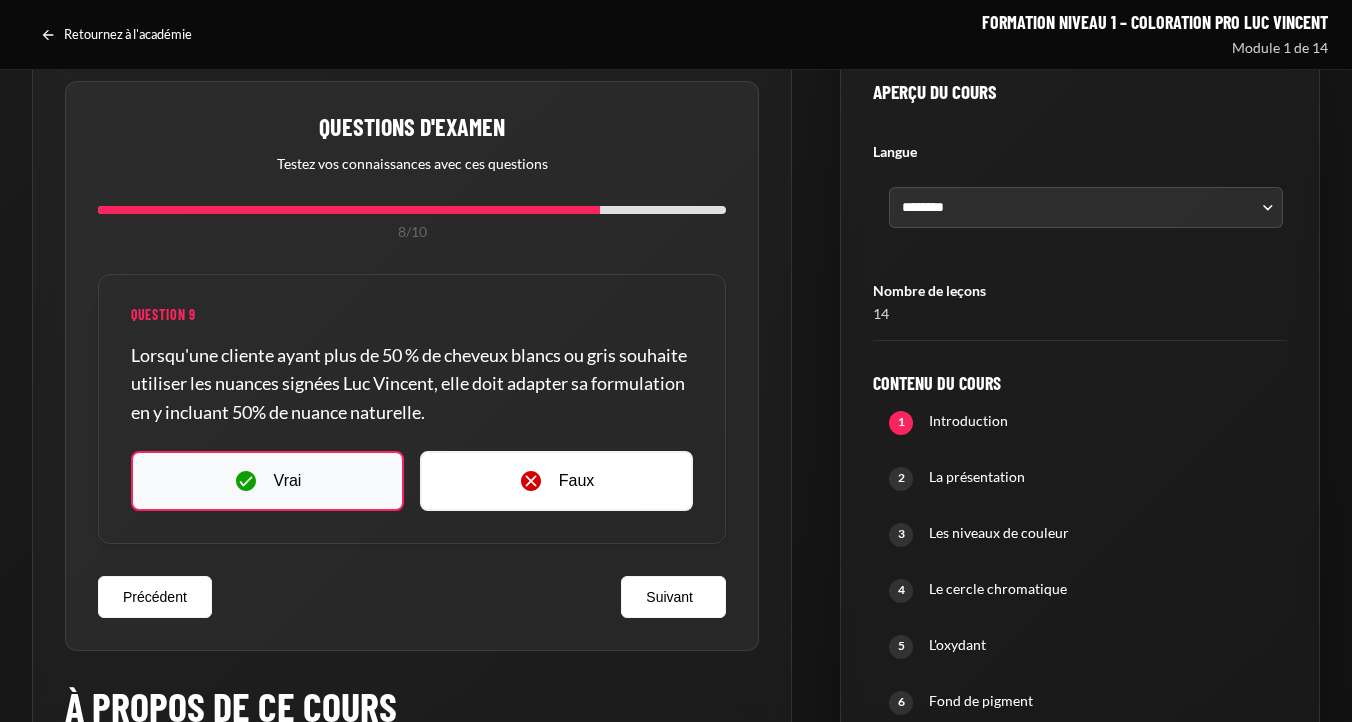 click on "Vrai" at bounding box center [267, 481] 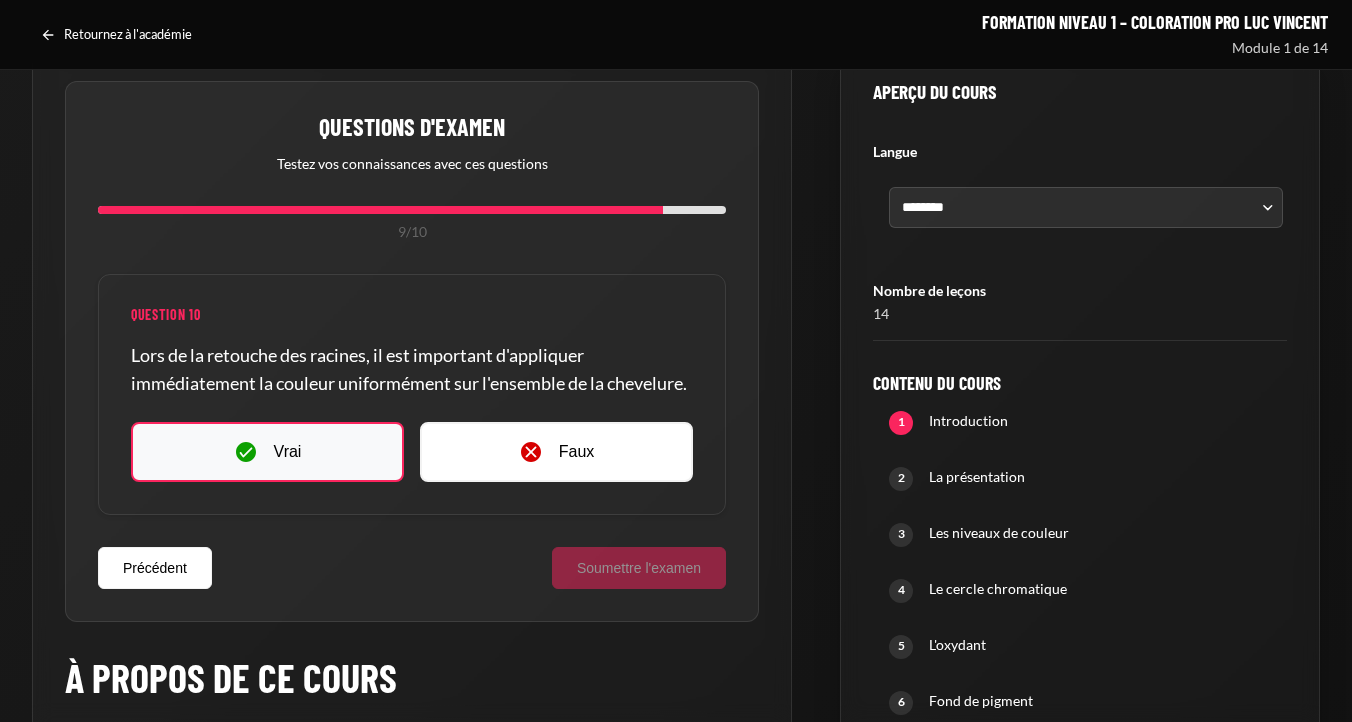 click on "Vrai" at bounding box center (267, 452) 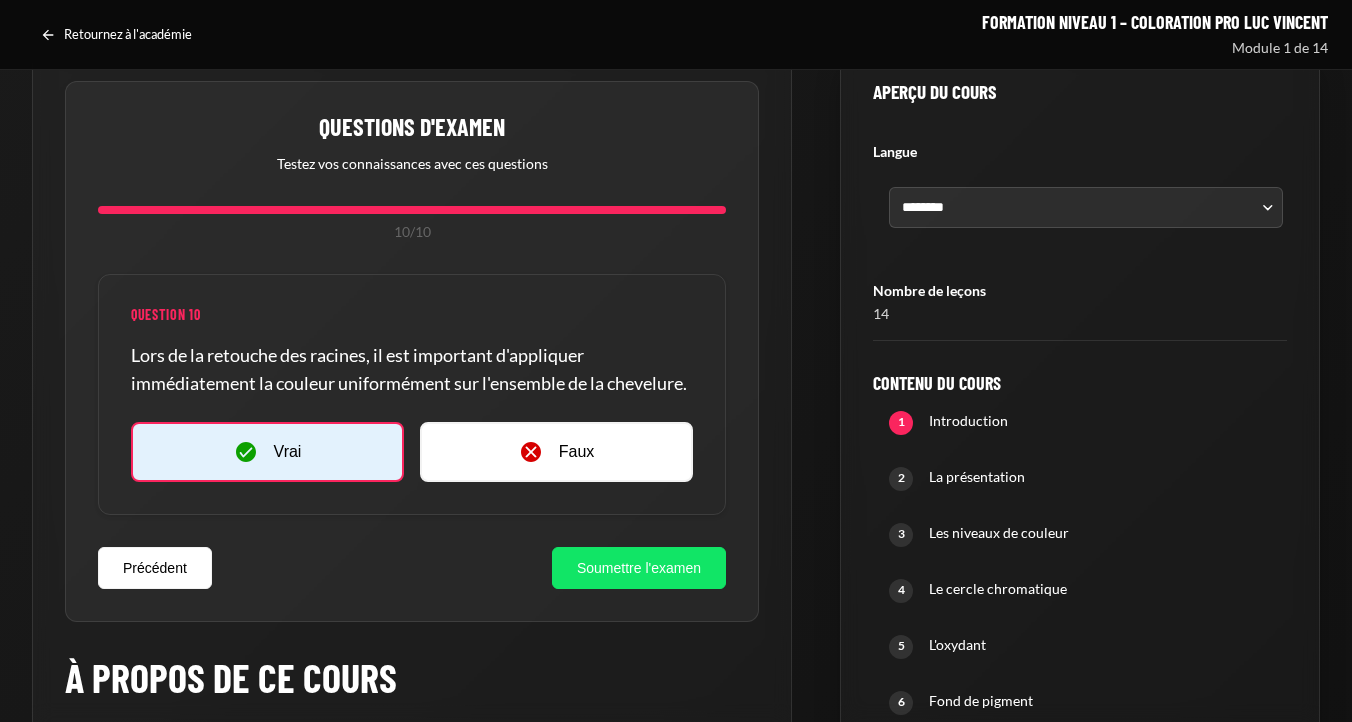 click on "Soumettre l'examen" at bounding box center (639, 568) 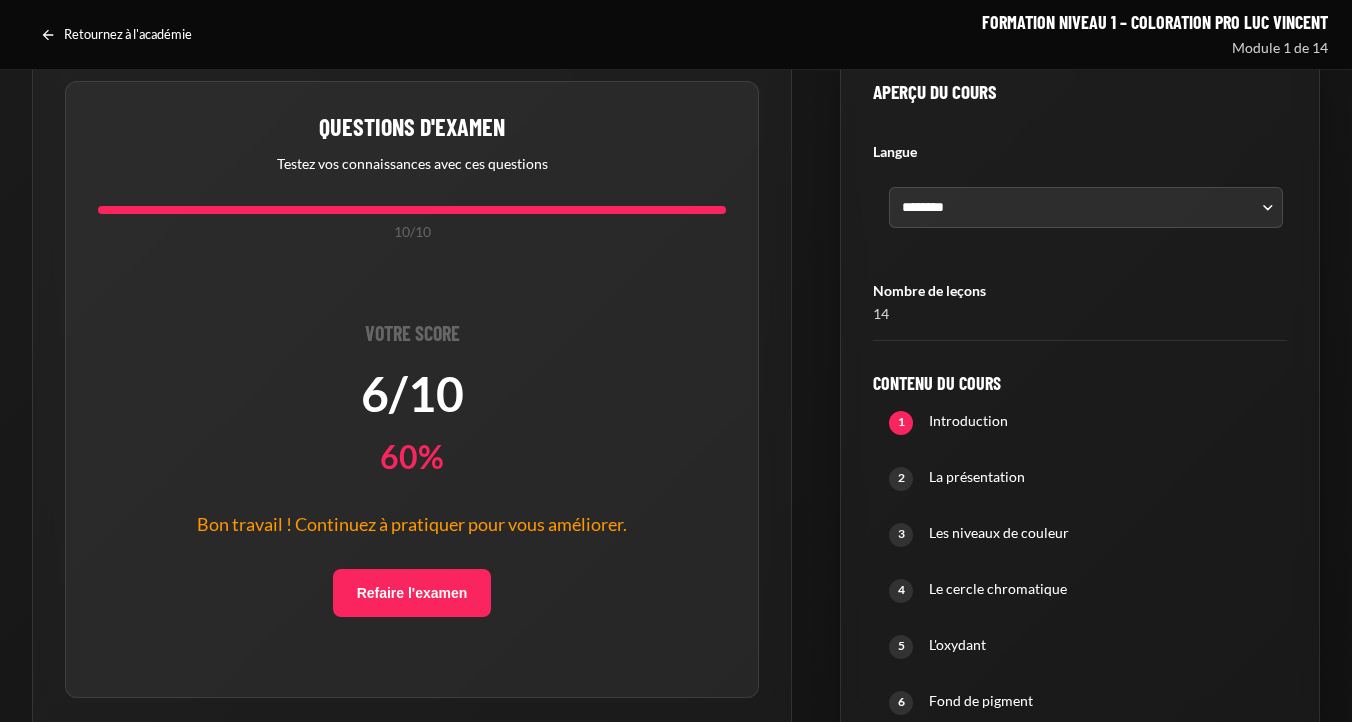 click on "Votre score
6
/
10
60%
Bon travail ! Continuez à pratiquer pour vous améliorer.
Refaire l'examen" at bounding box center (412, 469) 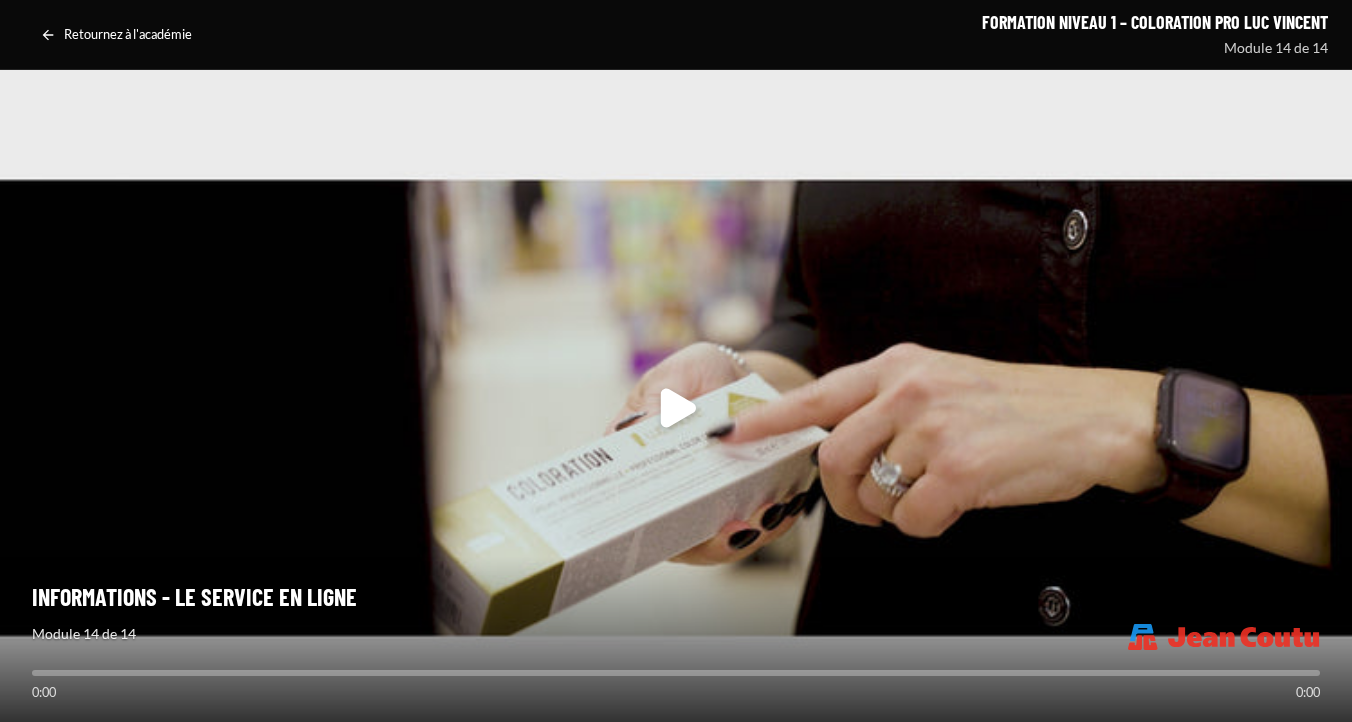 scroll, scrollTop: 0, scrollLeft: 0, axis: both 